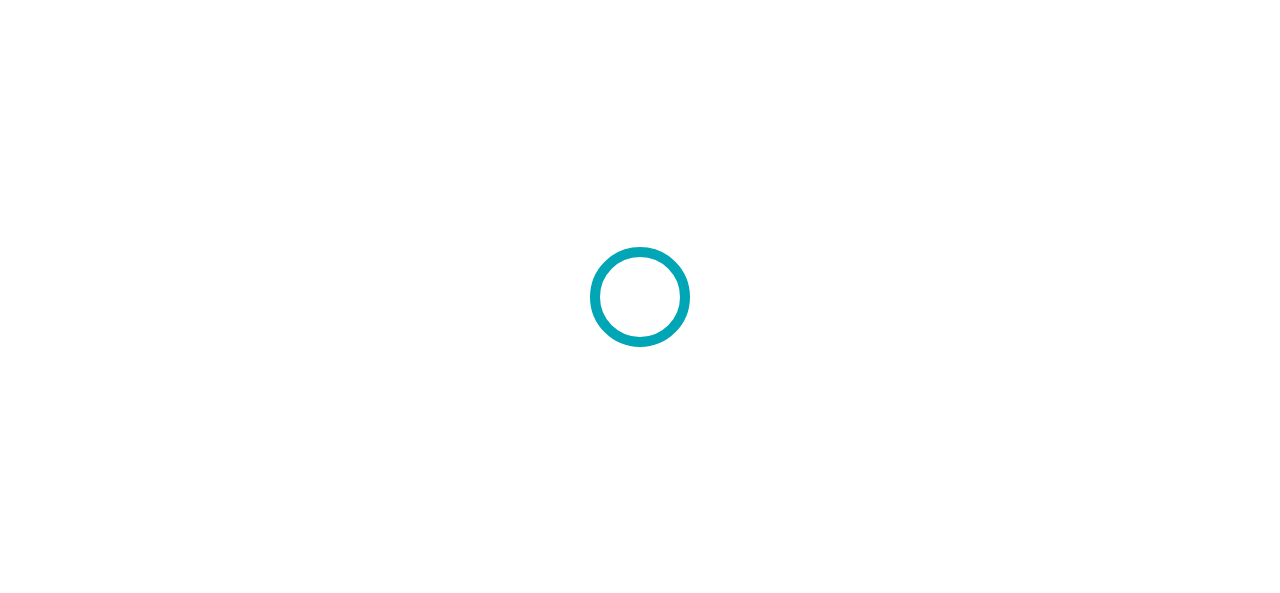 scroll, scrollTop: 0, scrollLeft: 0, axis: both 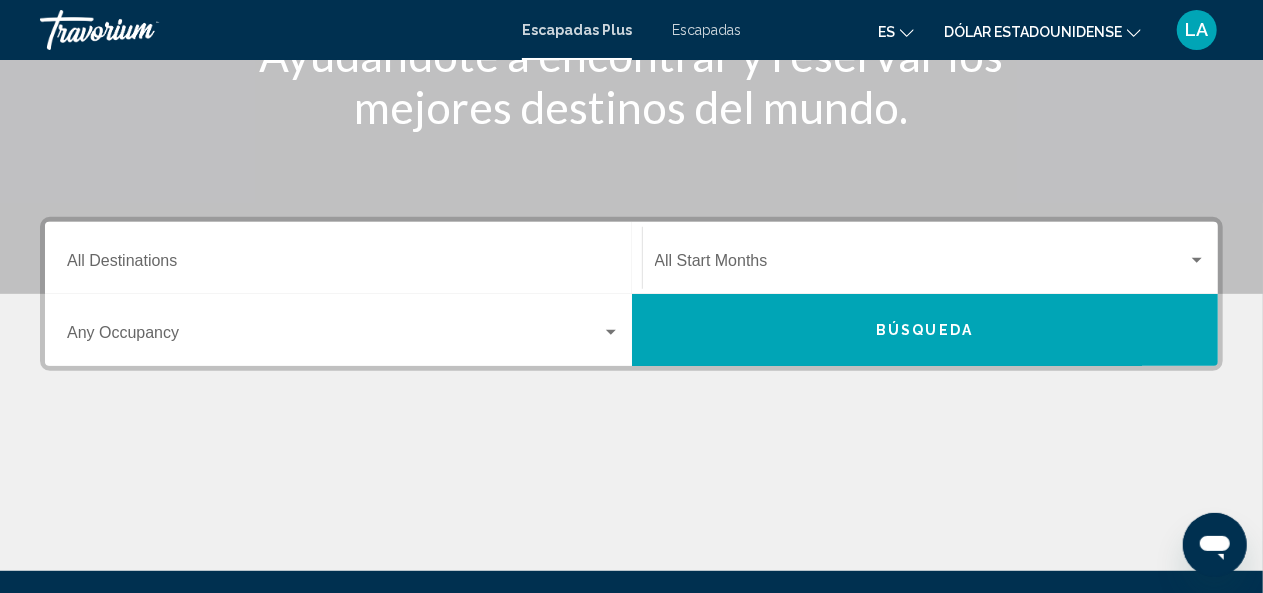 click at bounding box center (922, 265) 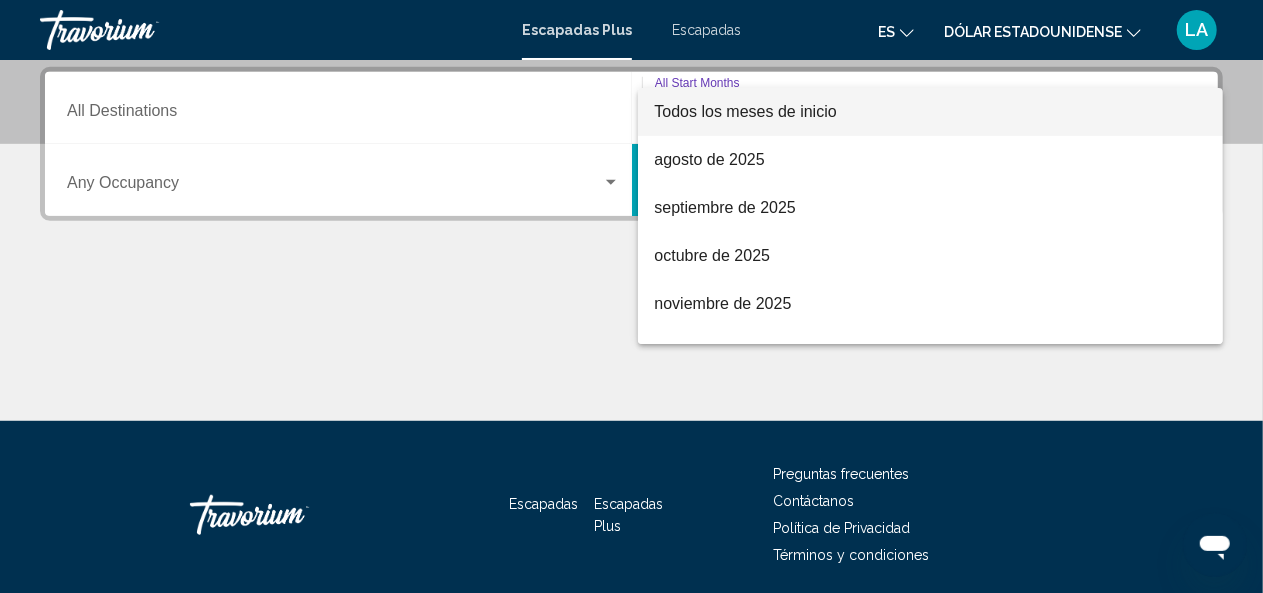 scroll, scrollTop: 458, scrollLeft: 0, axis: vertical 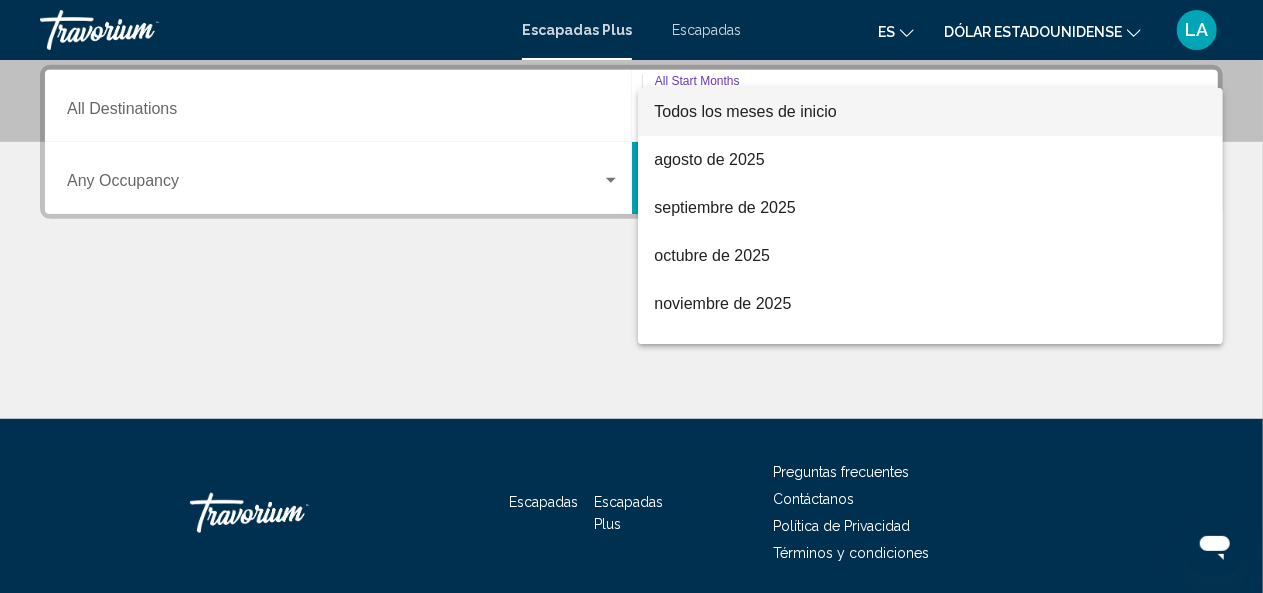 click at bounding box center (631, 296) 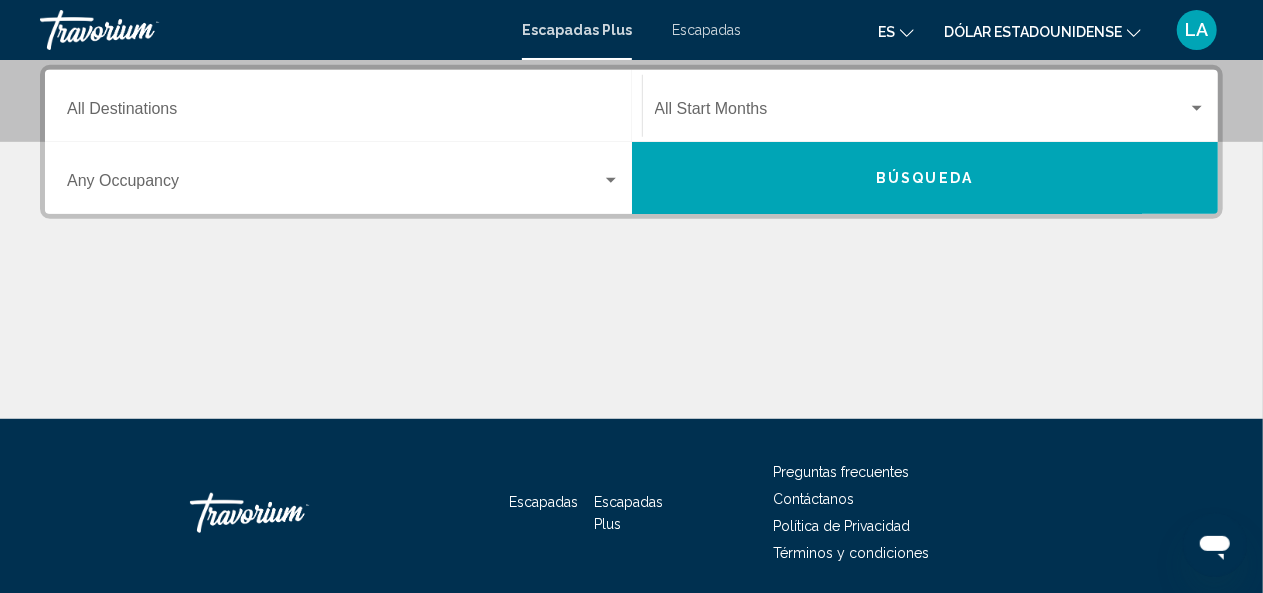 click on "Búsqueda" at bounding box center [924, 179] 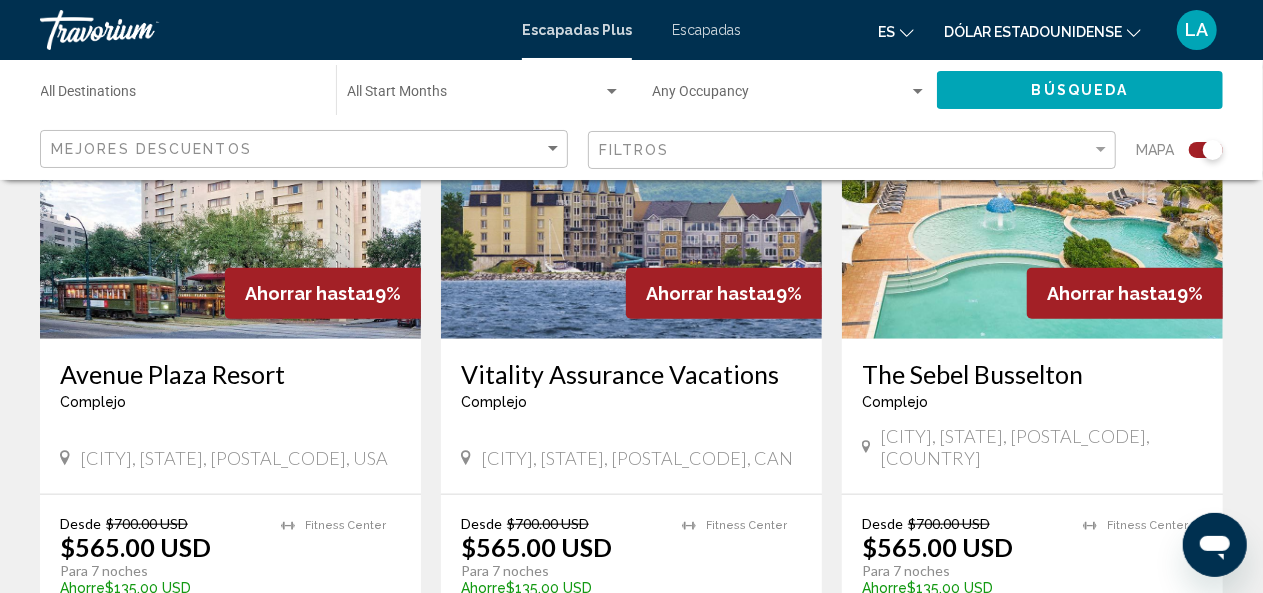 scroll, scrollTop: 872, scrollLeft: 0, axis: vertical 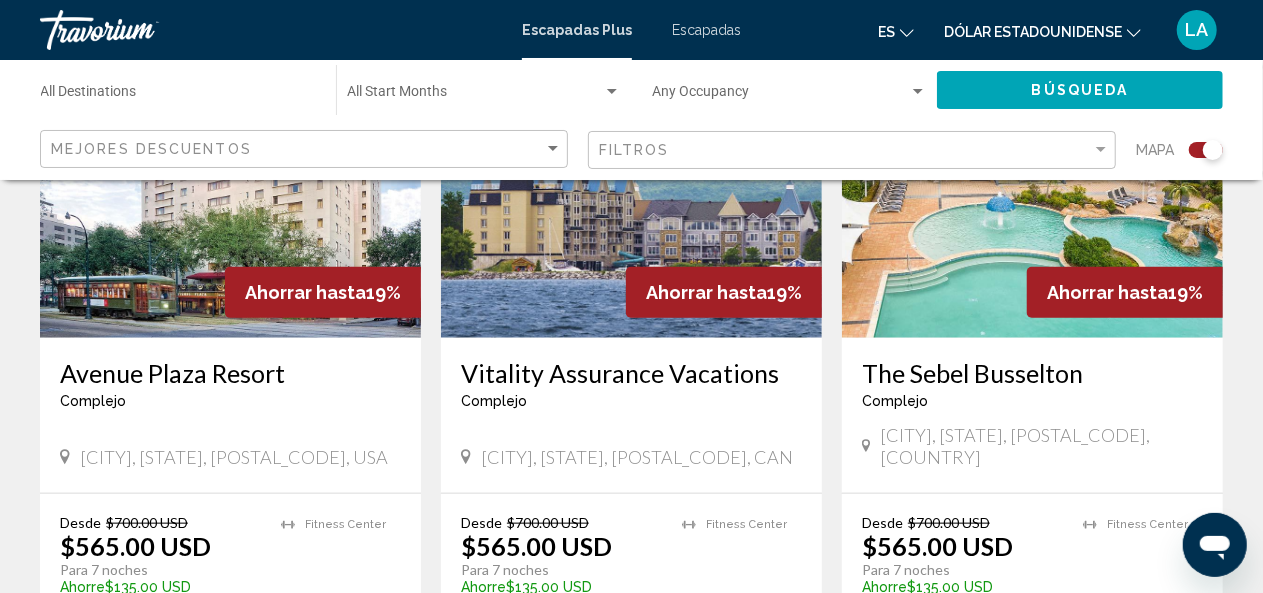 click on "The Sebel Busselton" at bounding box center [1032, 373] 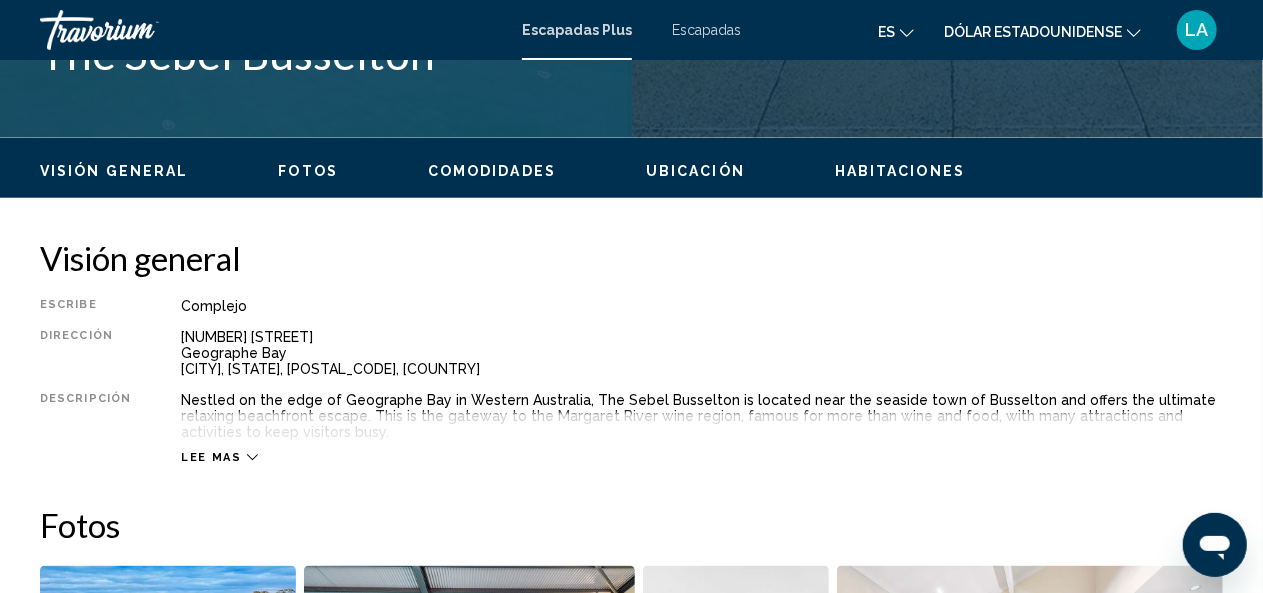 scroll, scrollTop: 238, scrollLeft: 0, axis: vertical 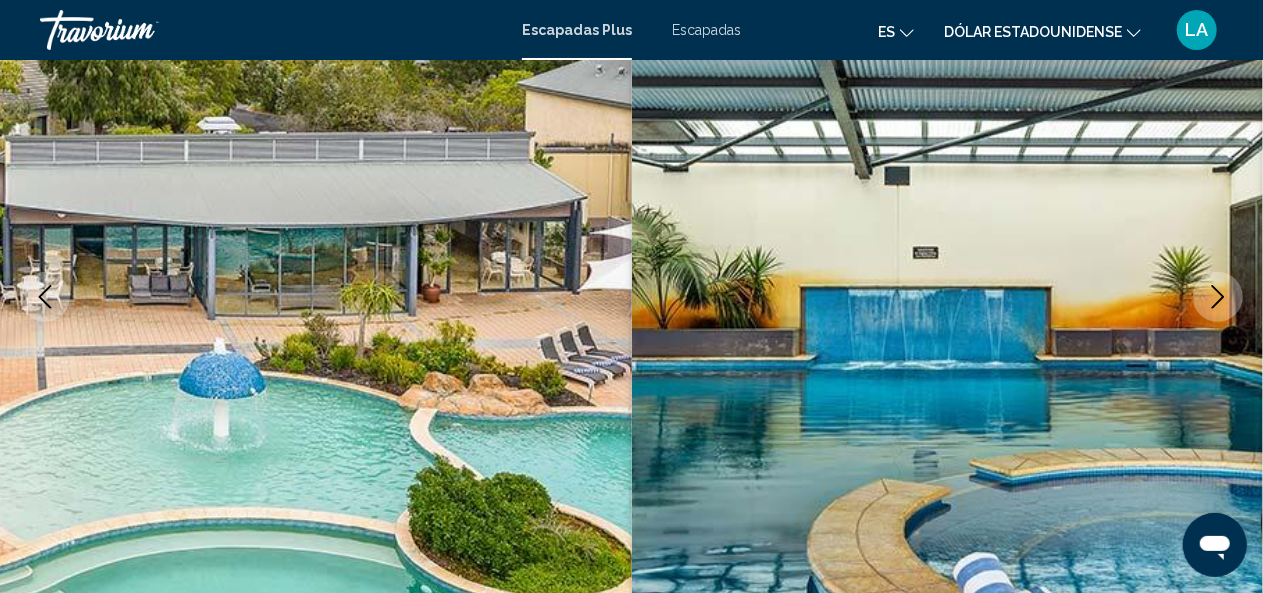 click 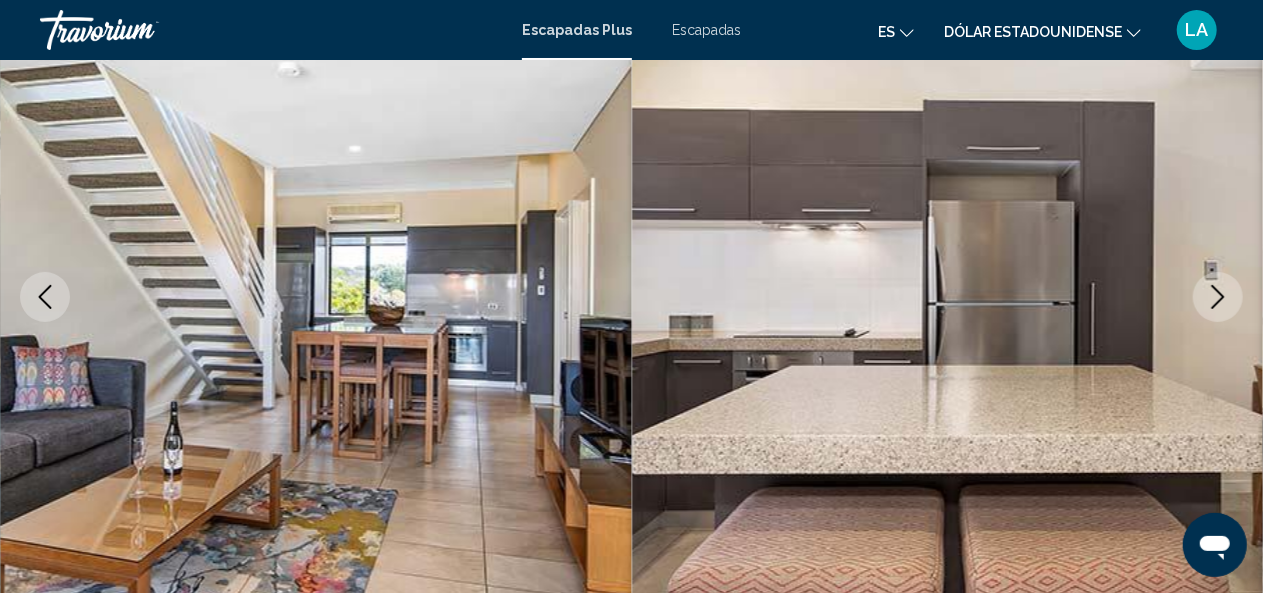 click at bounding box center [1218, 297] 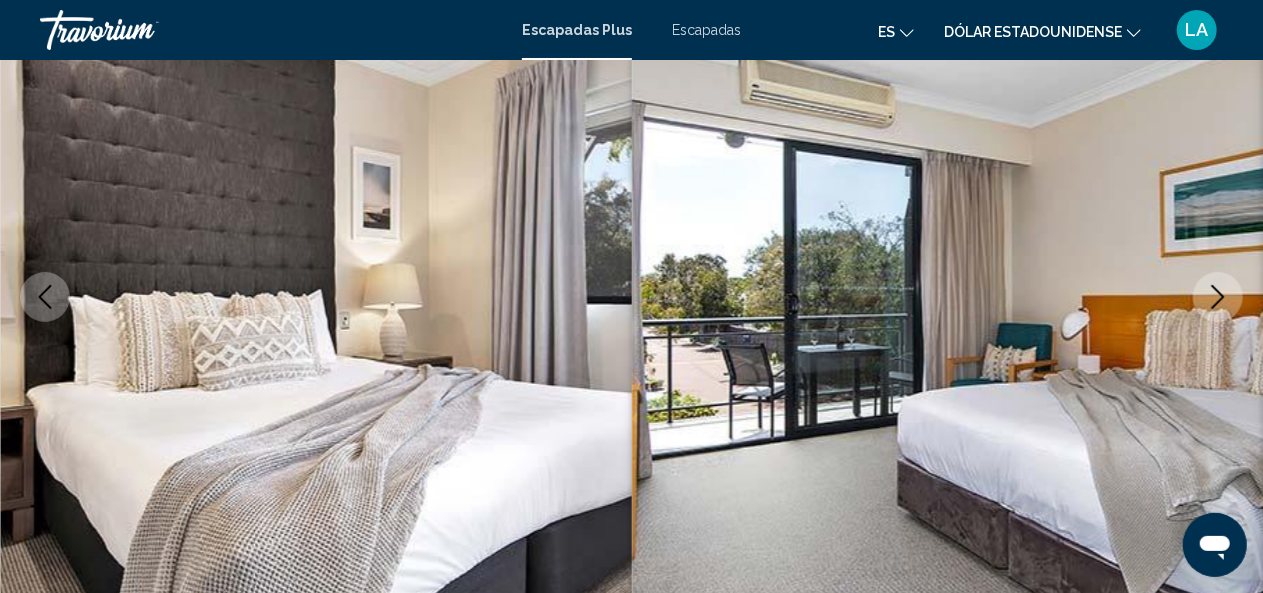 click at bounding box center [1218, 297] 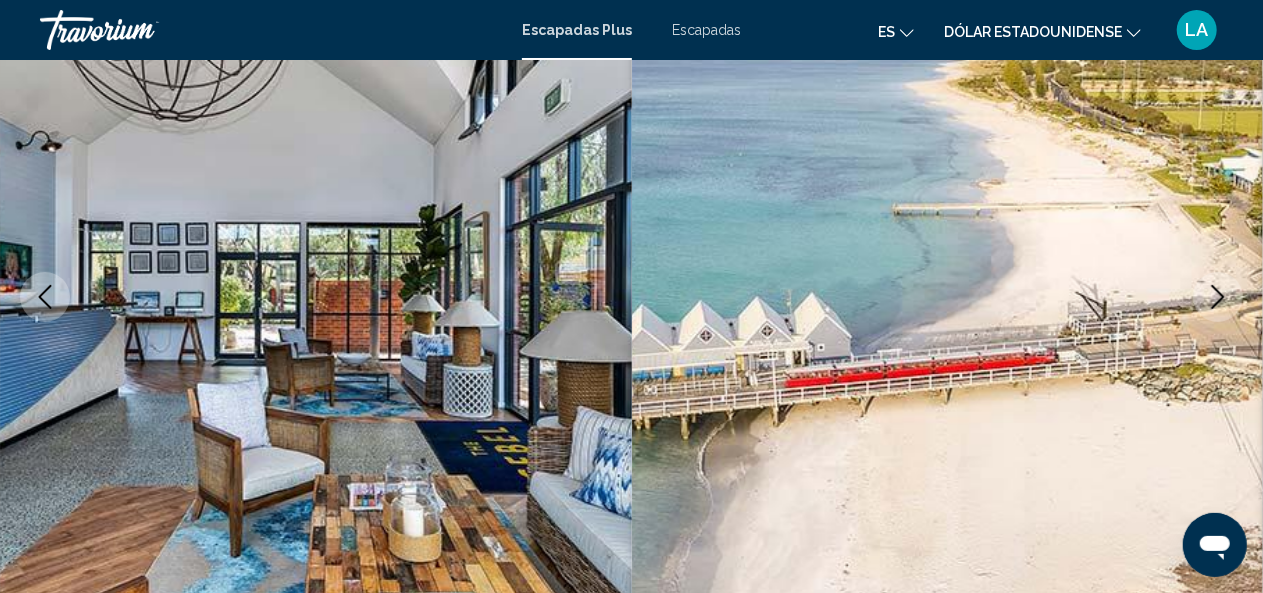 click 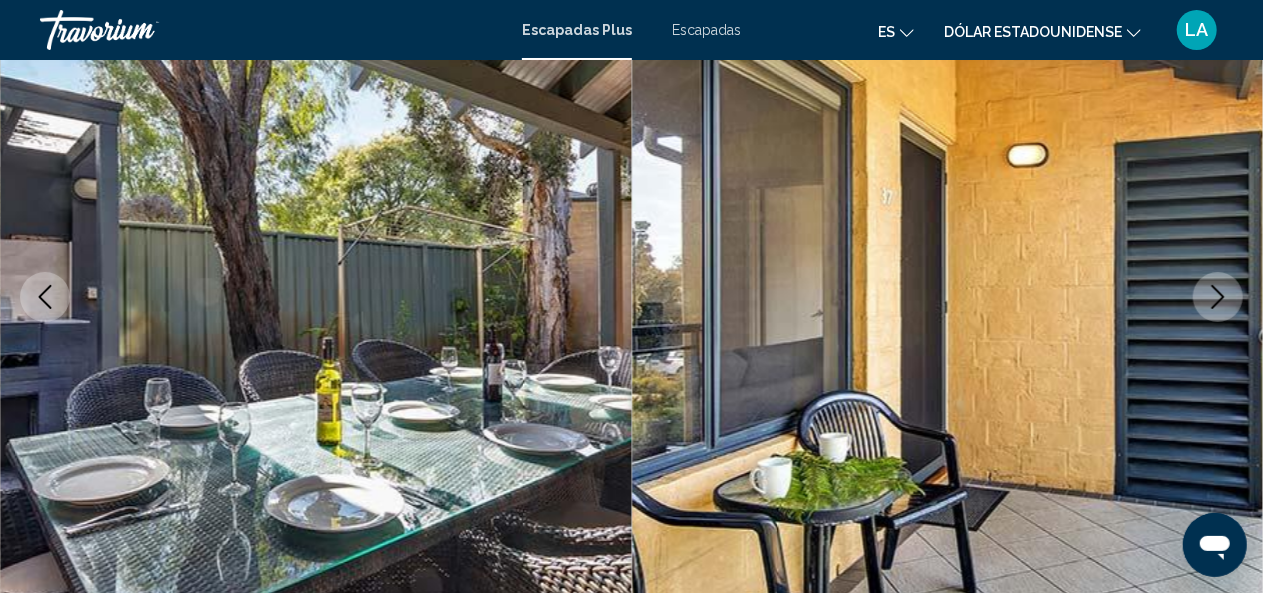 click 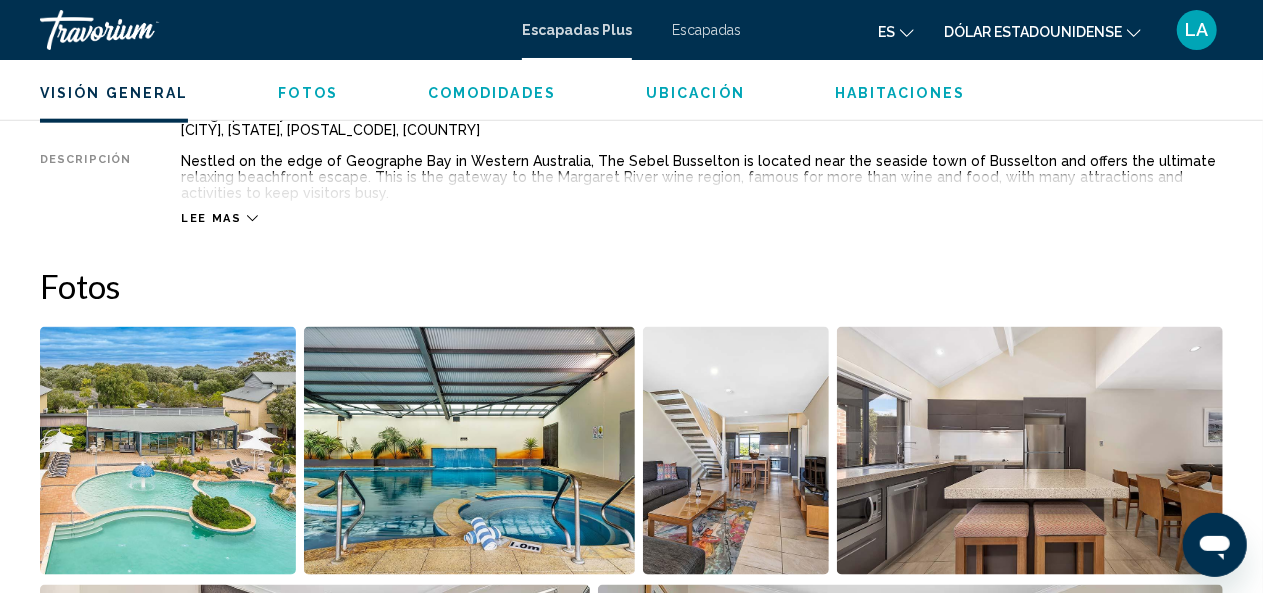 scroll, scrollTop: 1113, scrollLeft: 0, axis: vertical 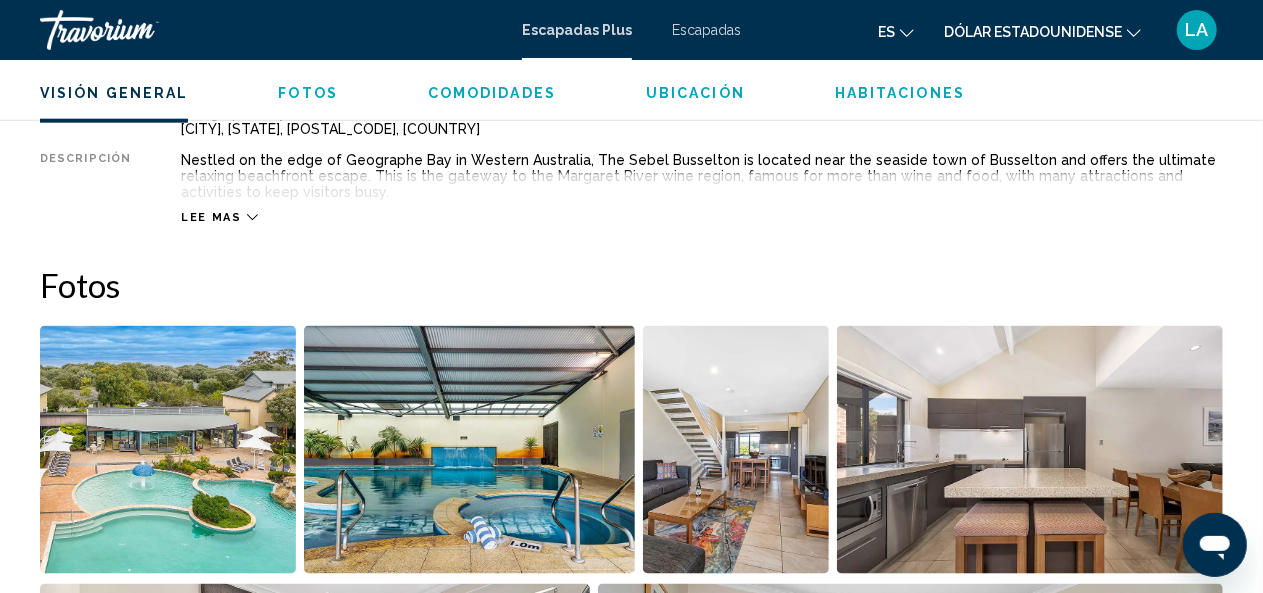 click on "Lee mas" at bounding box center [211, 217] 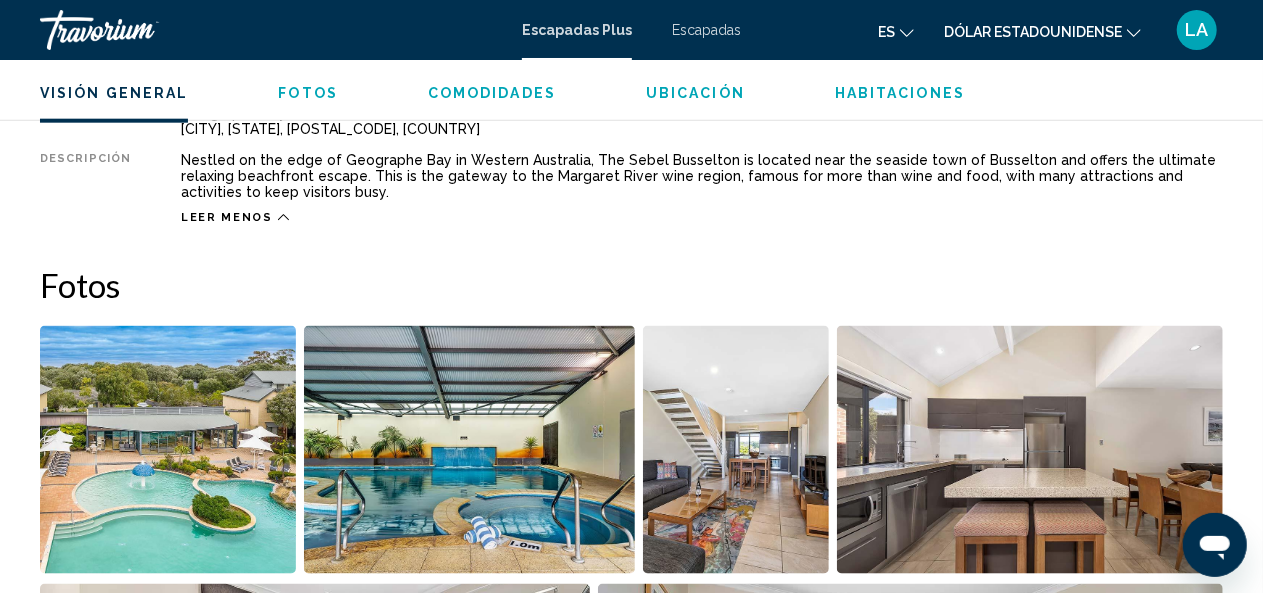 click on "Leer menos" at bounding box center (227, 217) 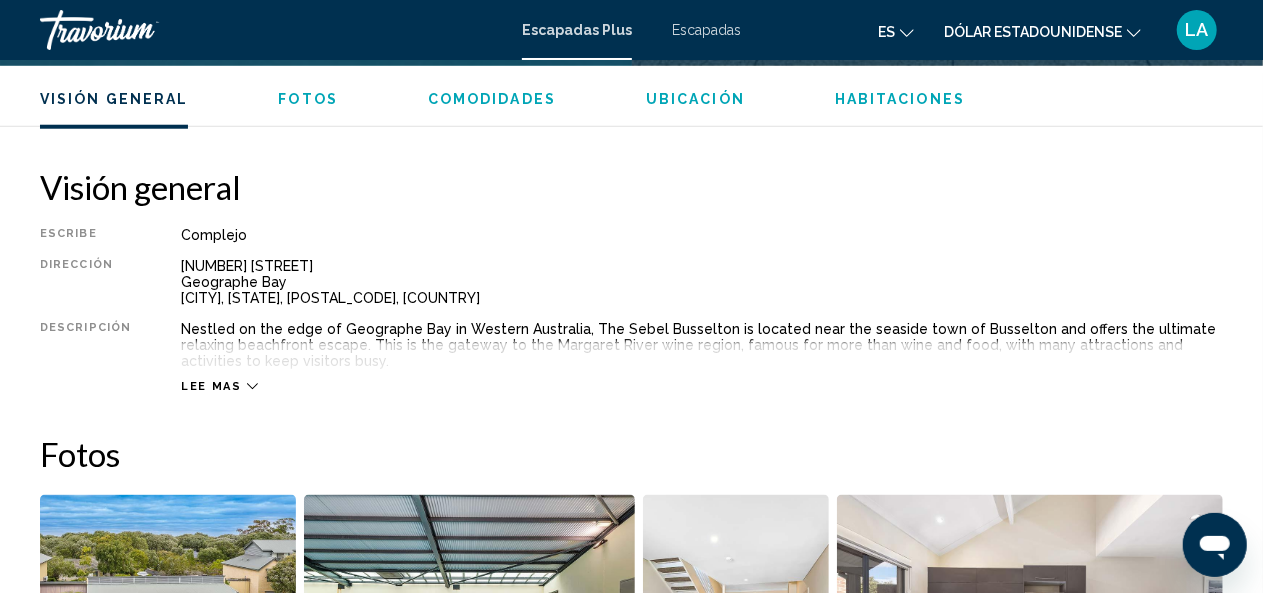 scroll, scrollTop: 938, scrollLeft: 0, axis: vertical 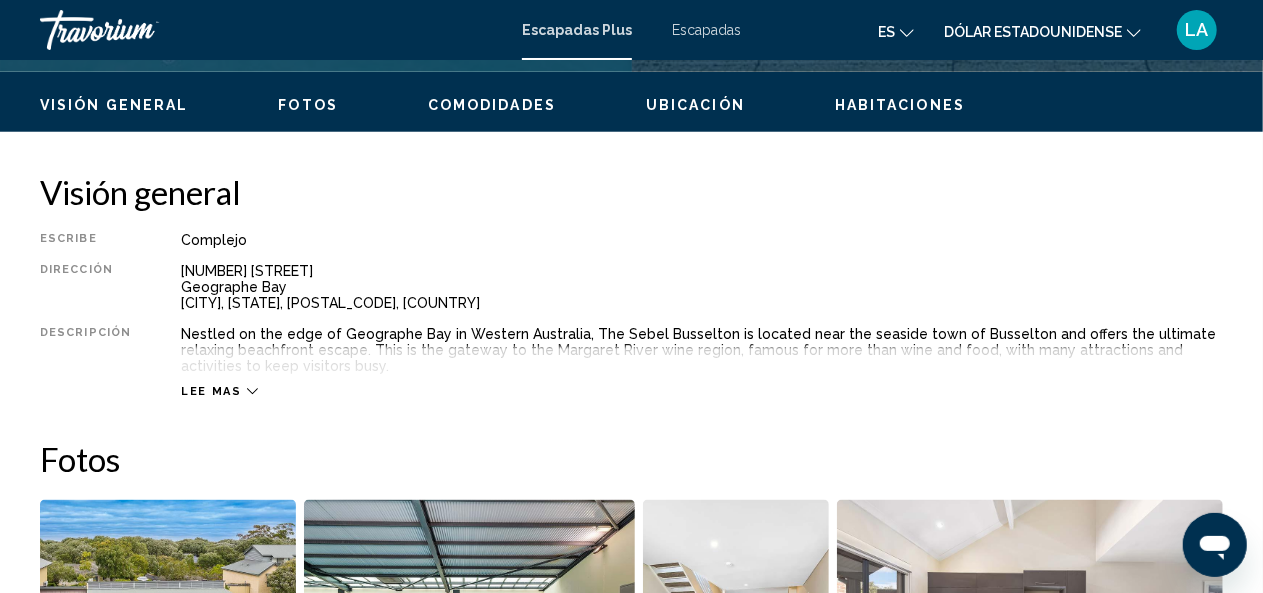 click 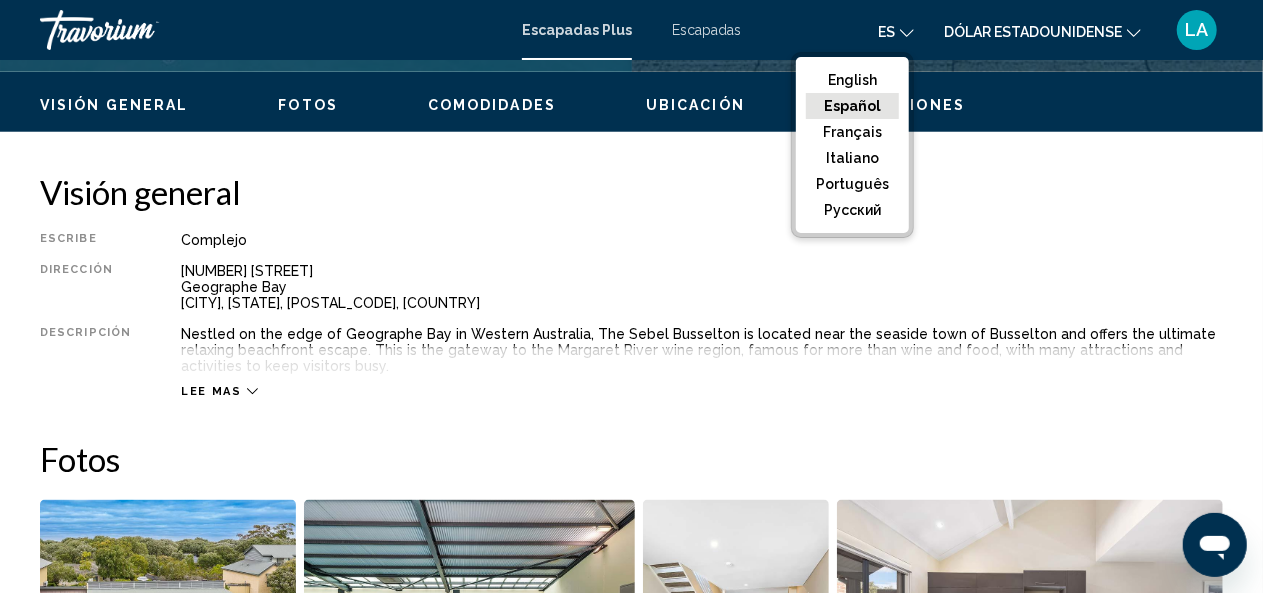 click on "Español" 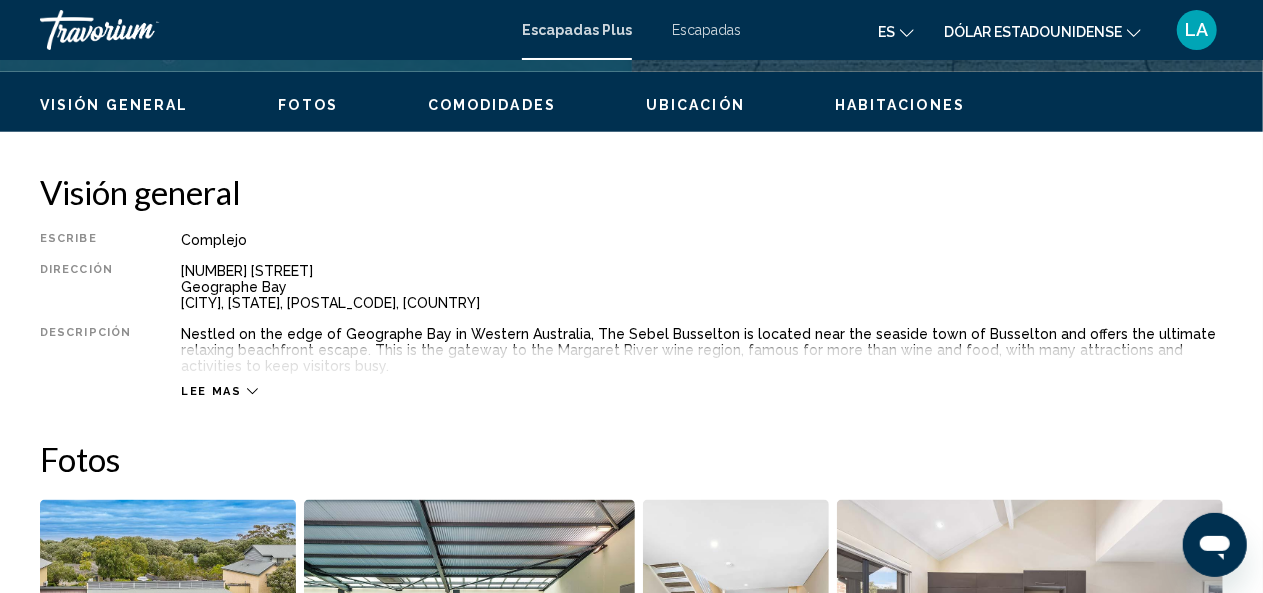 click 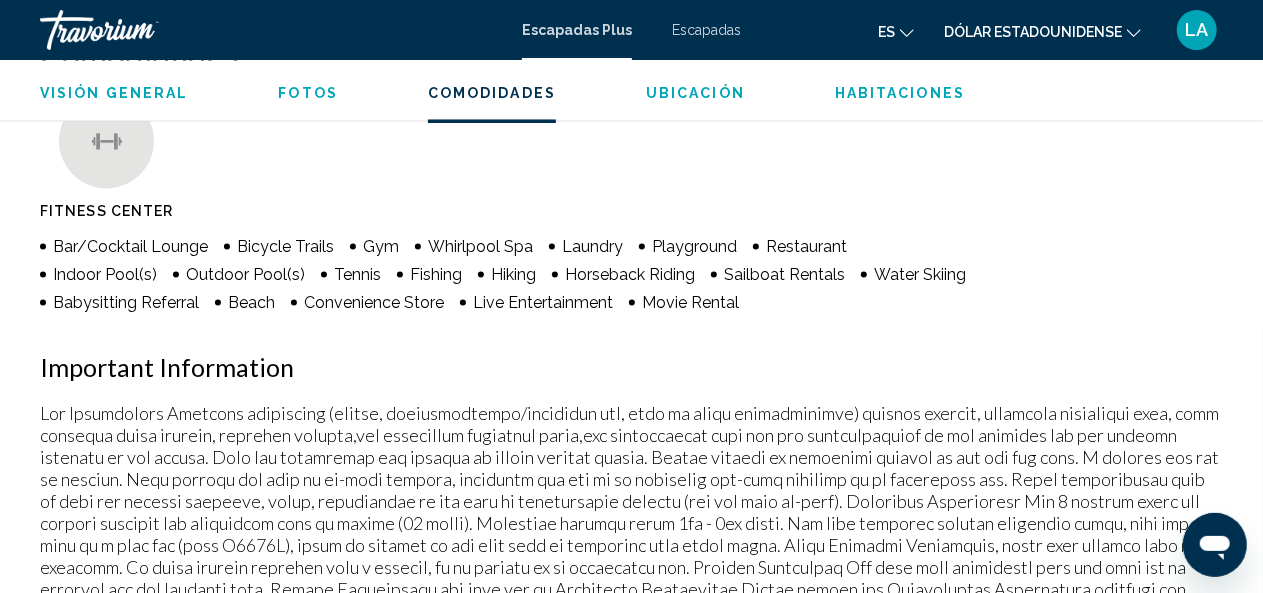 scroll, scrollTop: 1963, scrollLeft: 0, axis: vertical 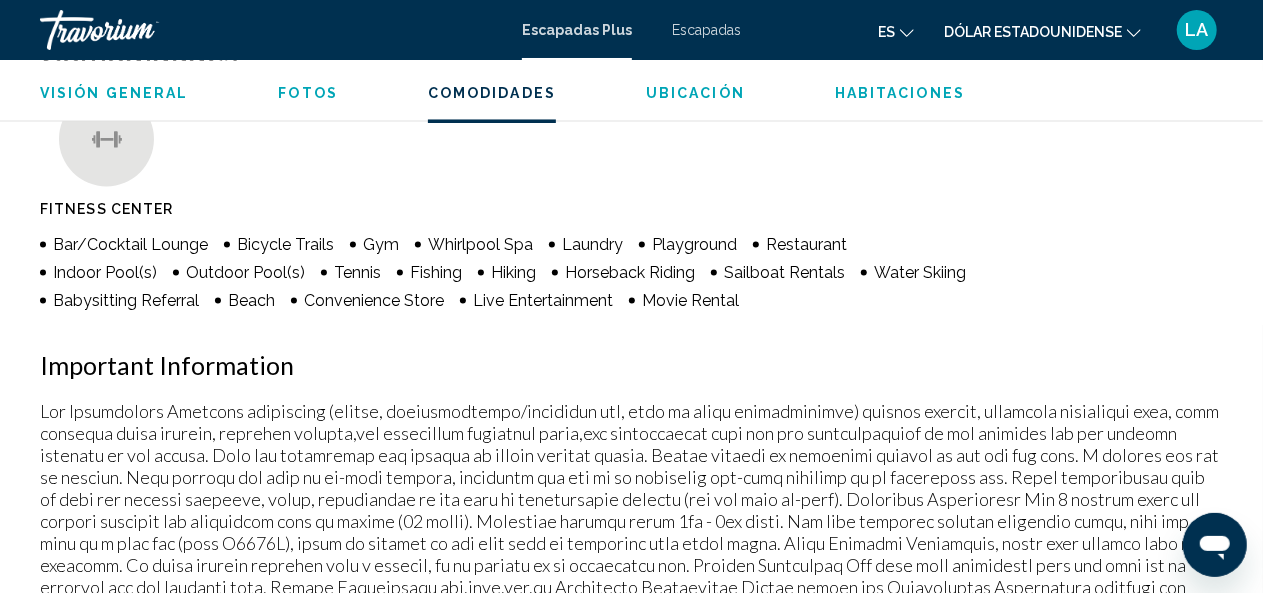 click on "es
English Español Français Italiano Português русский" 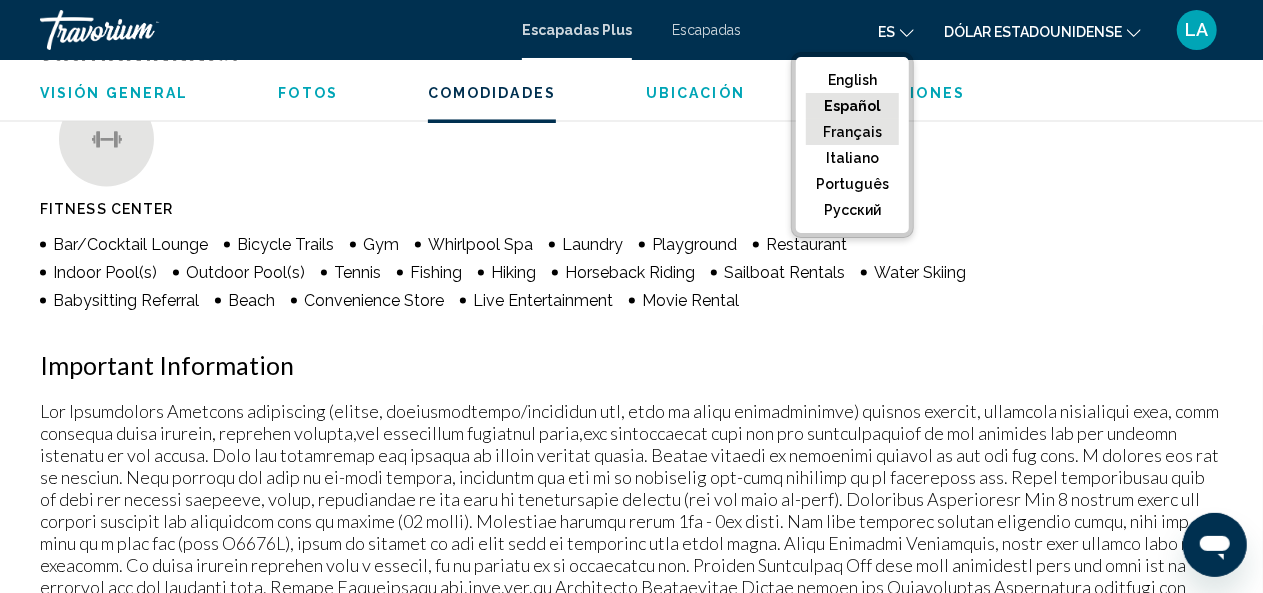 click on "Français" 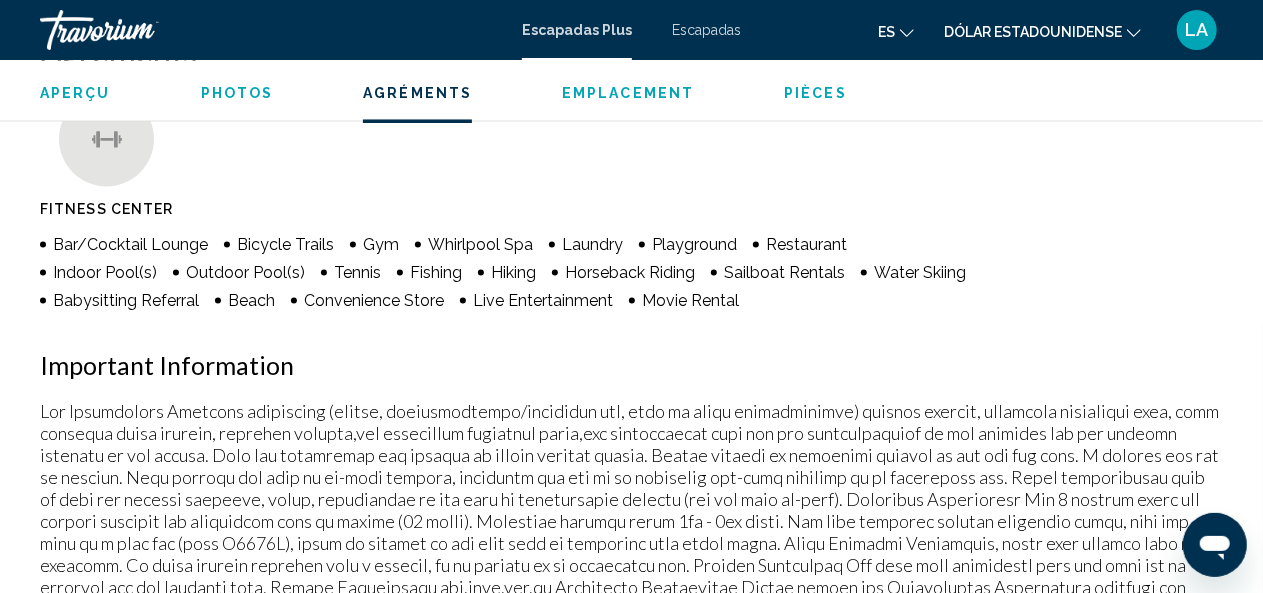 click on "es
English Español Français Italiano Português русский" 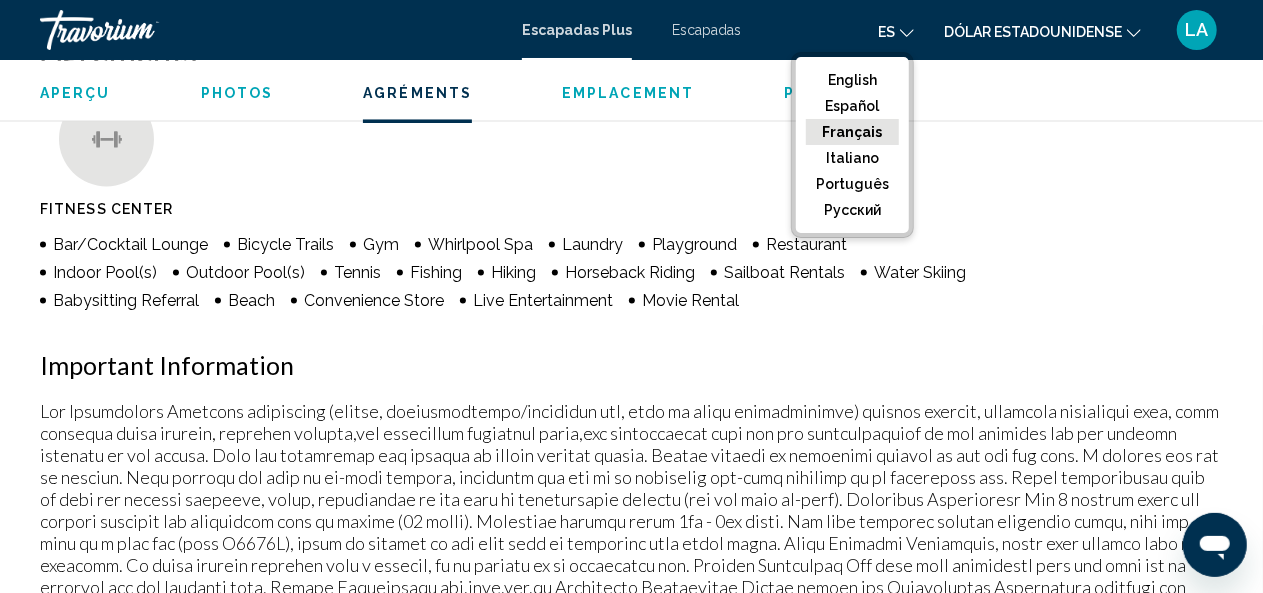 click on "Español" 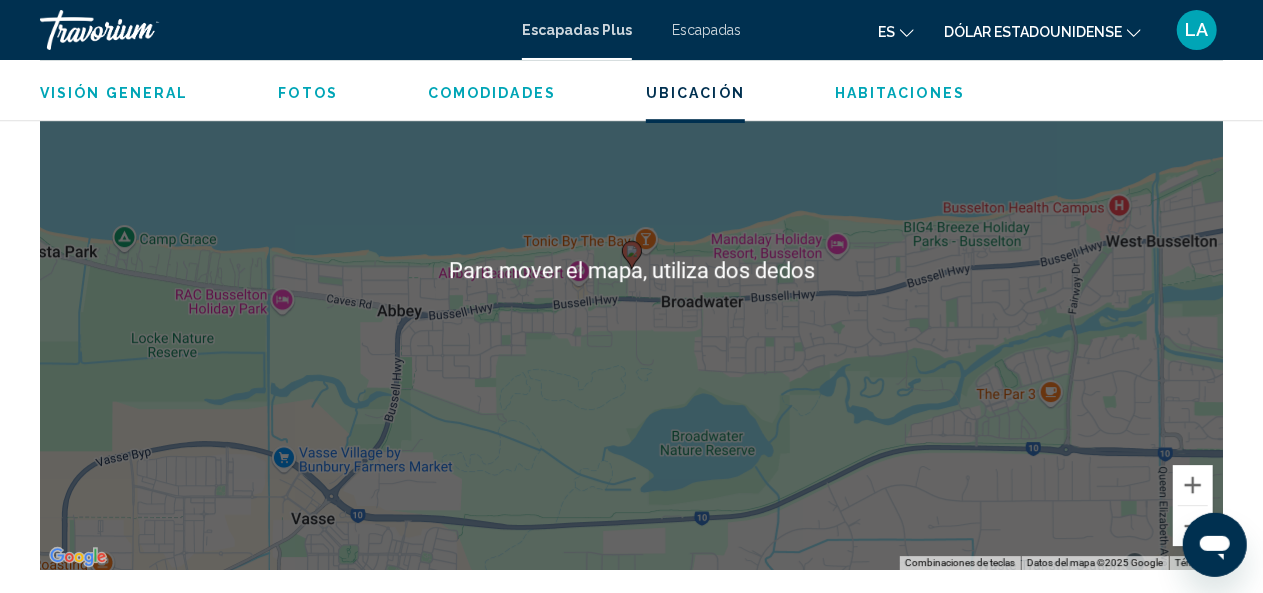 scroll, scrollTop: 2954, scrollLeft: 0, axis: vertical 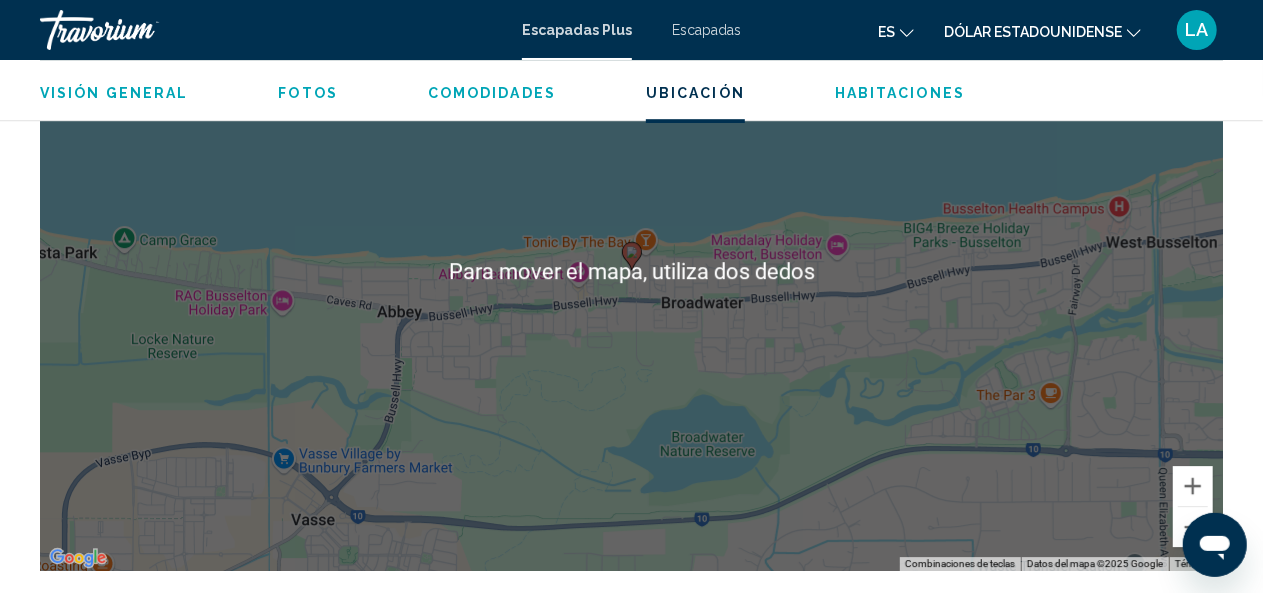 click on "Para activar la función de arrastre con el teclado, pulsa Alt + Intro. Cuando hayas habilitado esa función, usa las teclas de flecha para mover el marcador. Para completar el arrastre, pulsa Intro. Para cancelar, pulsa Escape." at bounding box center (631, 271) 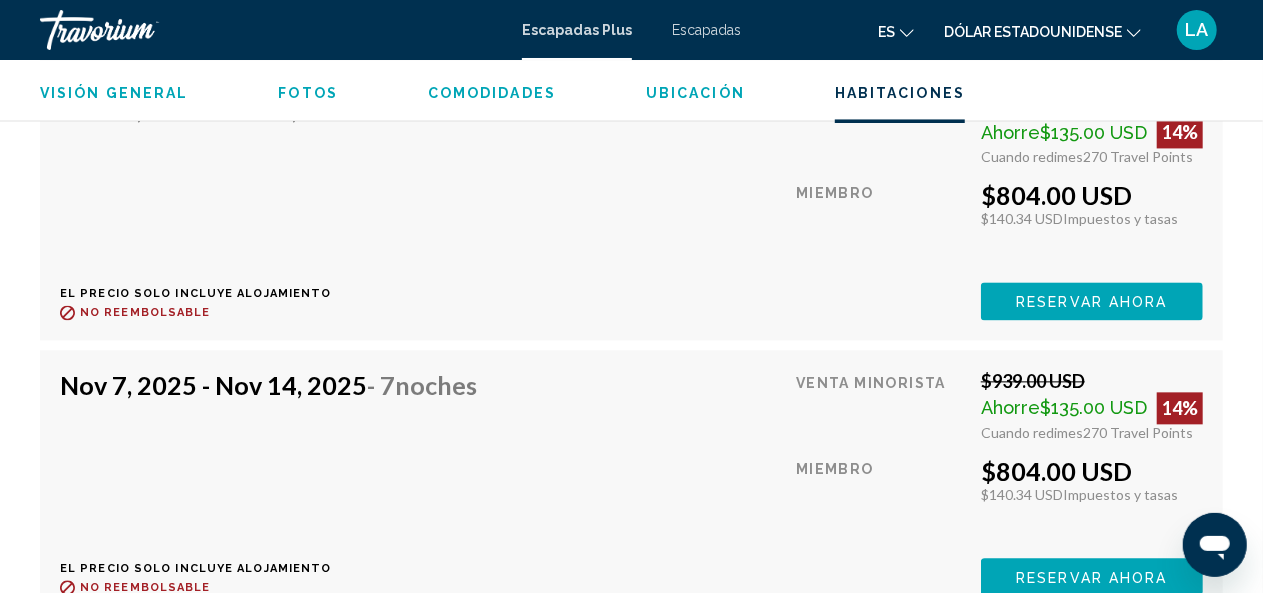 scroll, scrollTop: 0, scrollLeft: 0, axis: both 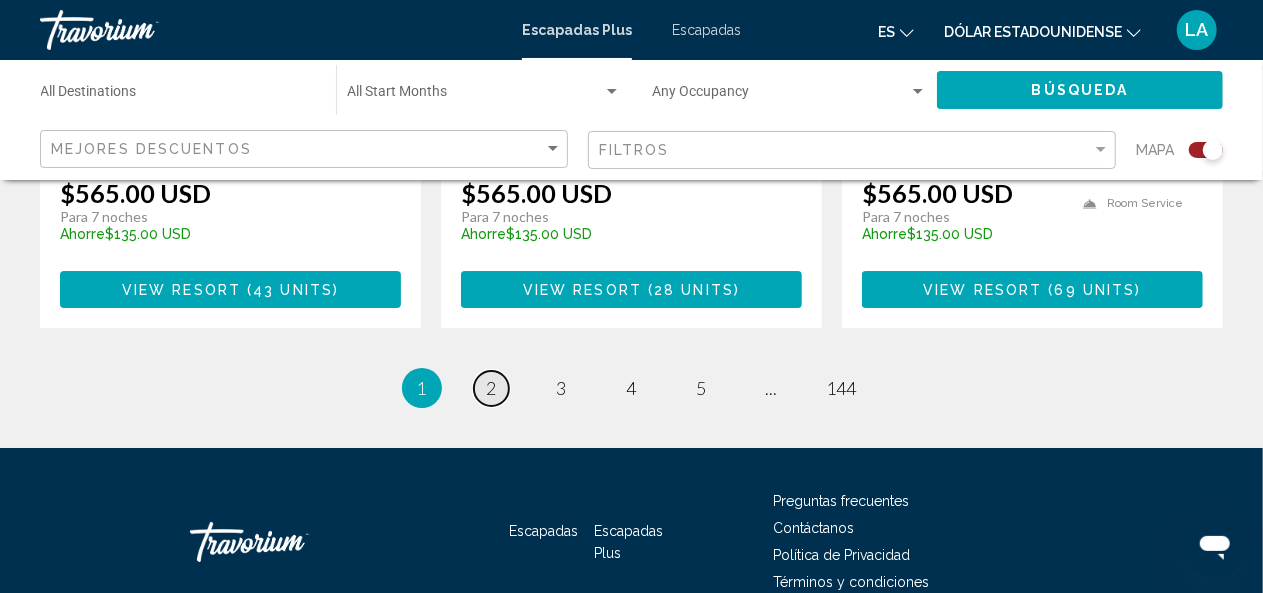 click on "2" at bounding box center (492, 388) 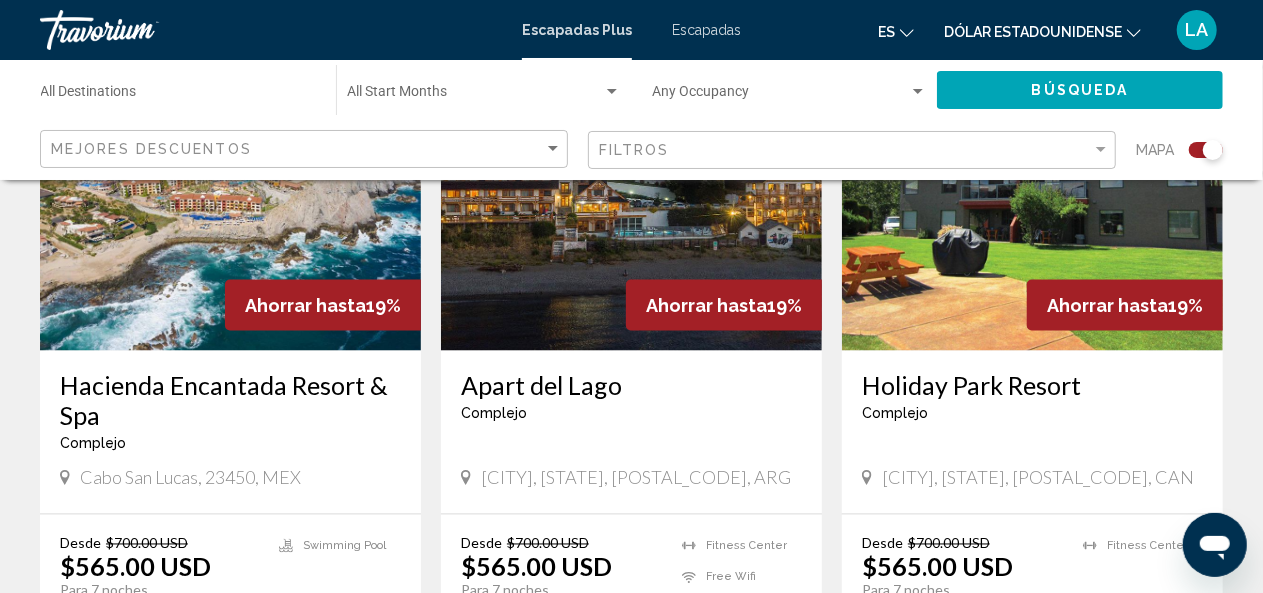 scroll, scrollTop: 1550, scrollLeft: 0, axis: vertical 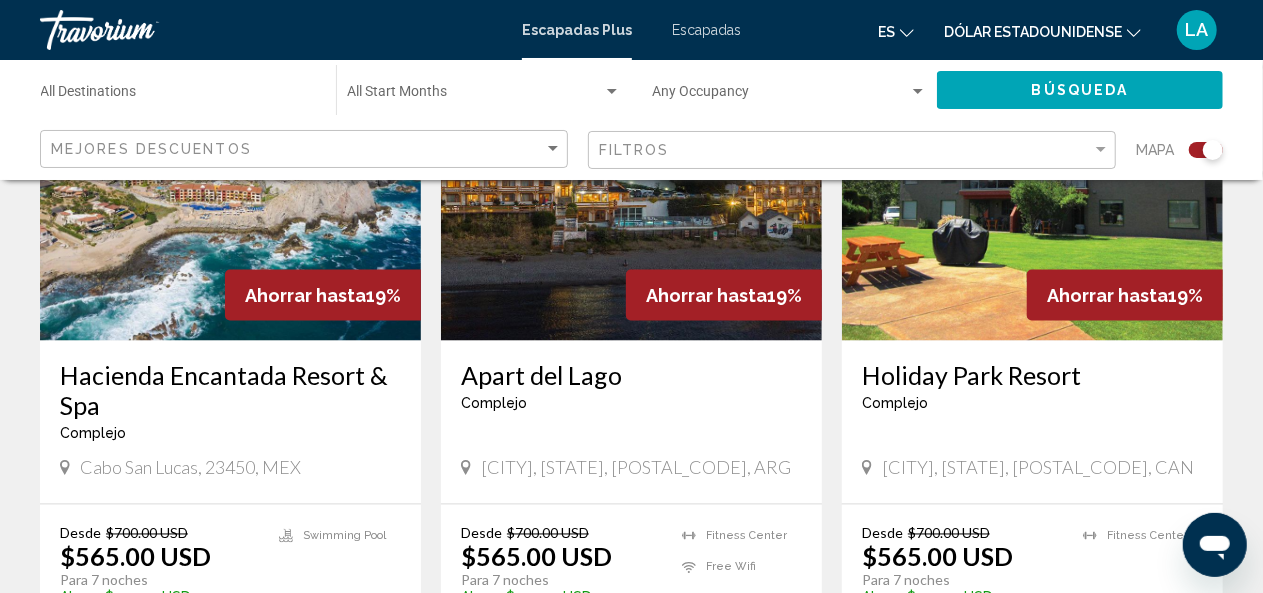 click on "Hacienda Encantada Resort & Spa" at bounding box center [230, 391] 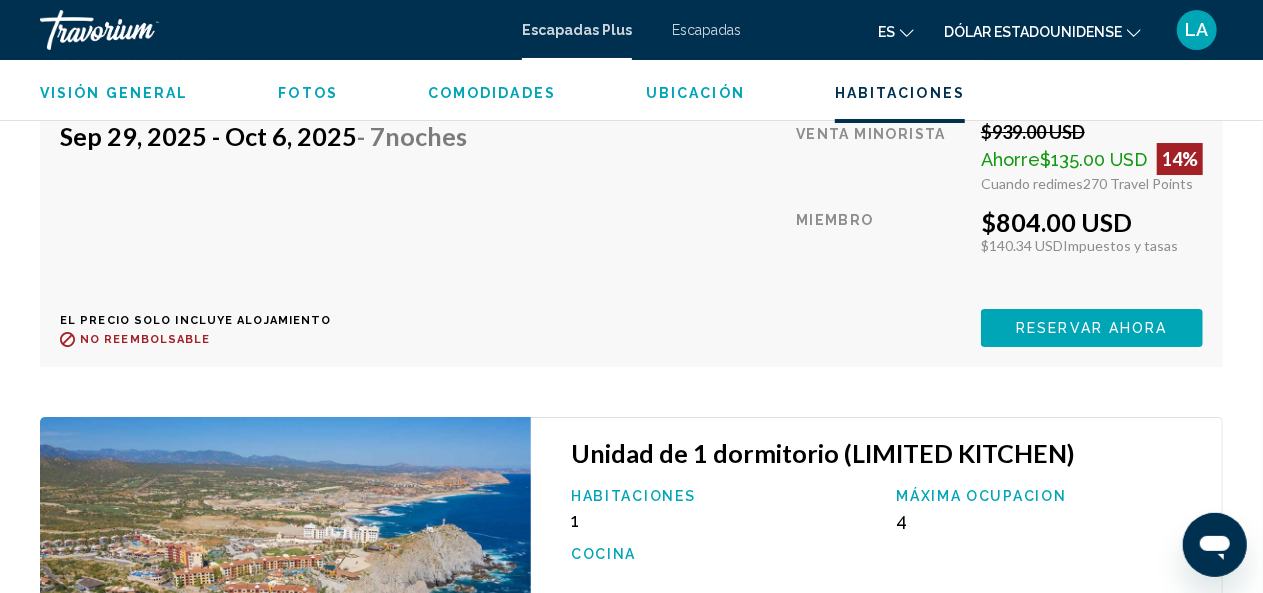 scroll, scrollTop: 7360, scrollLeft: 0, axis: vertical 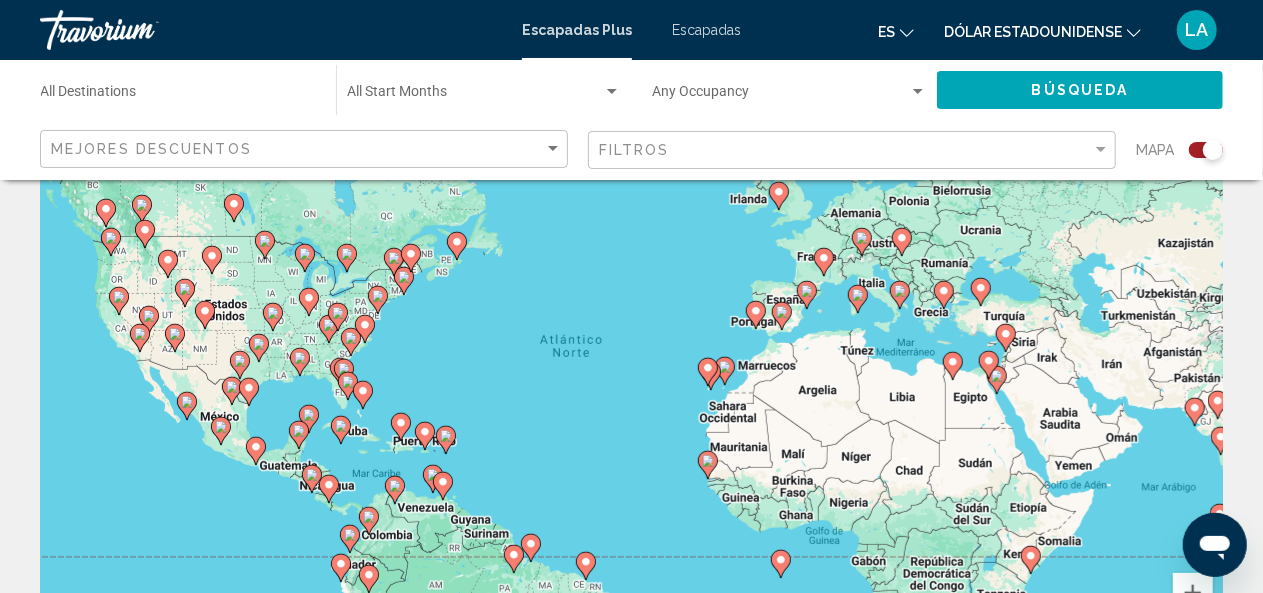 click on "Para activar la función de arrastre con el teclado, pulsa Alt + Intro. Cuando hayas habilitado esa función, usa las teclas de flecha para mover el marcador. Para completar el arrastre, pulsa Intro. Para cancelar, pulsa Escape." at bounding box center (631, 378) 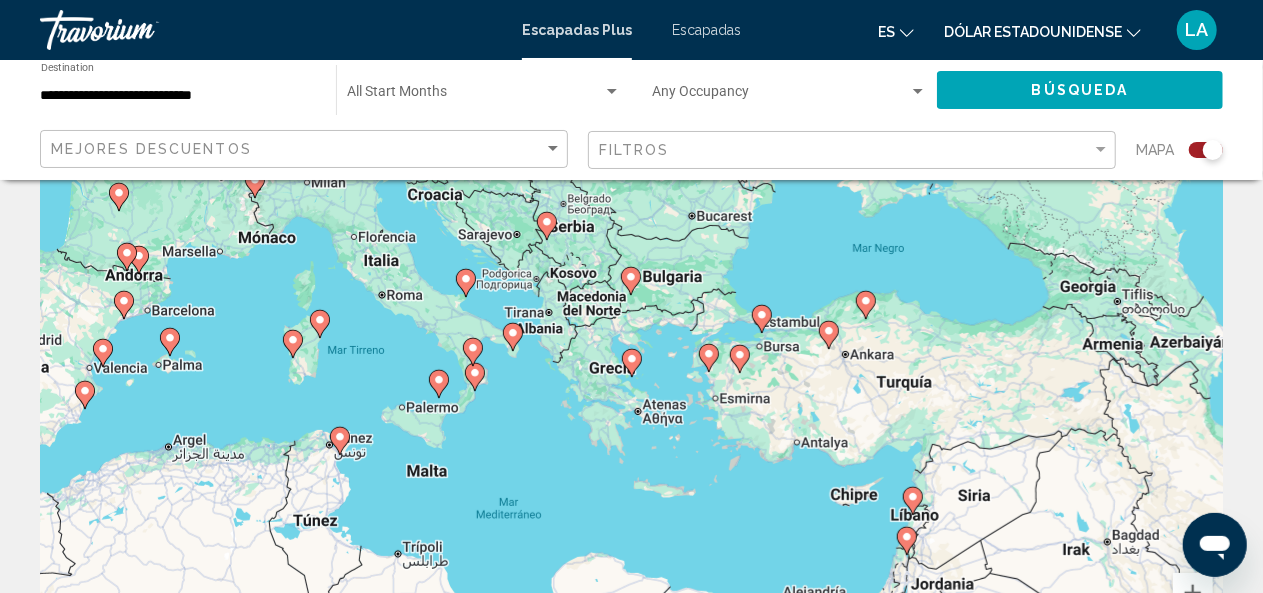 type on "**********" 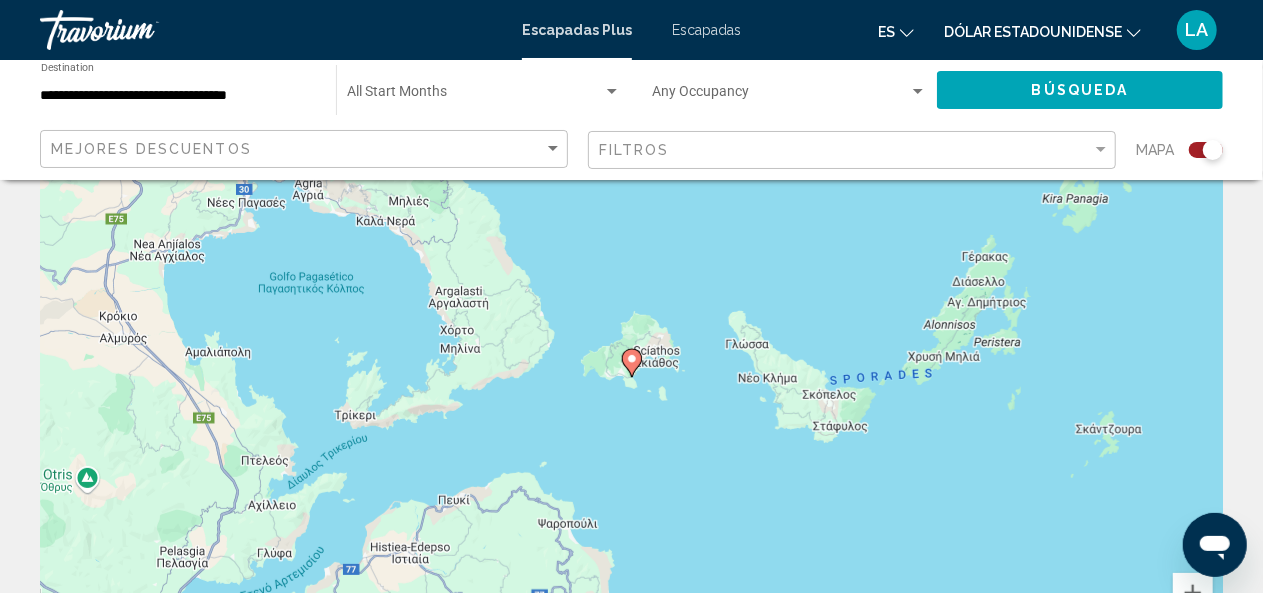 click 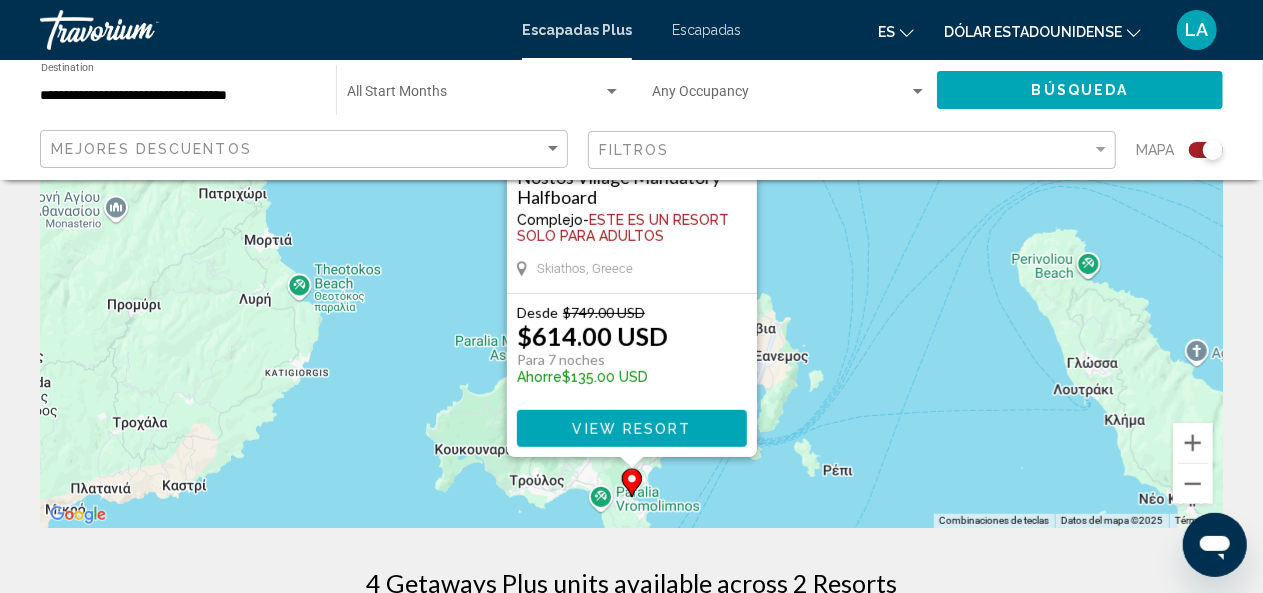 scroll, scrollTop: 277, scrollLeft: 0, axis: vertical 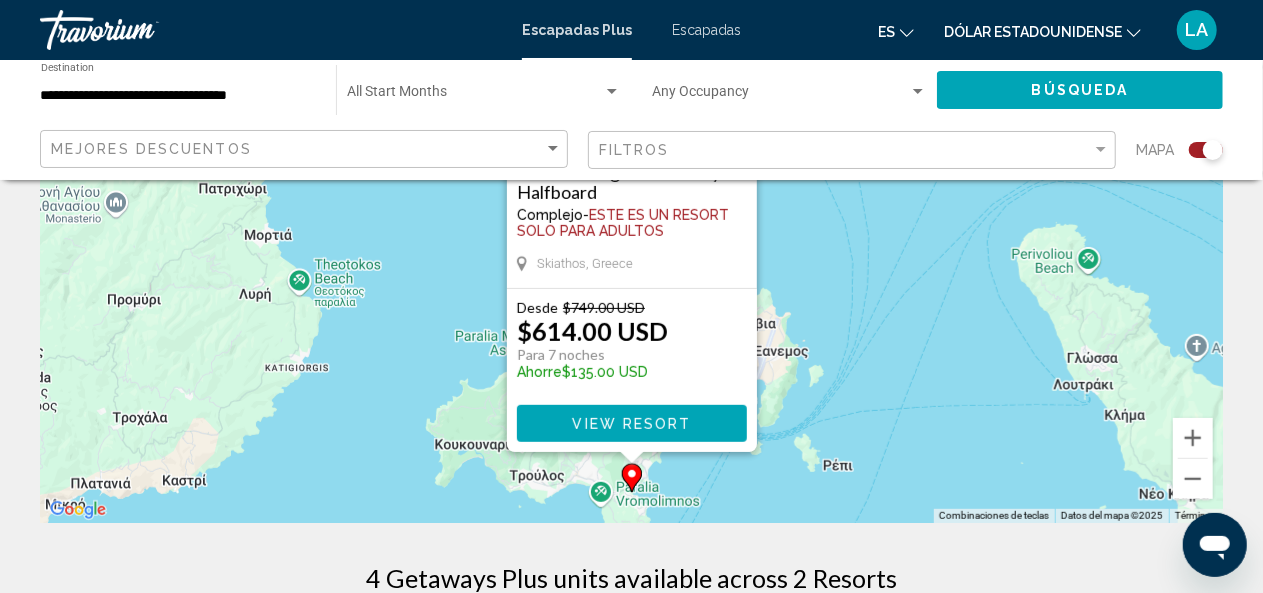 click on "View Resort" at bounding box center (632, 423) 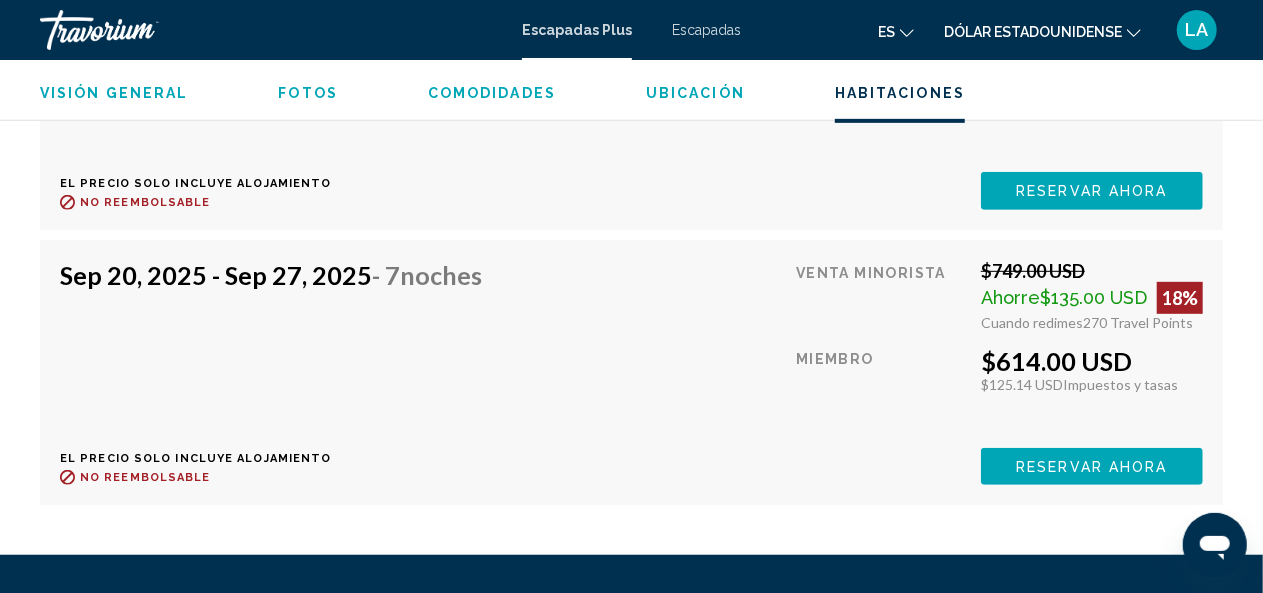scroll, scrollTop: 4220, scrollLeft: 0, axis: vertical 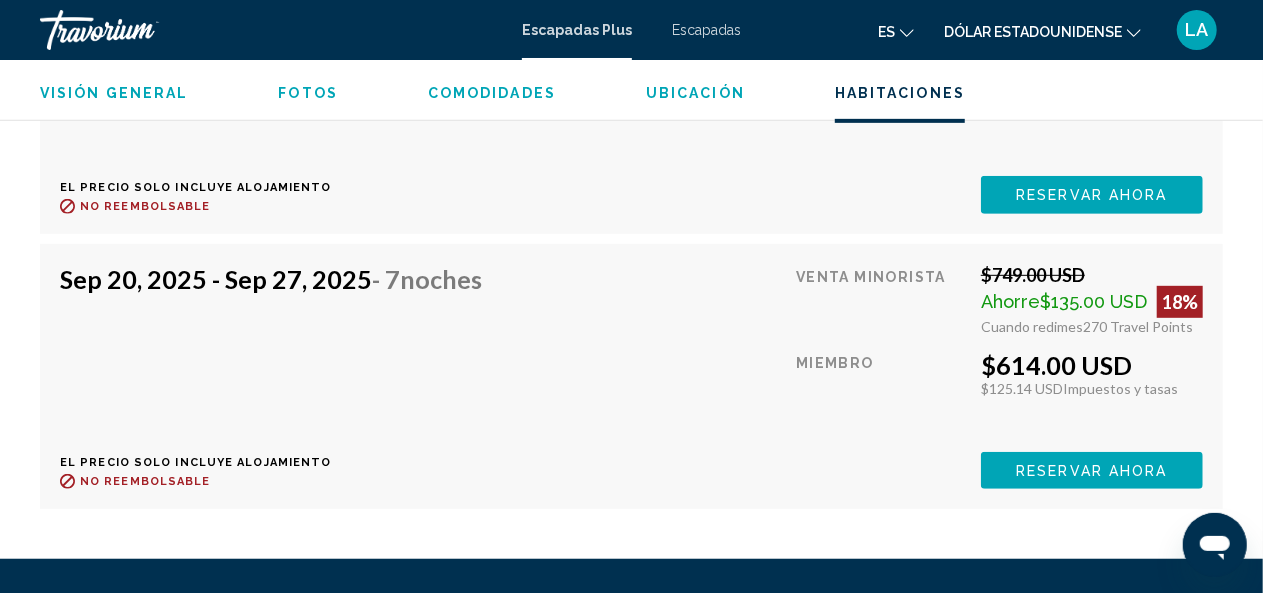 click on "Reservar ahora" at bounding box center [1091, 194] 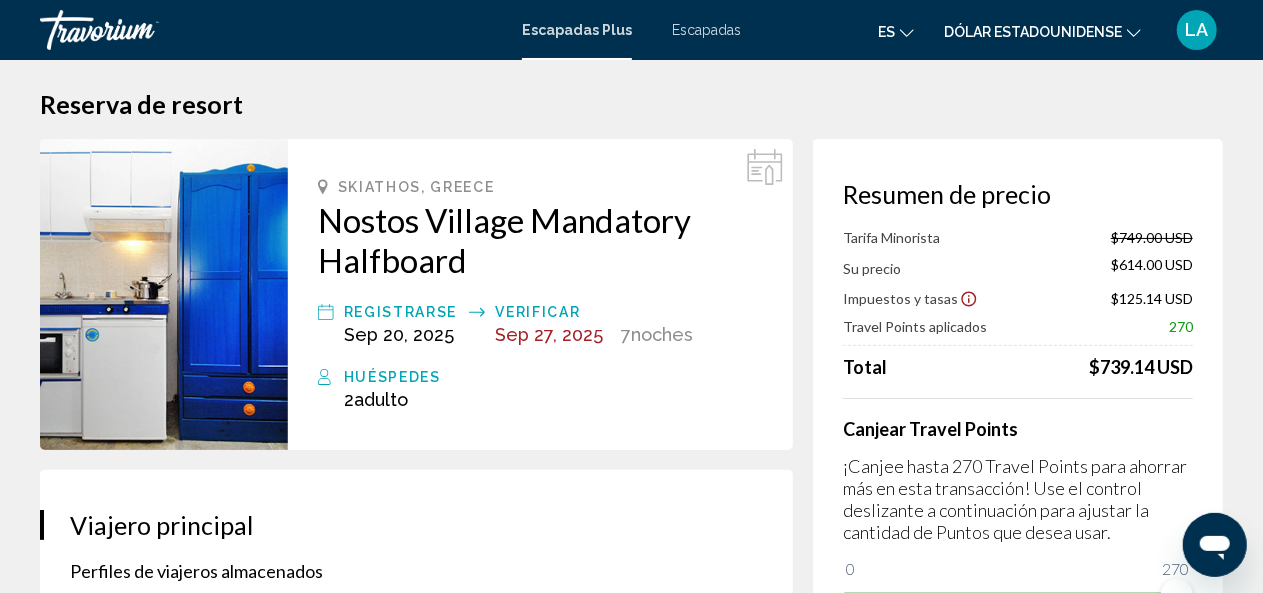 scroll, scrollTop: 0, scrollLeft: 0, axis: both 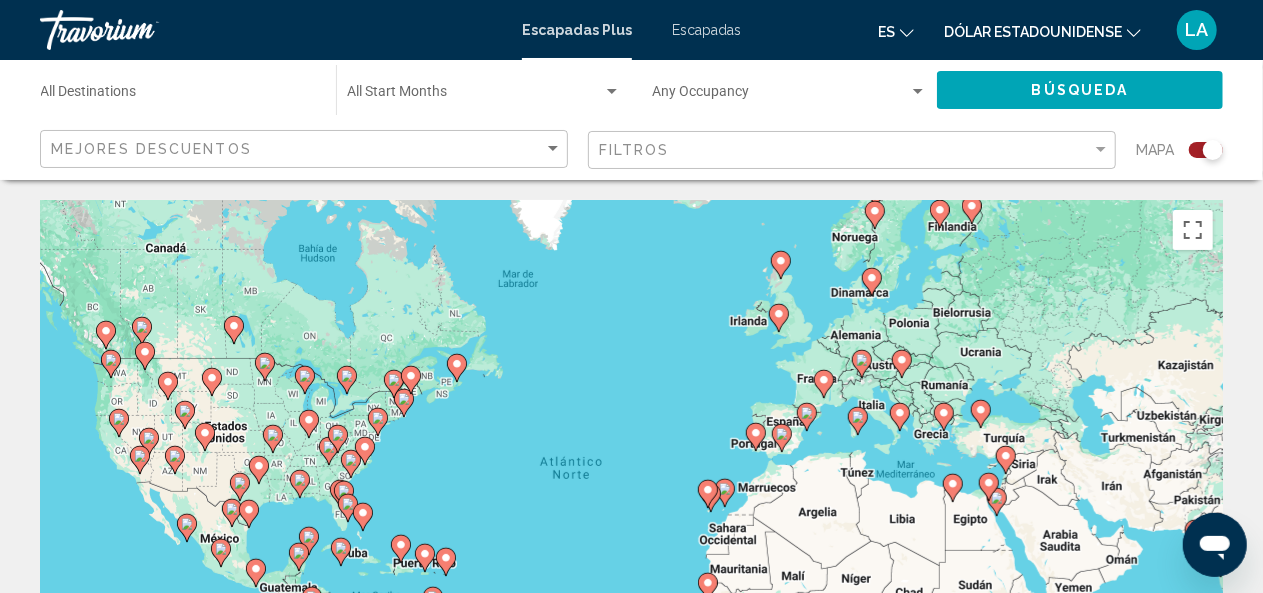 click on "Para activar la función de arrastre con el teclado, pulsa Alt + Intro. Cuando hayas habilitado esa función, usa las teclas de flecha para mover el marcador. Para completar el arrastre, pulsa Intro. Para cancelar, pulsa Escape." at bounding box center (631, 500) 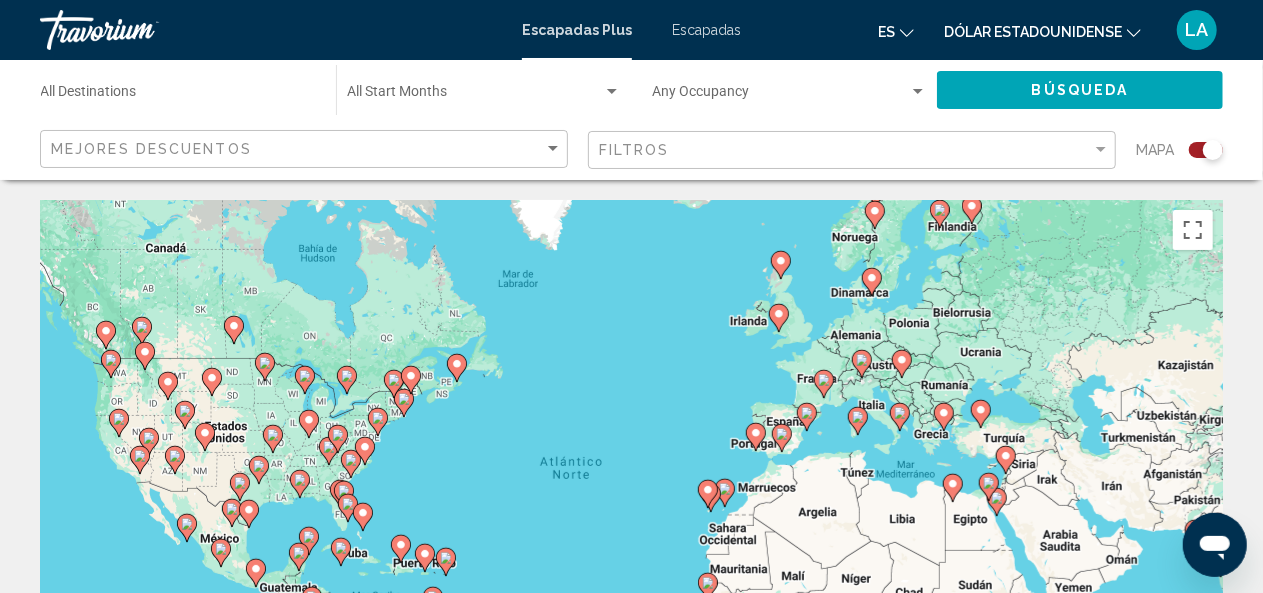 type on "**********" 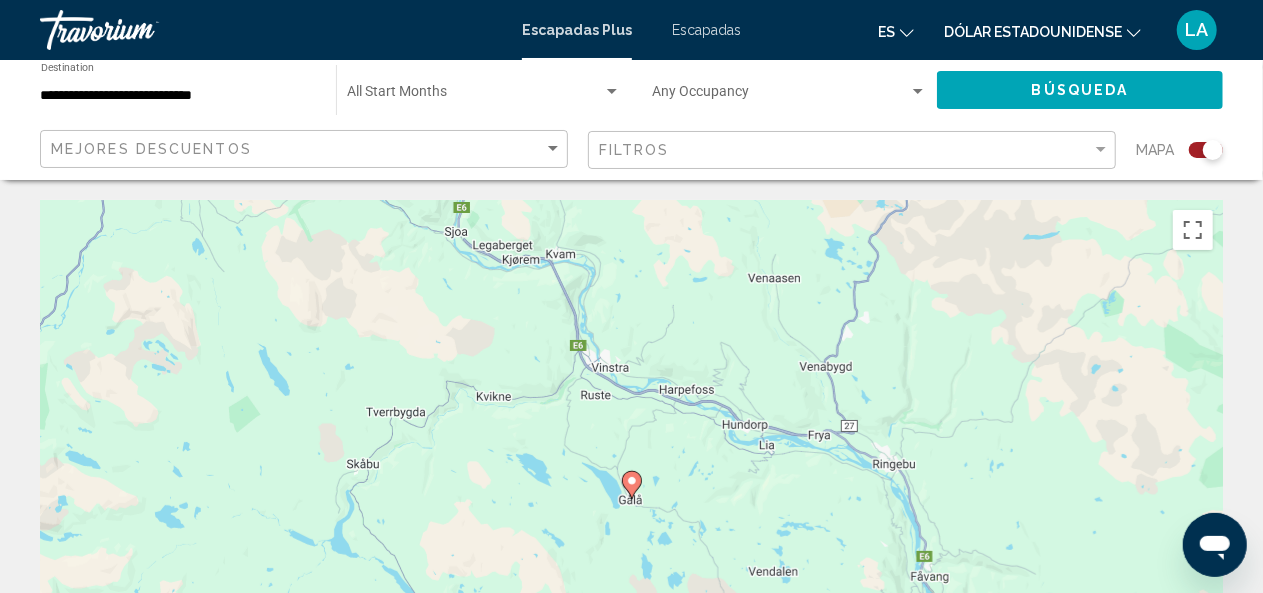 click 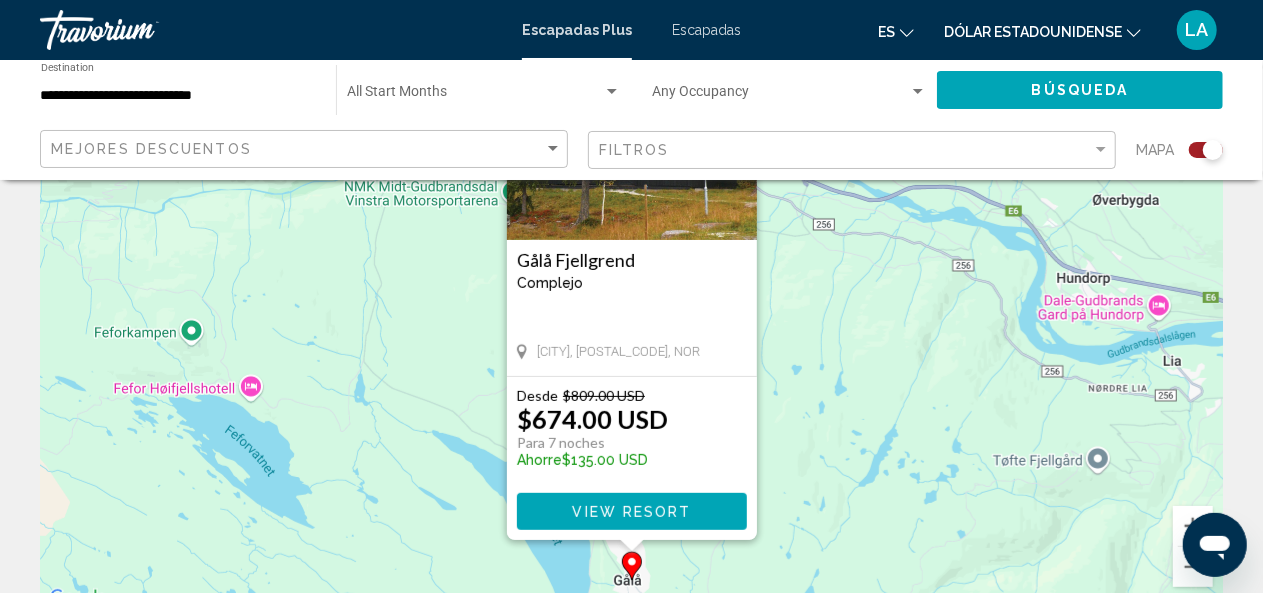 scroll, scrollTop: 212, scrollLeft: 0, axis: vertical 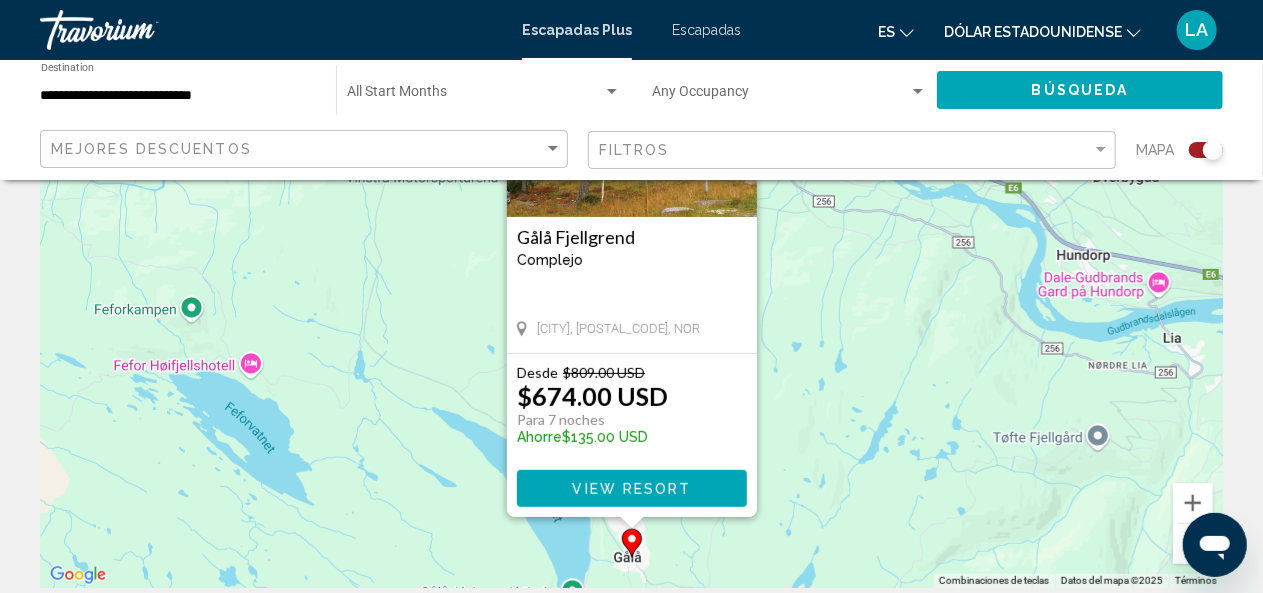 click on "View Resort" at bounding box center (632, 488) 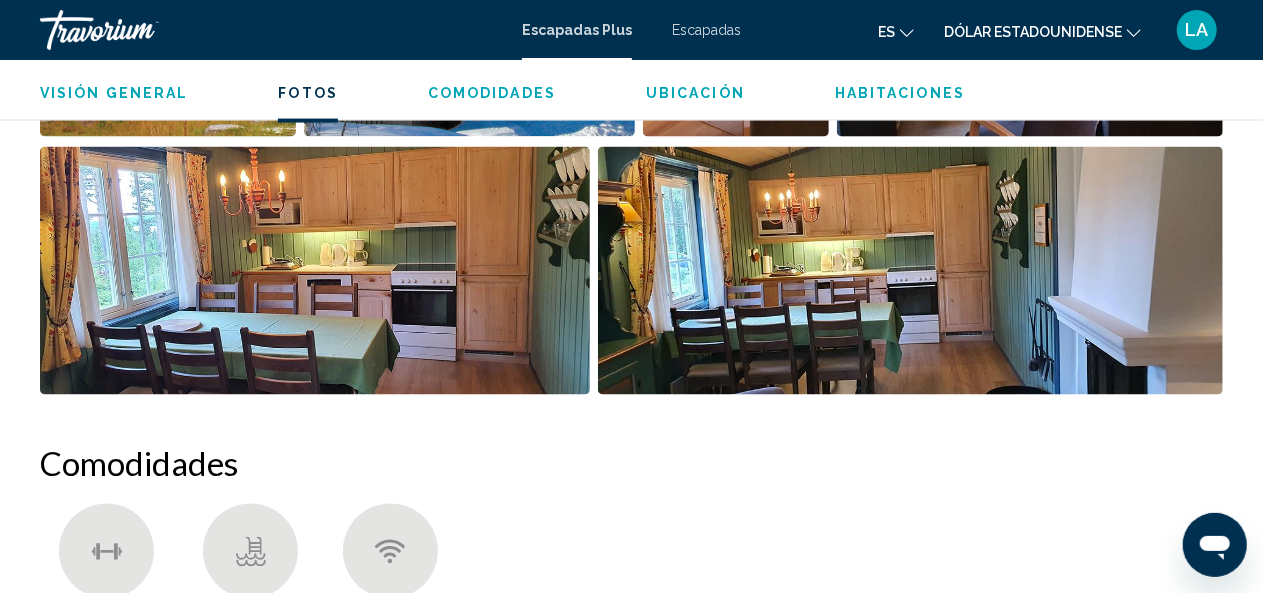 scroll, scrollTop: 1454, scrollLeft: 0, axis: vertical 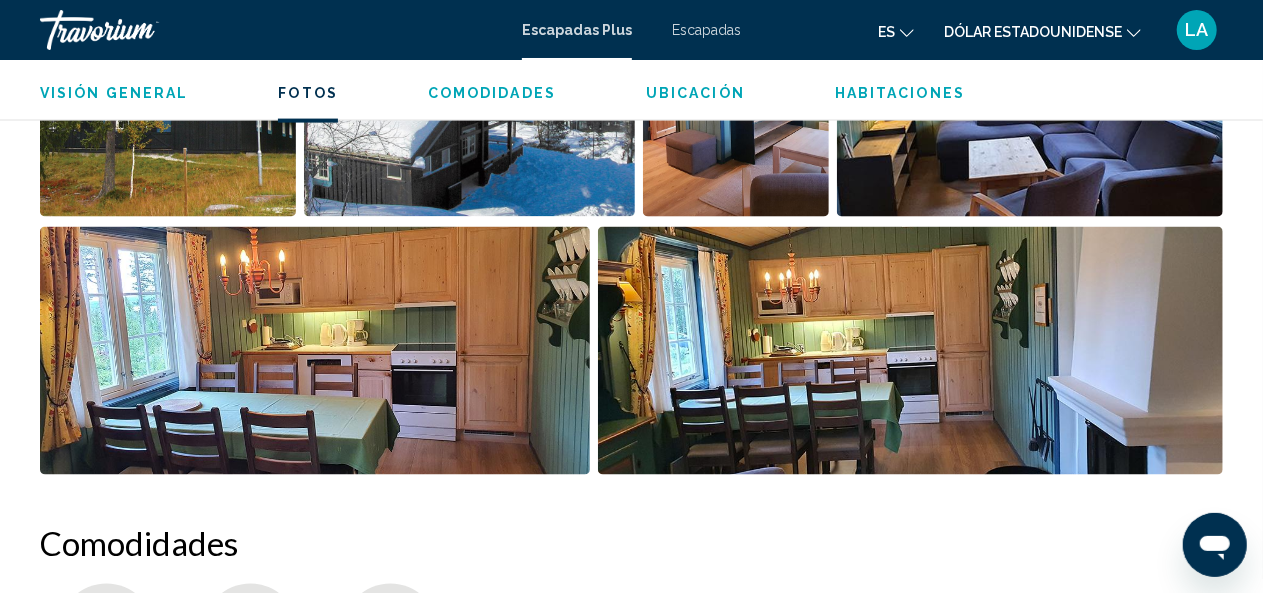 click at bounding box center (910, 351) 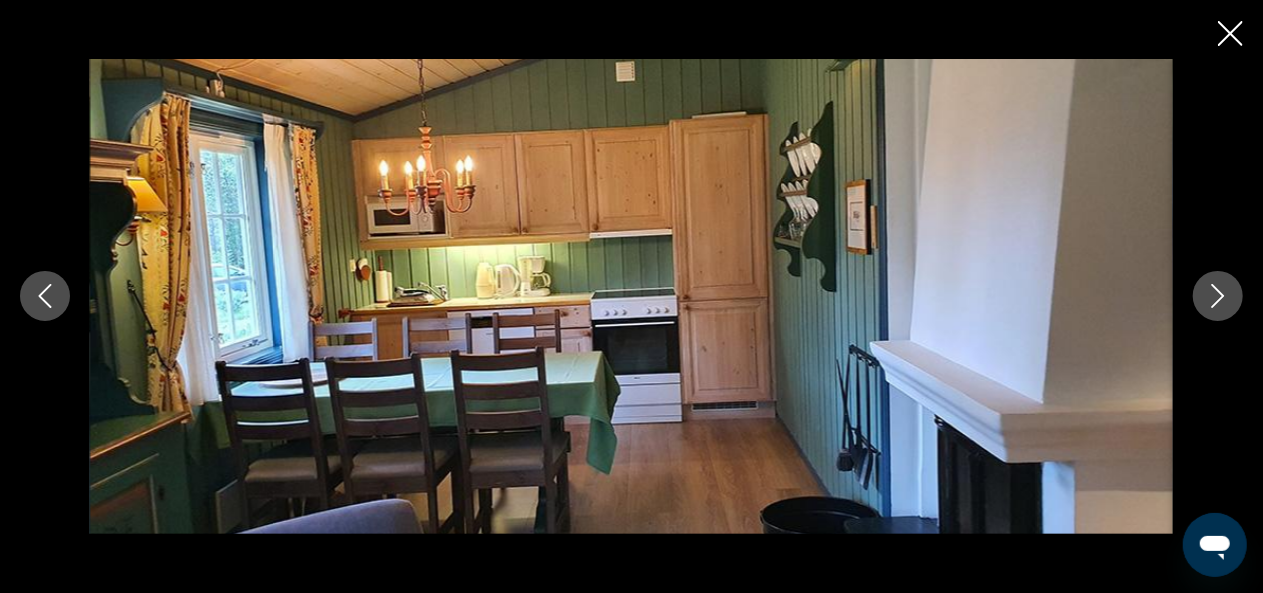 click 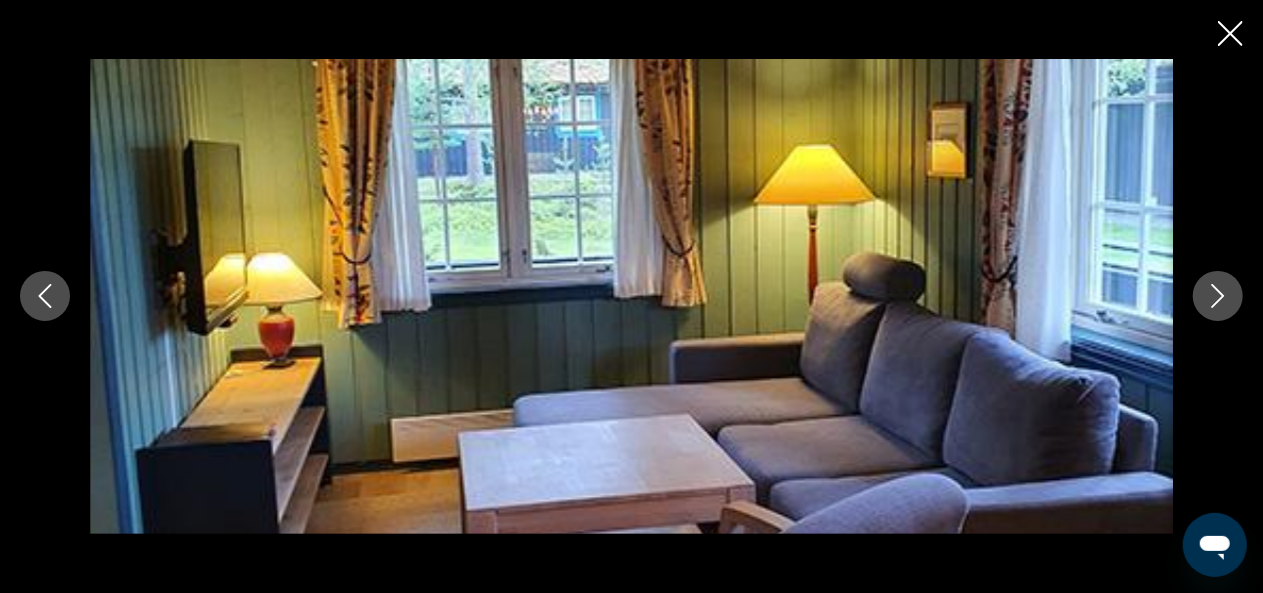 click at bounding box center (1218, 296) 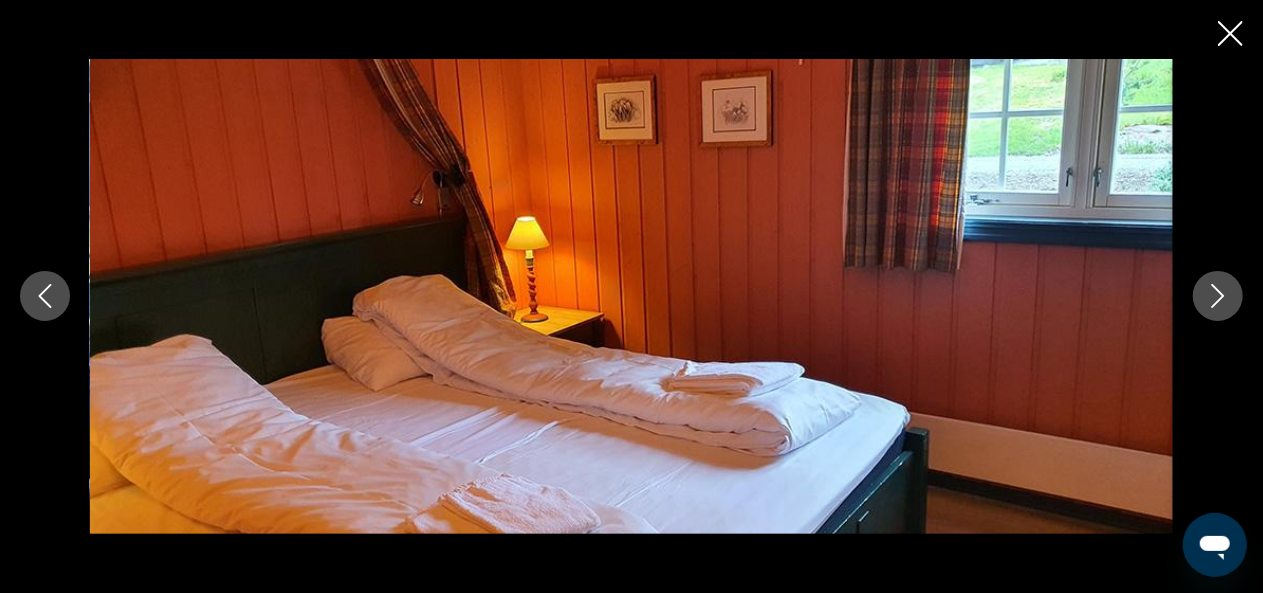 click at bounding box center [1218, 296] 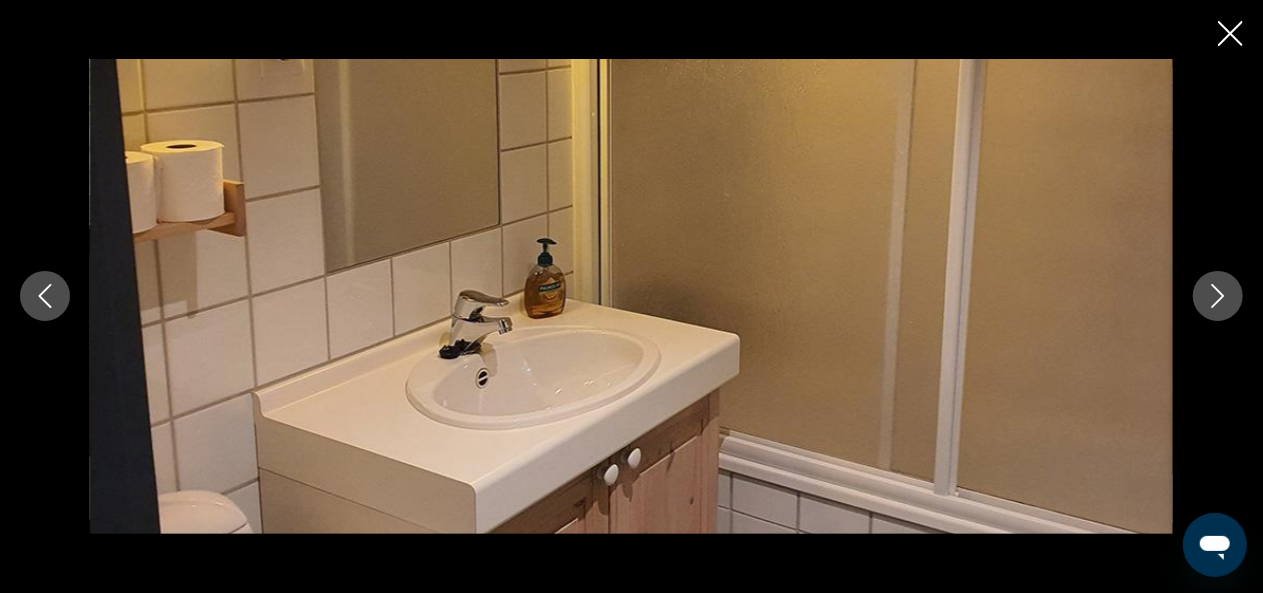 click 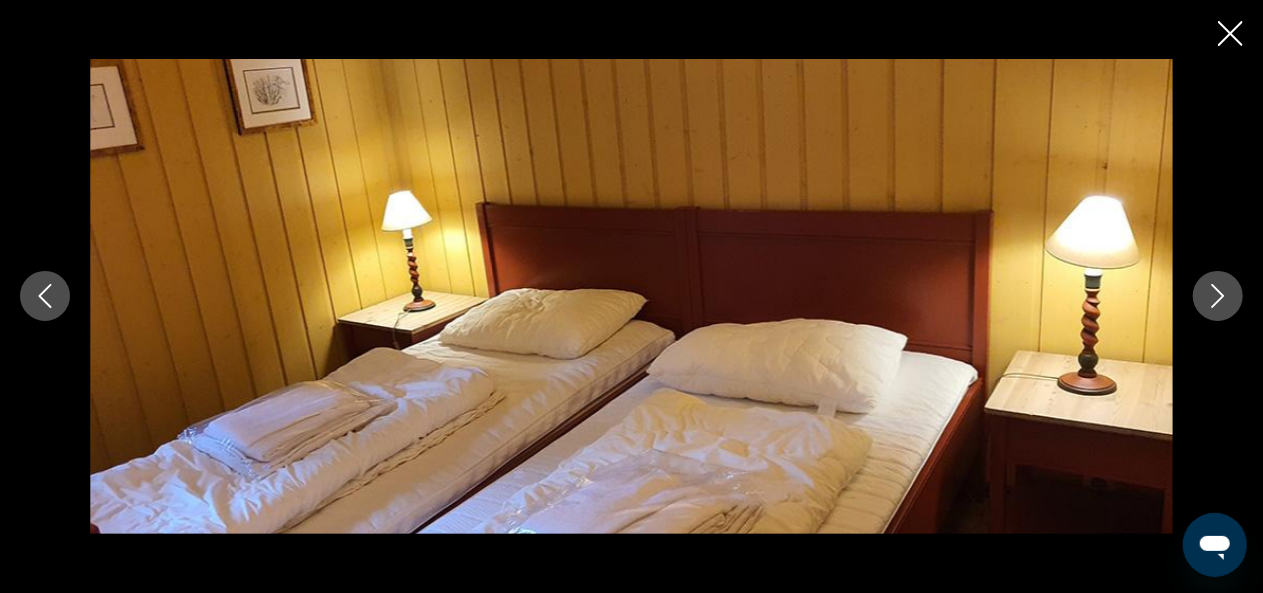 click 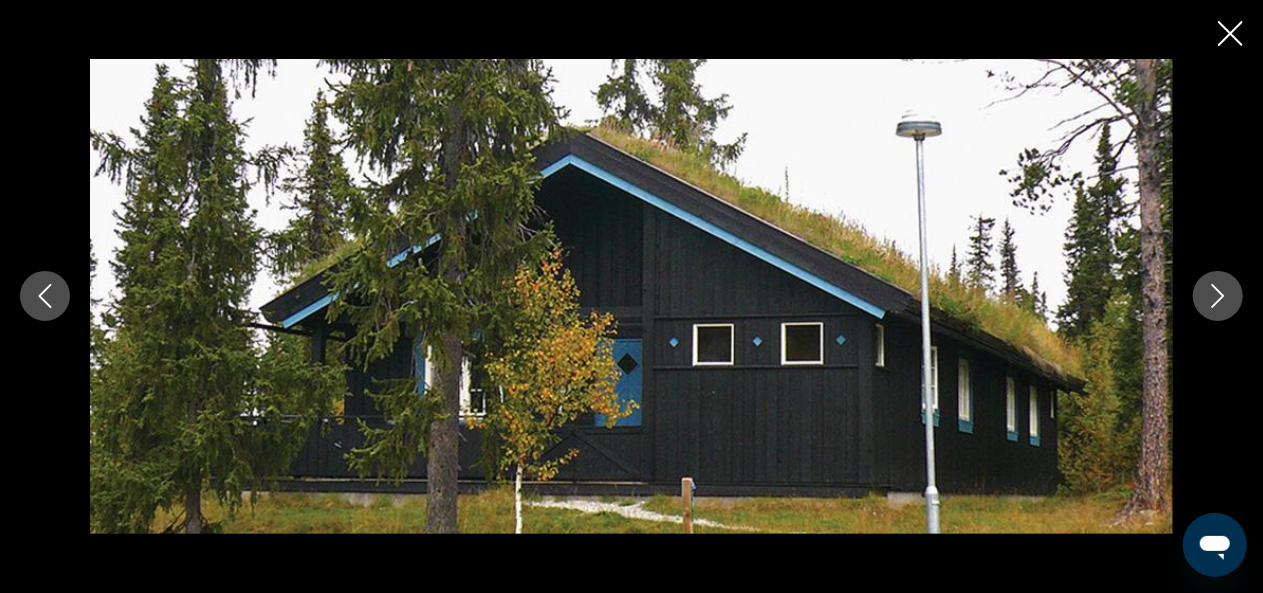 click 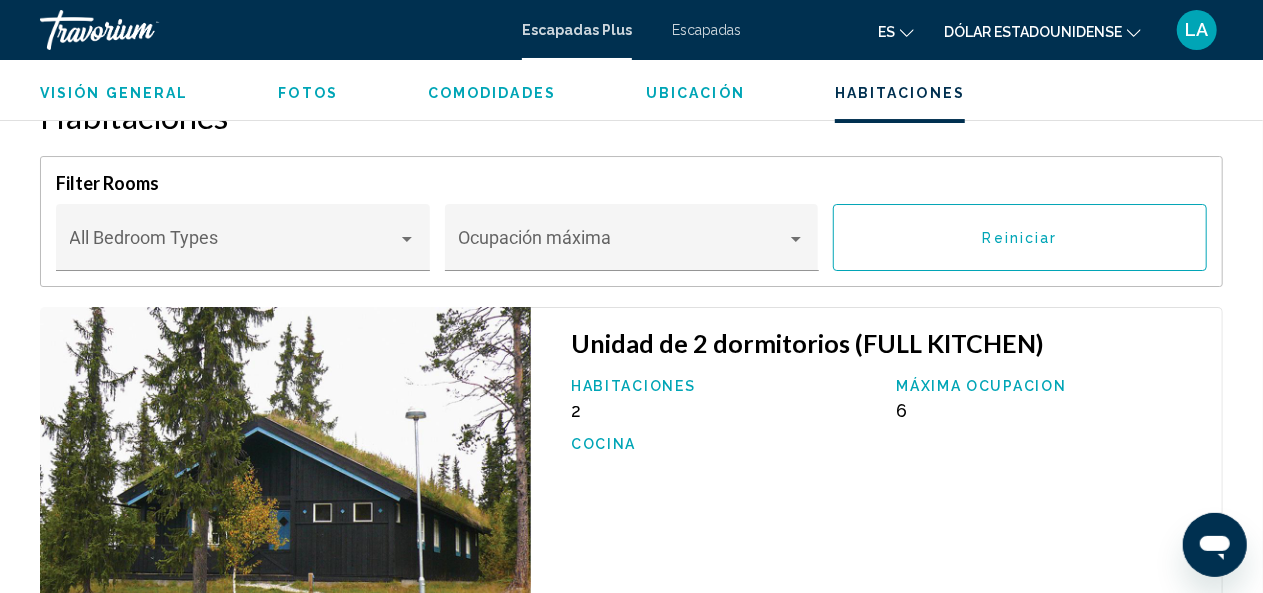 scroll, scrollTop: 3480, scrollLeft: 0, axis: vertical 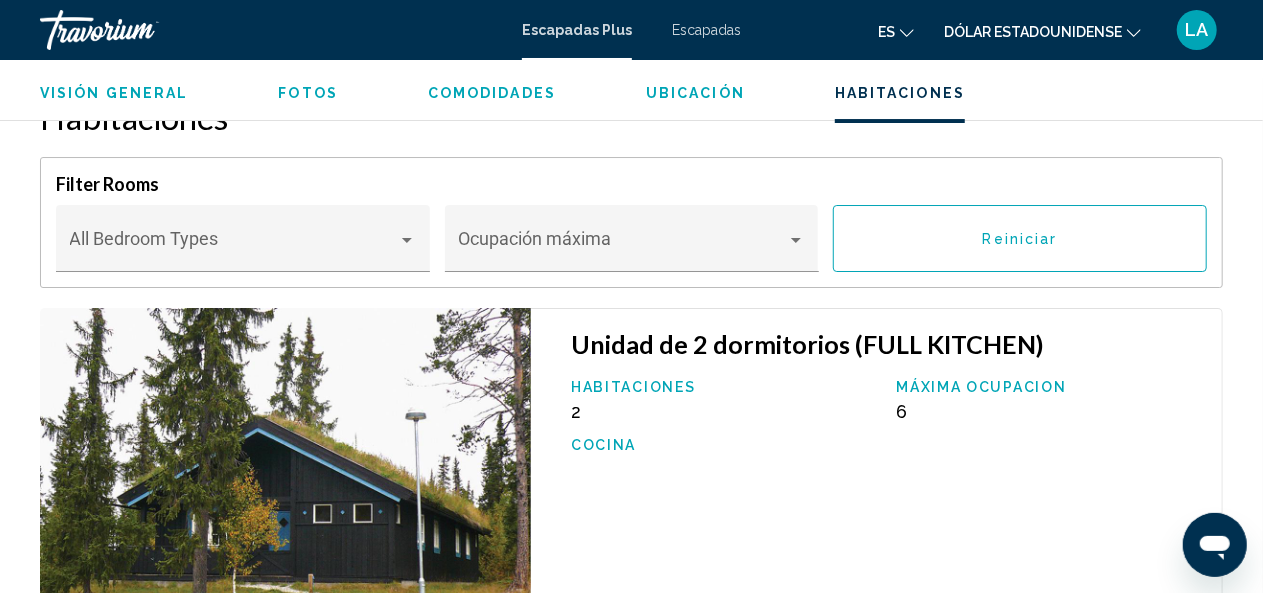 click on "Ubicación" at bounding box center [695, 93] 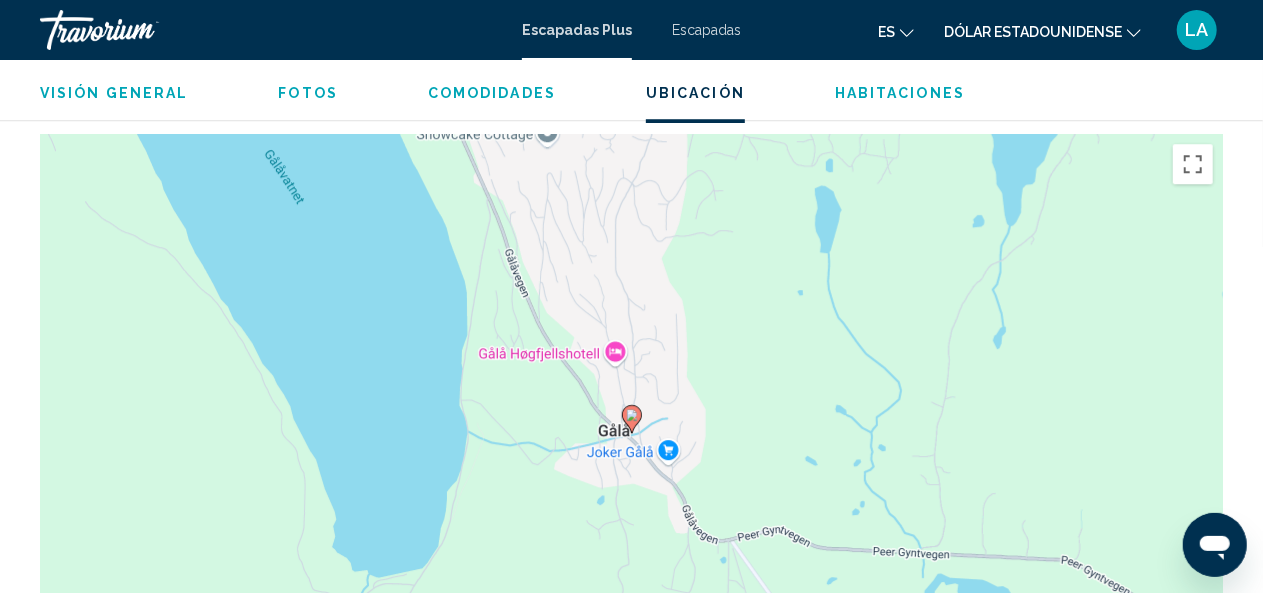 scroll, scrollTop: 2756, scrollLeft: 0, axis: vertical 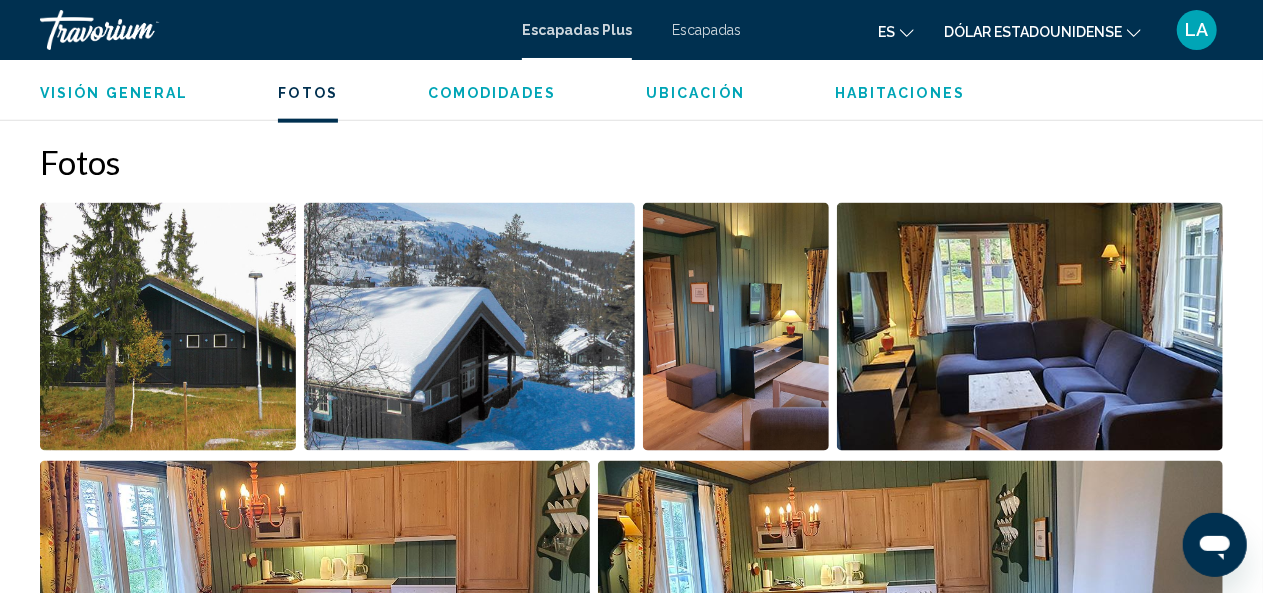 click at bounding box center (469, 327) 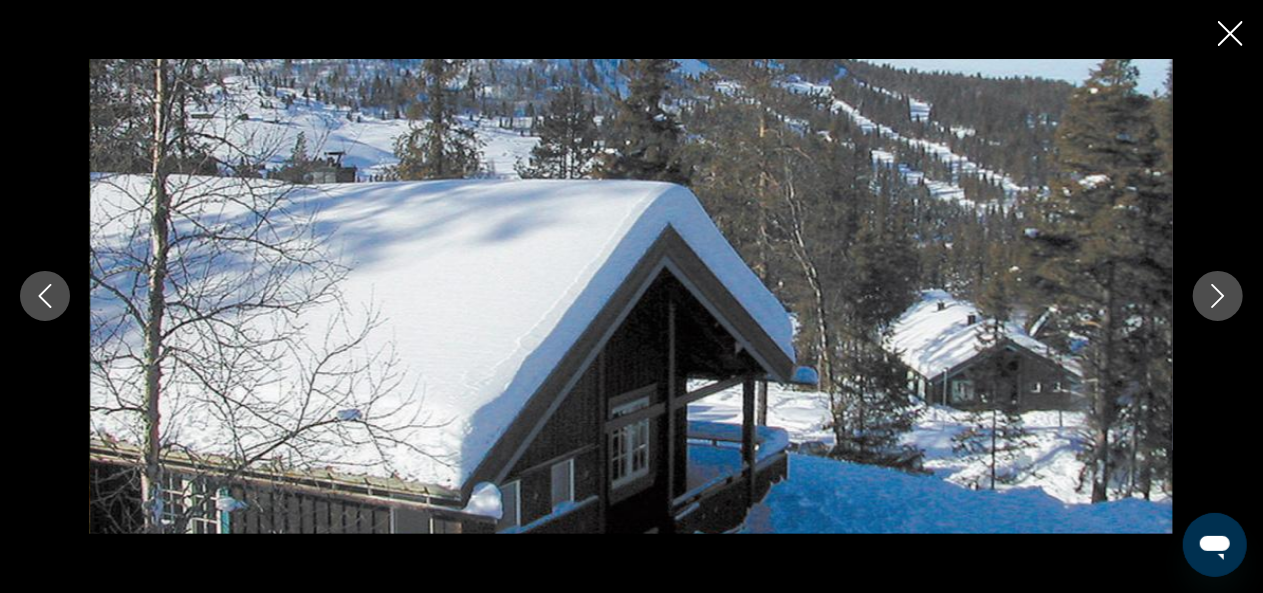 click 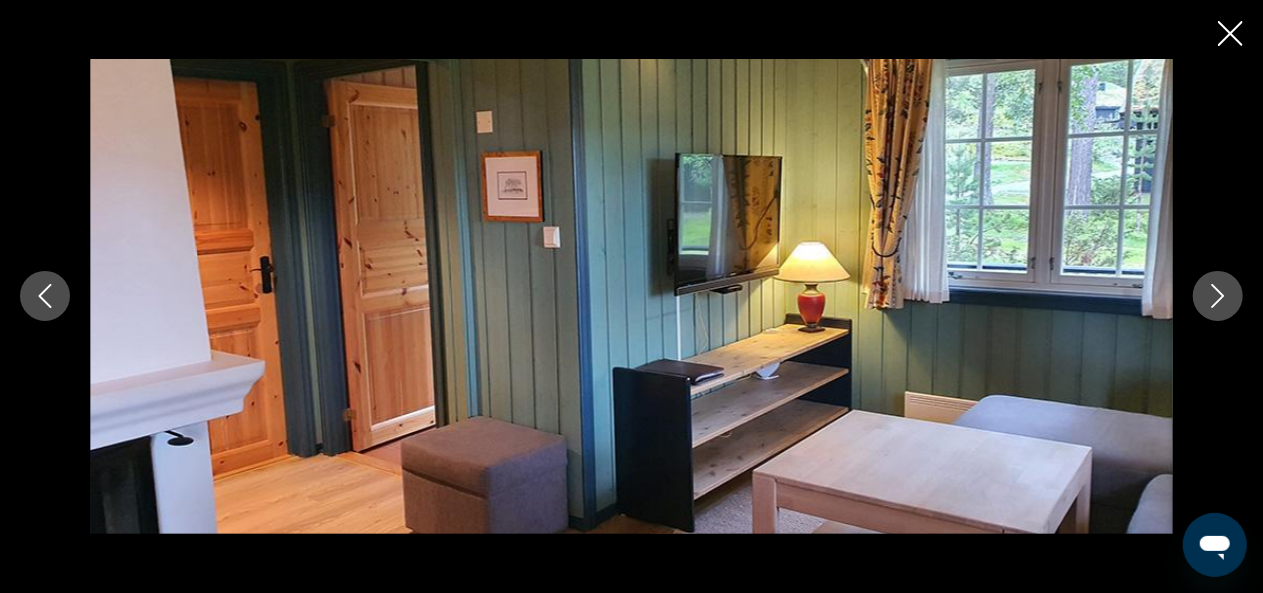 click 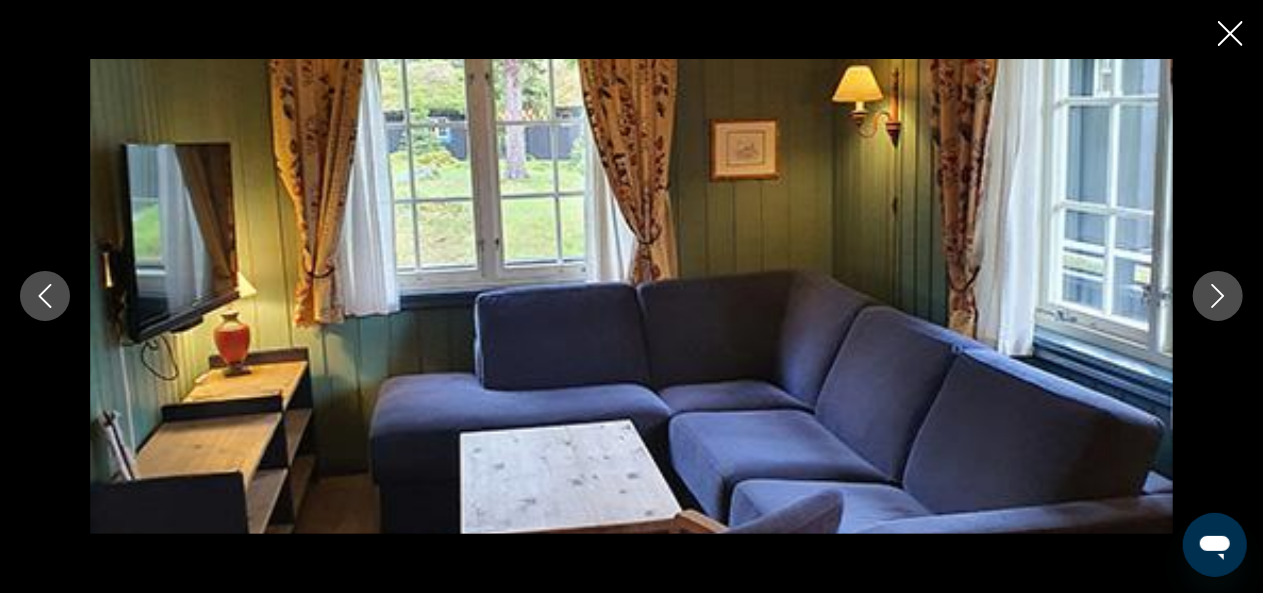 click 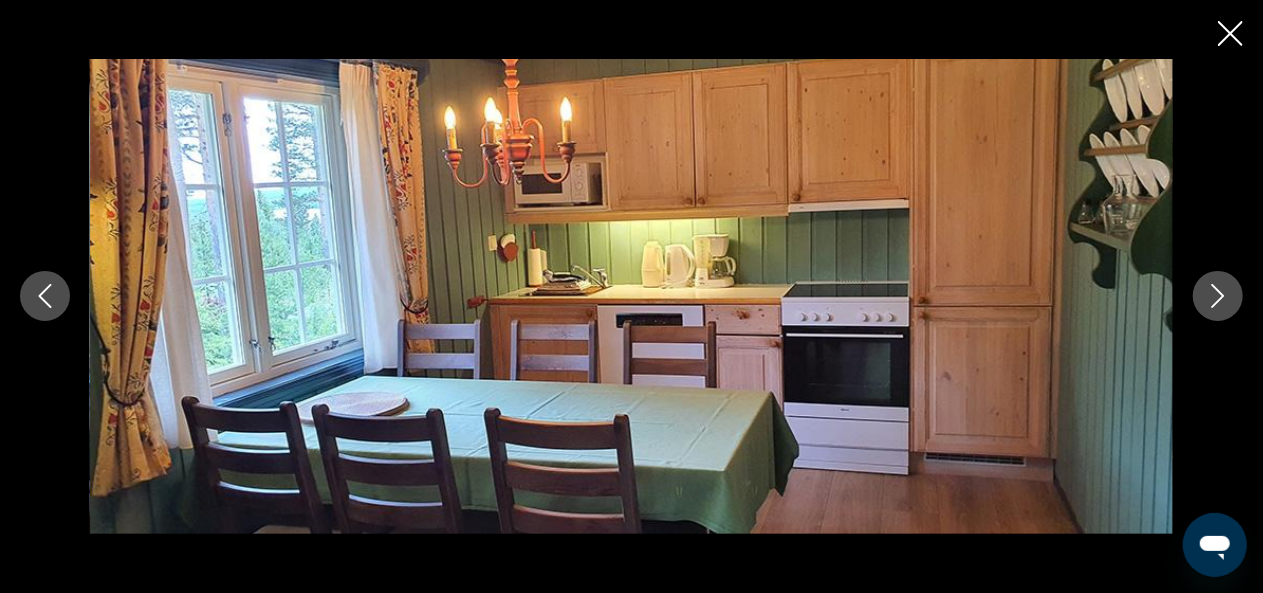 click 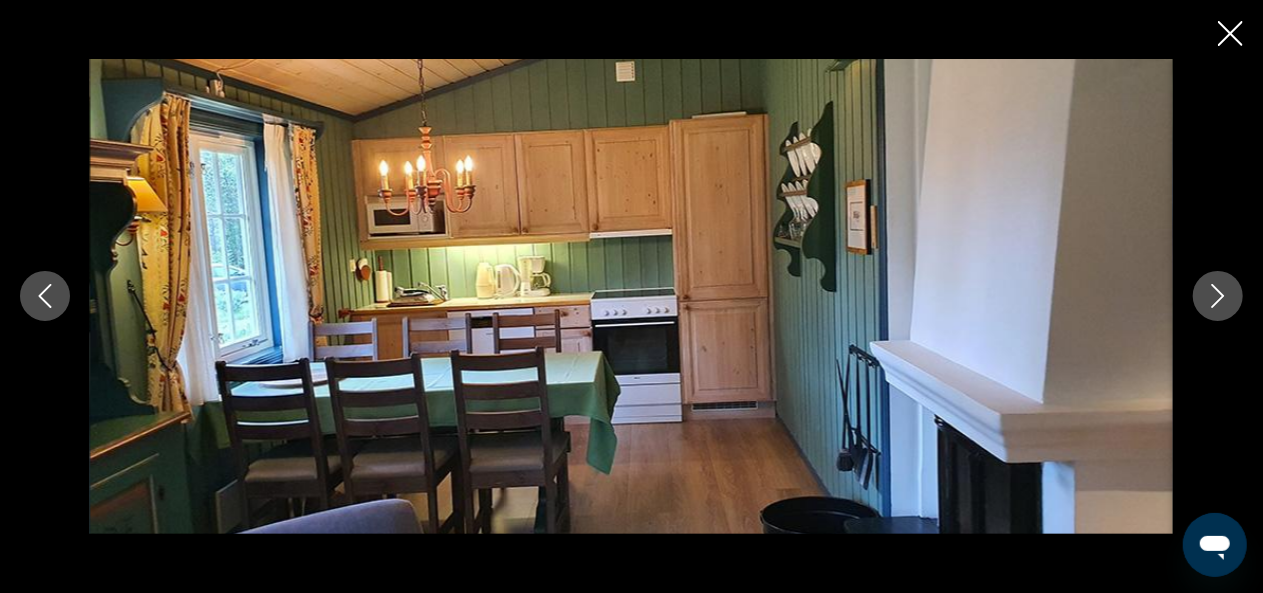 click 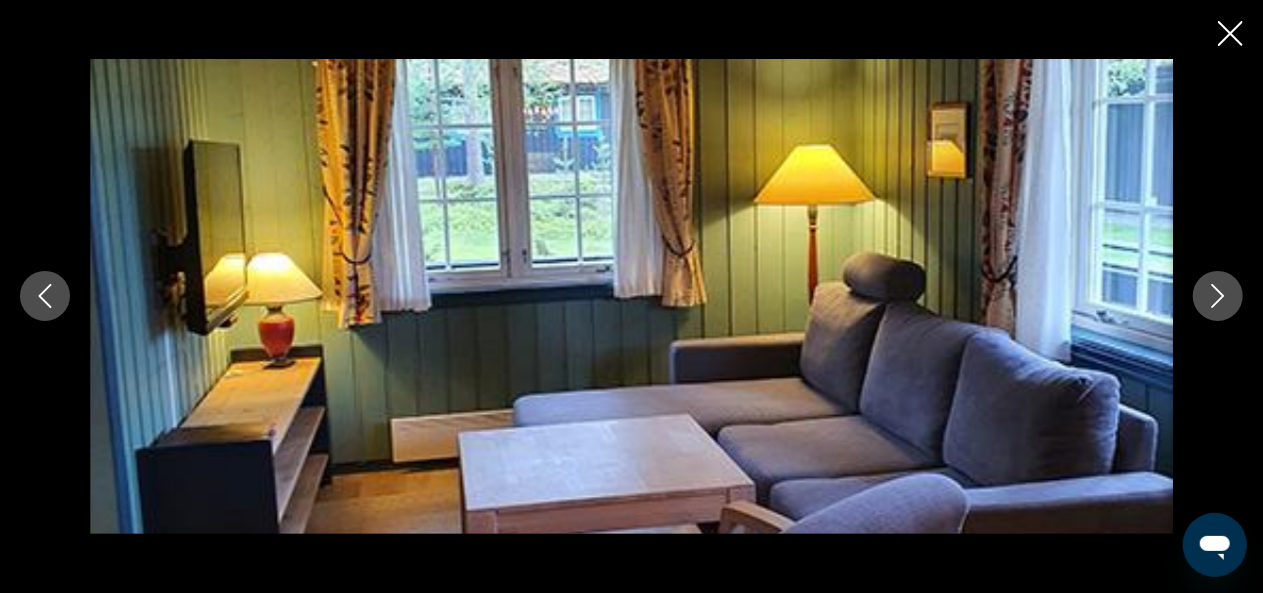 click 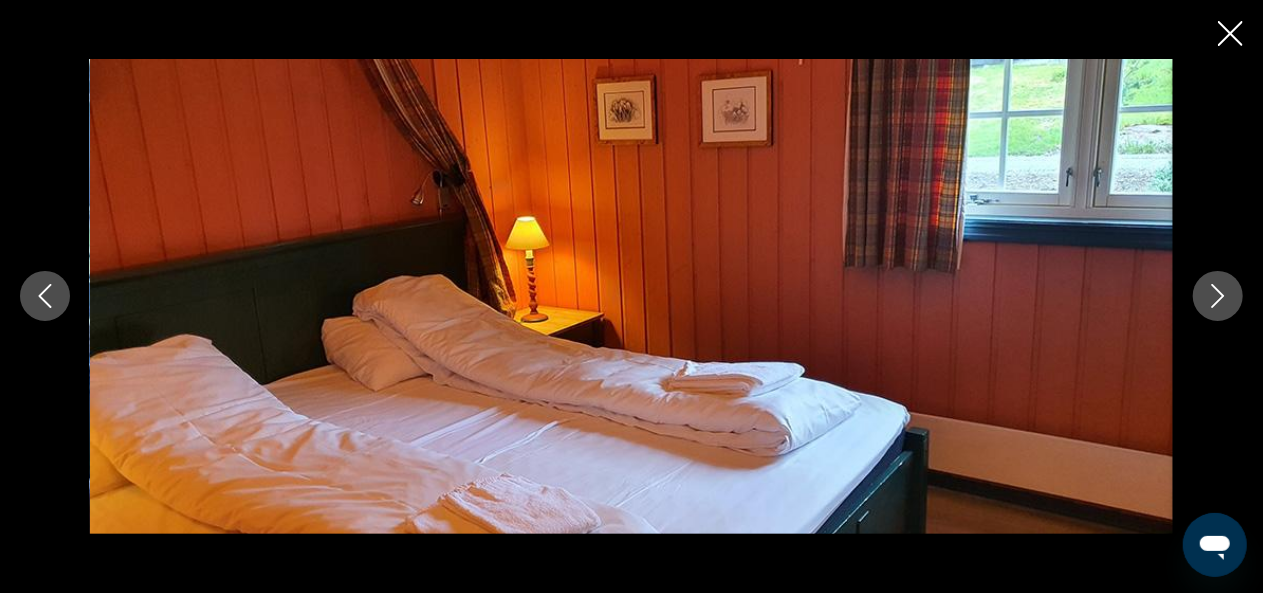 click 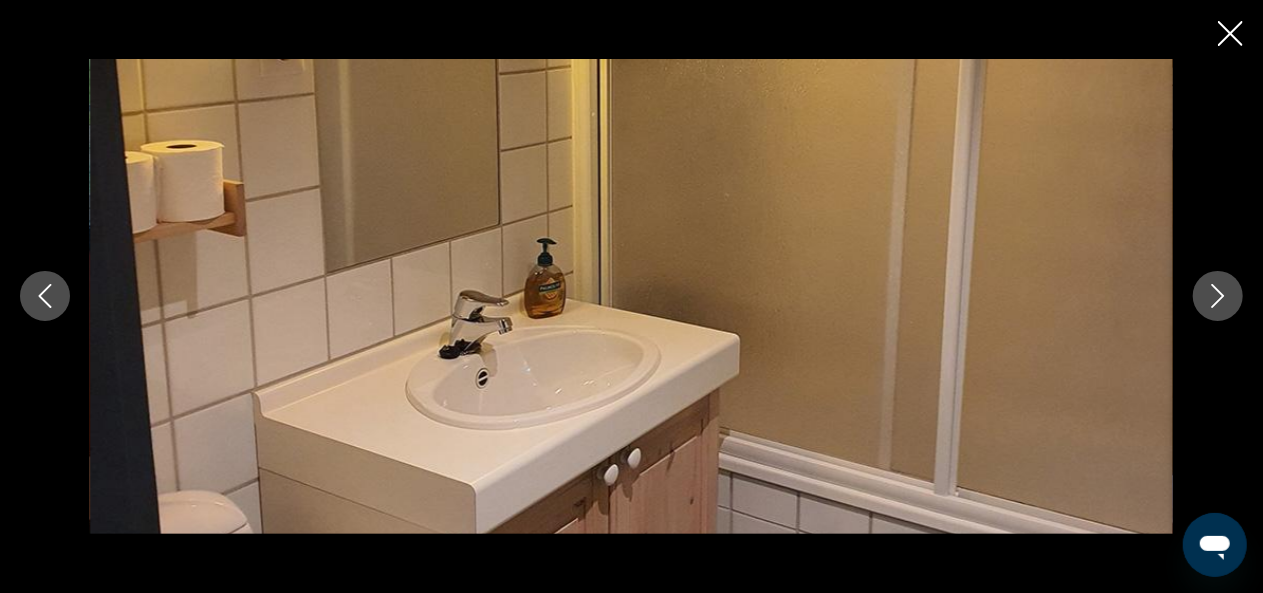 click 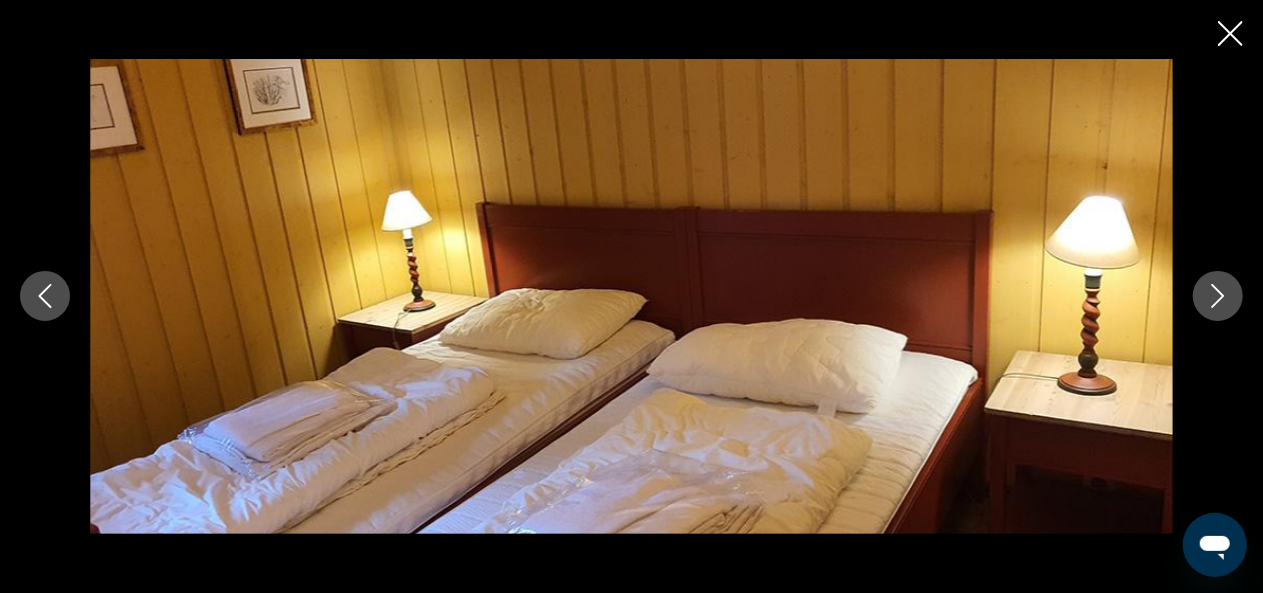 click 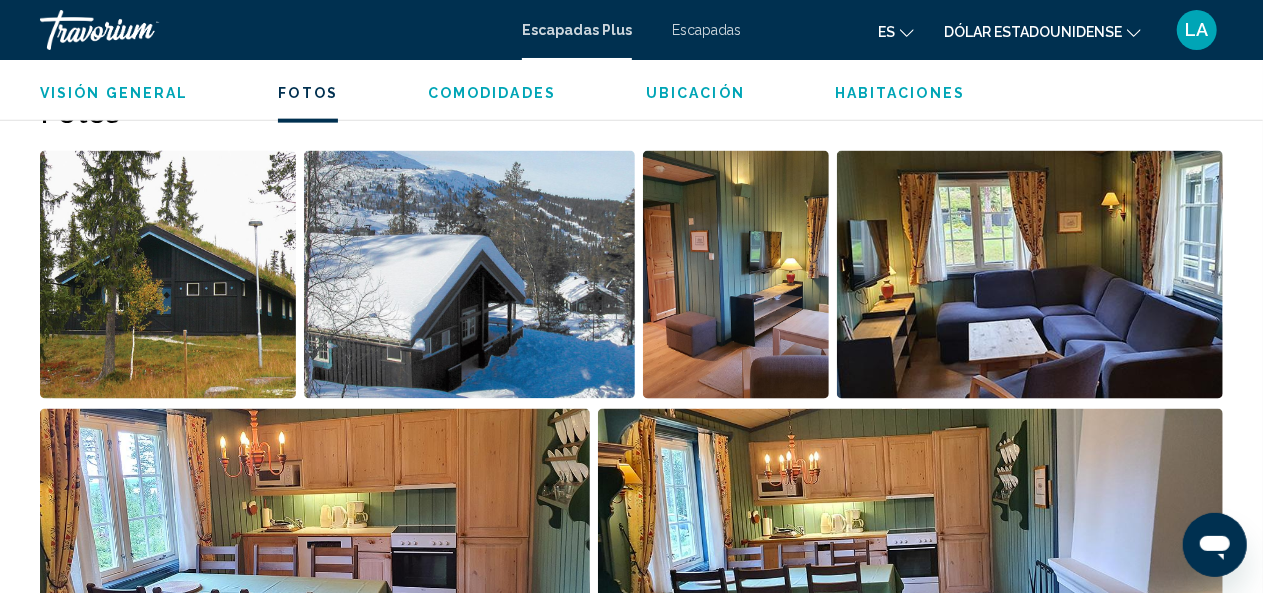 scroll, scrollTop: 1272, scrollLeft: 0, axis: vertical 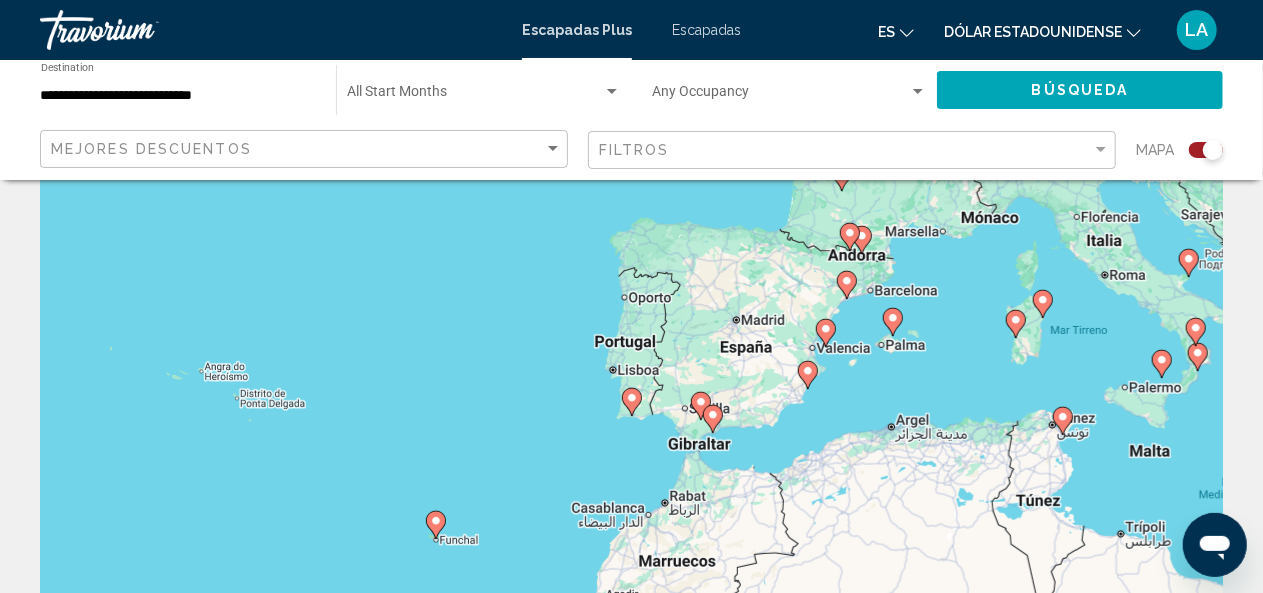type on "**********" 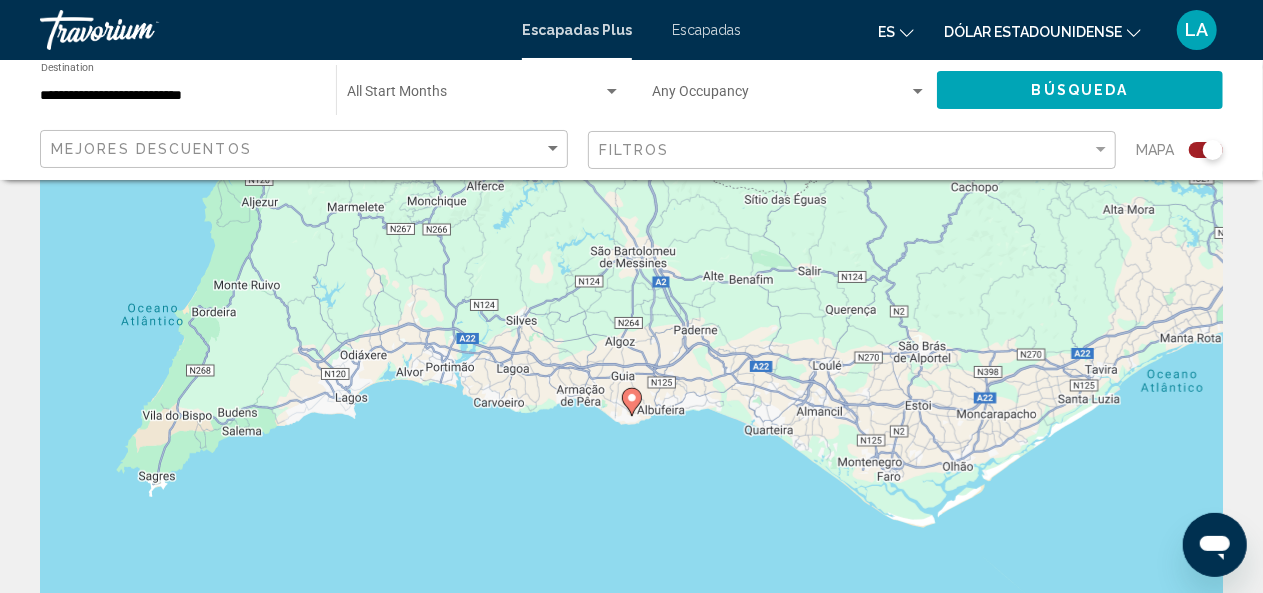 click 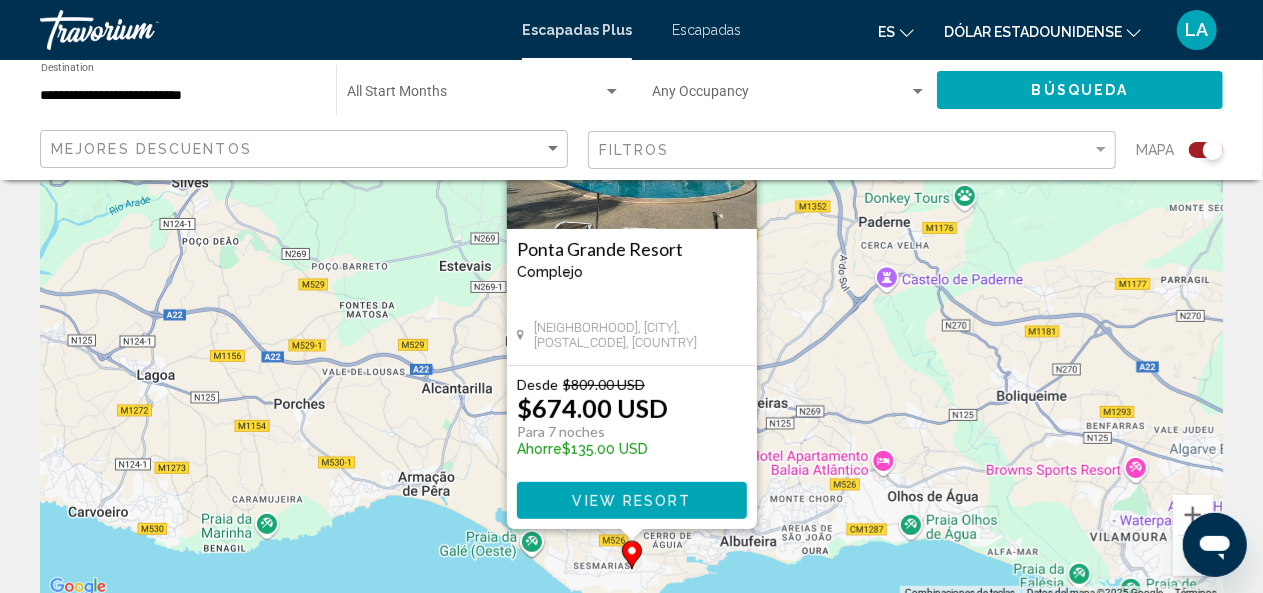 scroll, scrollTop: 201, scrollLeft: 0, axis: vertical 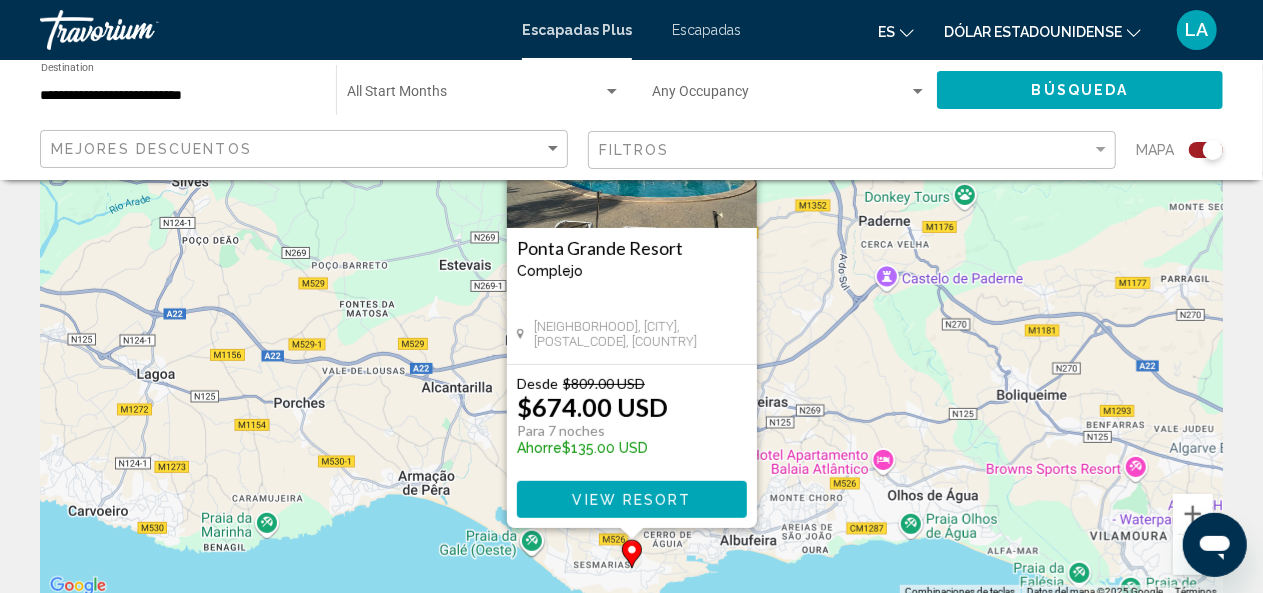 click on "View Resort" at bounding box center (631, 500) 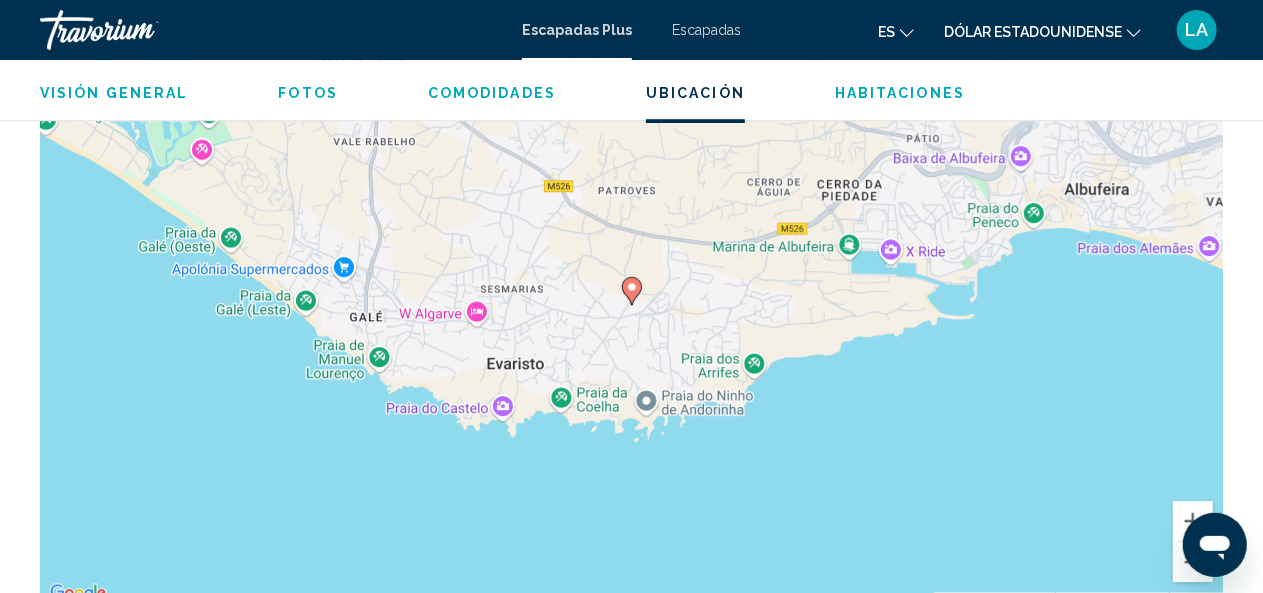 scroll, scrollTop: 2863, scrollLeft: 0, axis: vertical 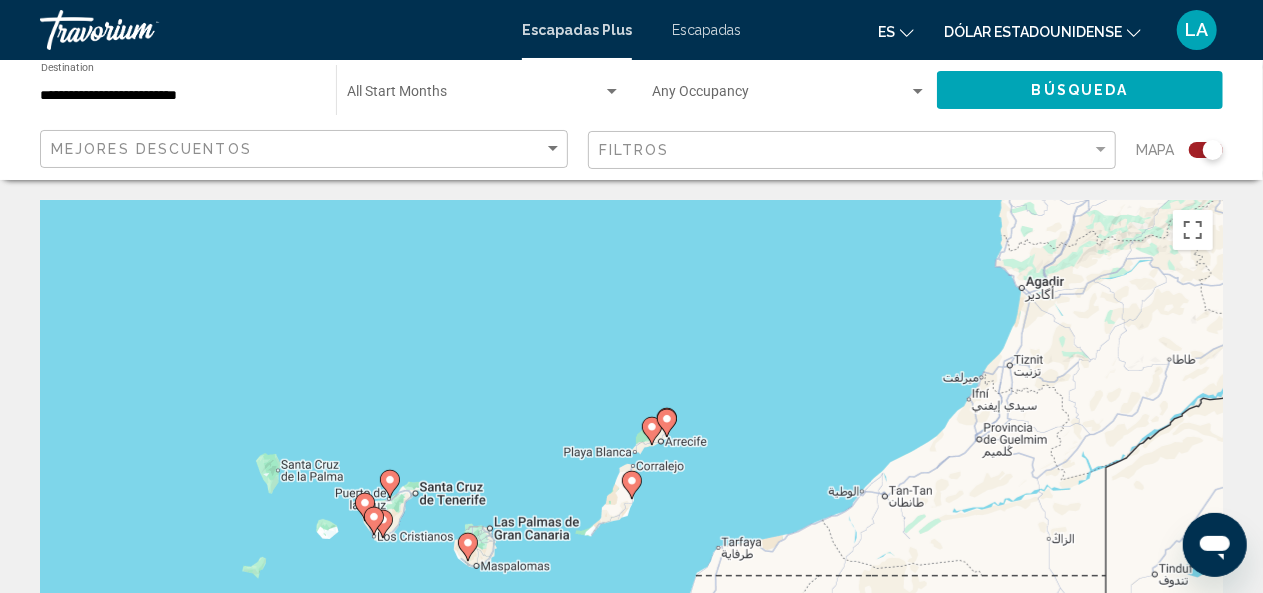 click on "Para activar la función de arrastre con el teclado, pulsa Alt + Intro. Cuando hayas habilitado esa función, usa las teclas de flecha para mover el marcador. Para completar el arrastre, pulsa Intro. Para cancelar, pulsa Escape." at bounding box center (631, 500) 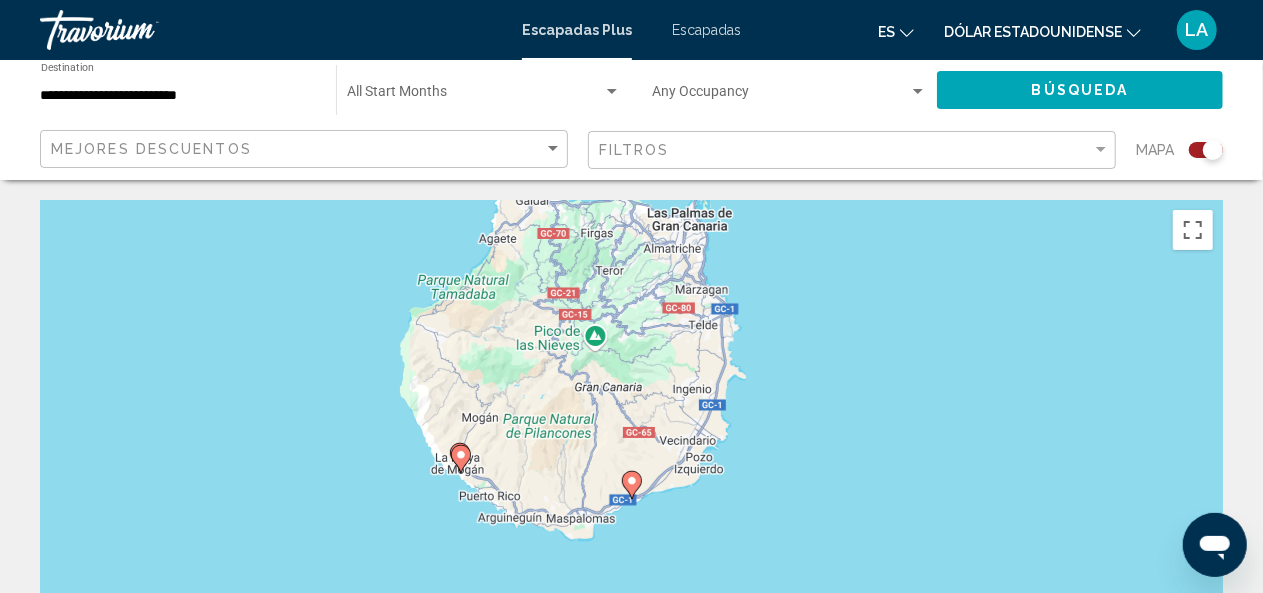 click 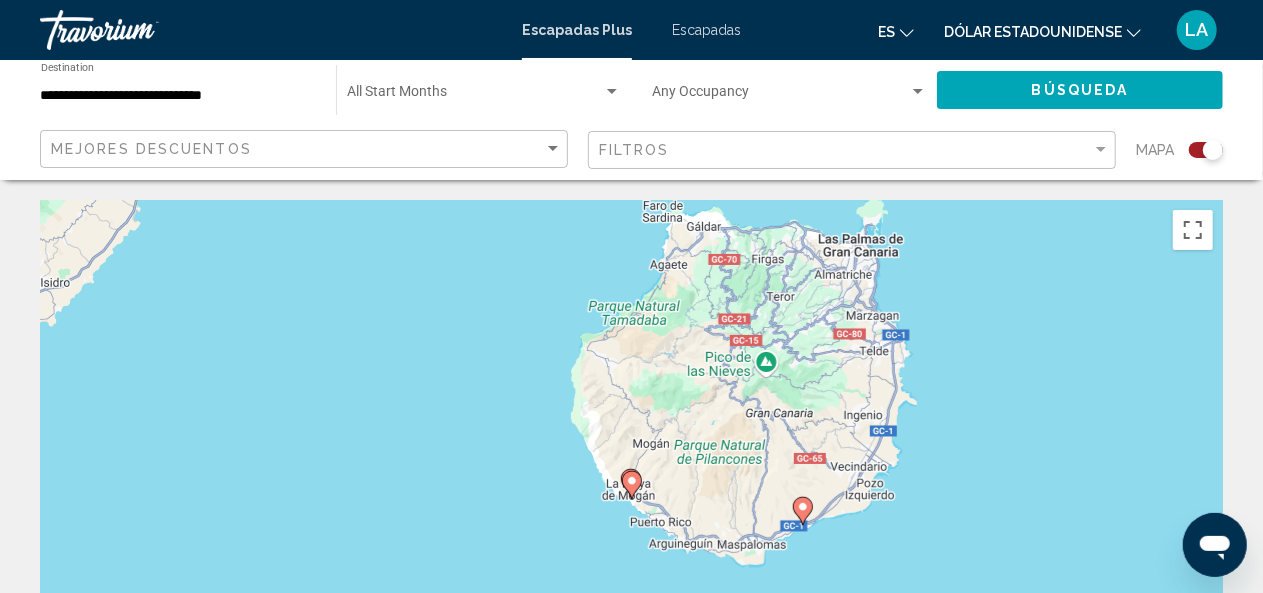 click at bounding box center [632, 485] 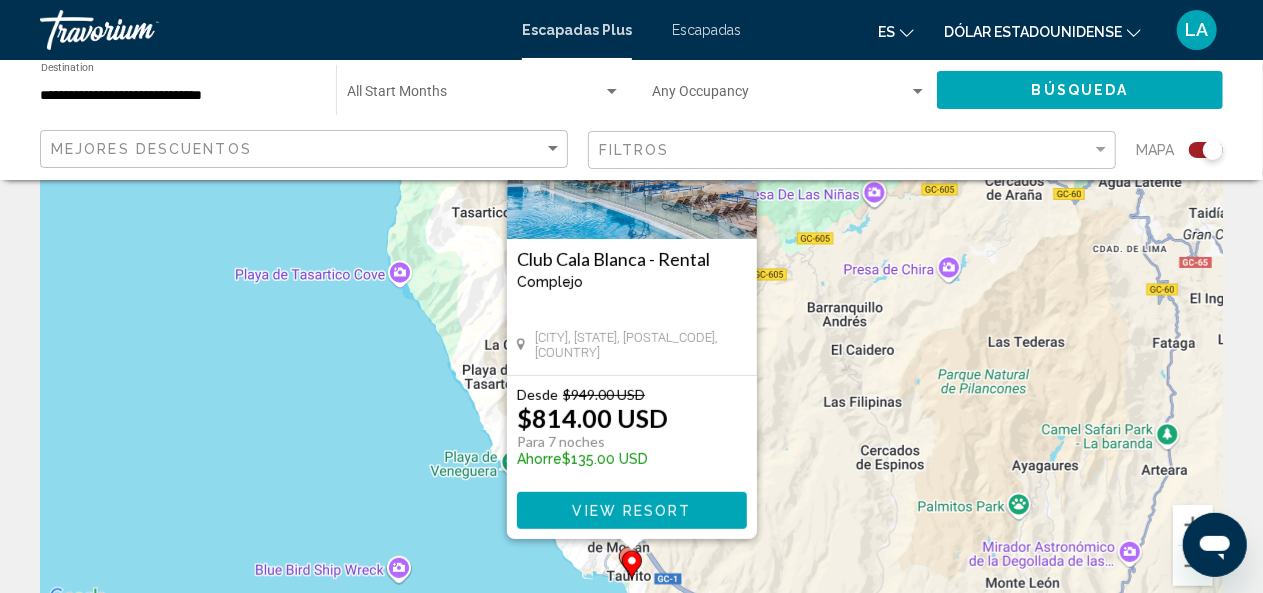 scroll, scrollTop: 230, scrollLeft: 0, axis: vertical 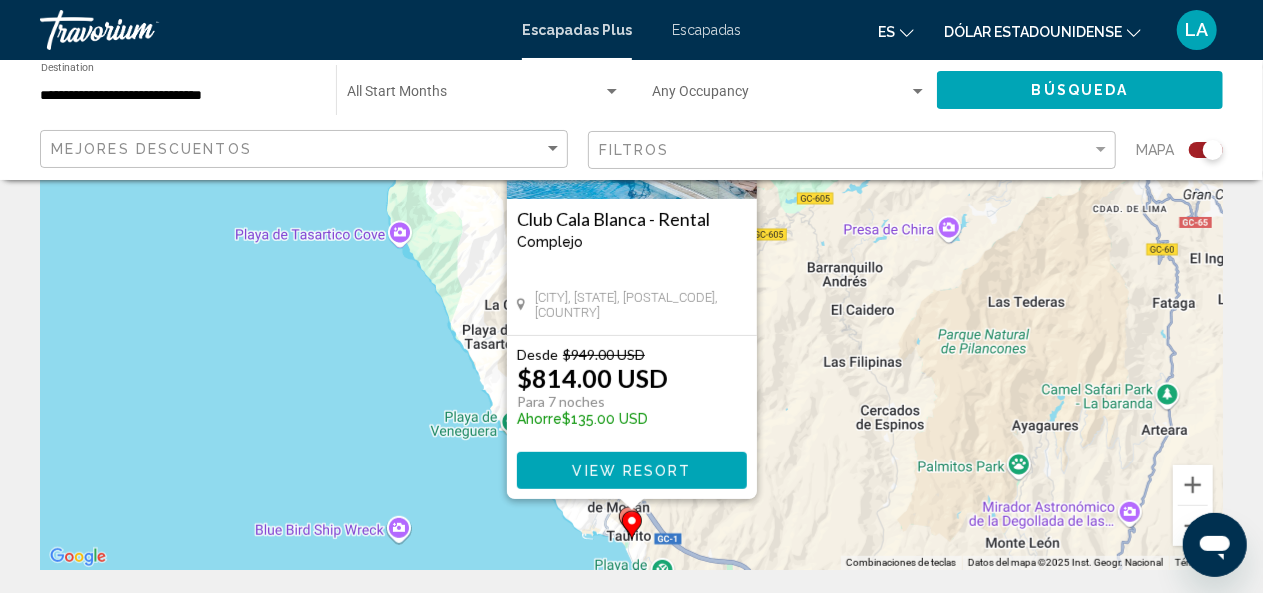 click on "View Resort" at bounding box center [631, 471] 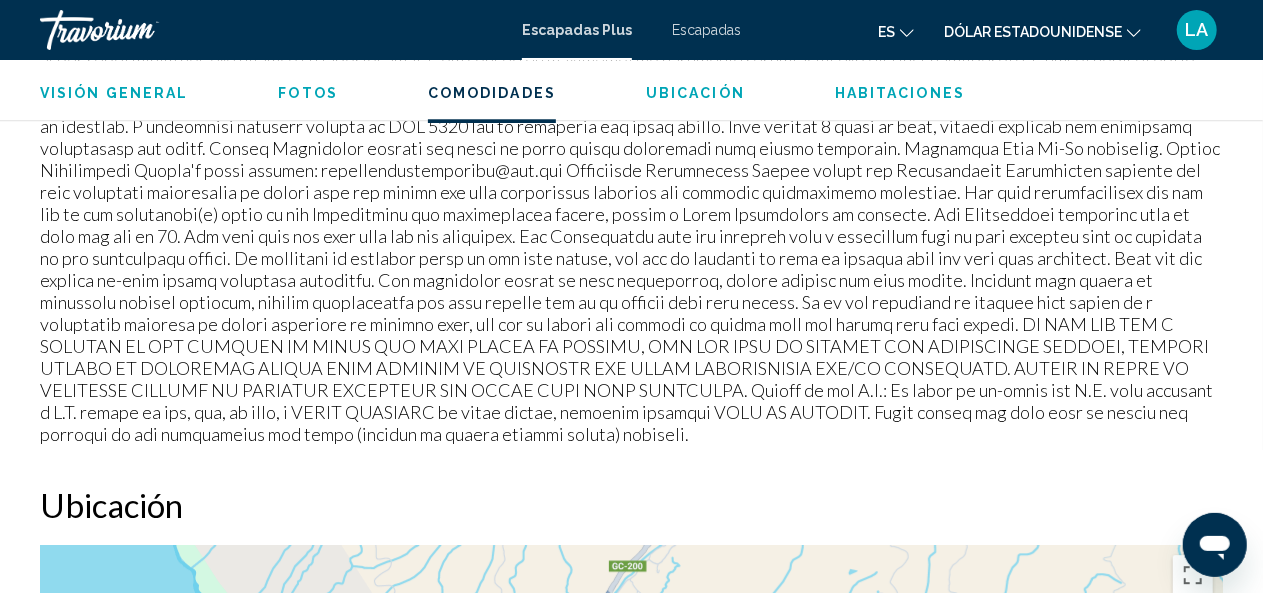 scroll, scrollTop: 2596, scrollLeft: 0, axis: vertical 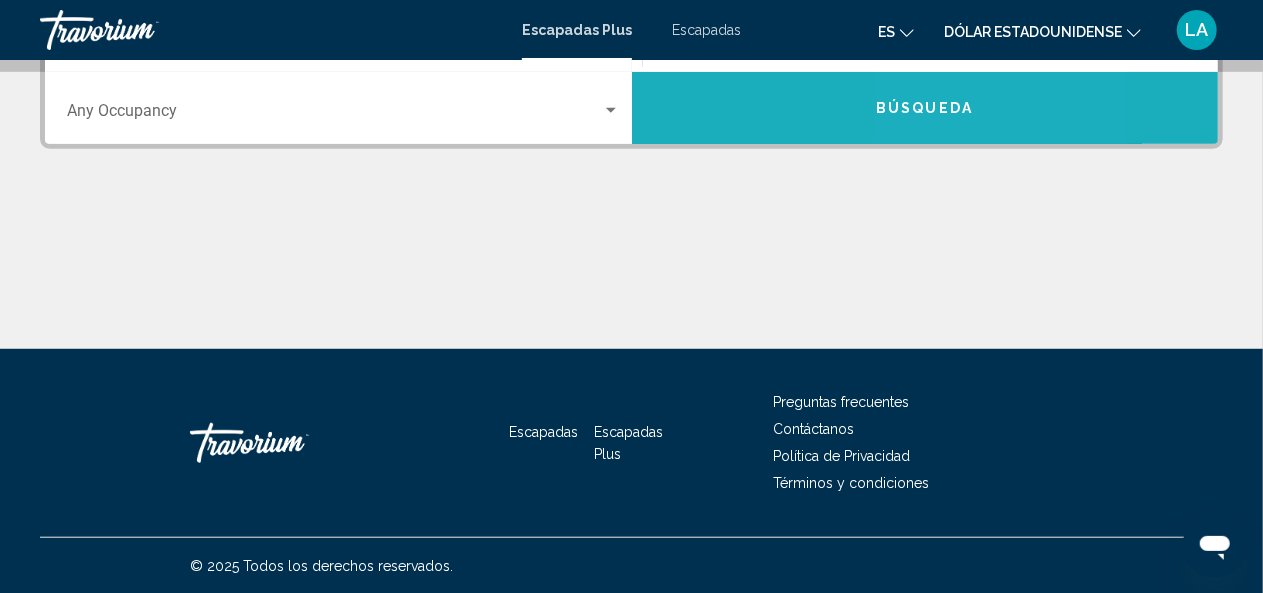 click on "Búsqueda" at bounding box center (924, 109) 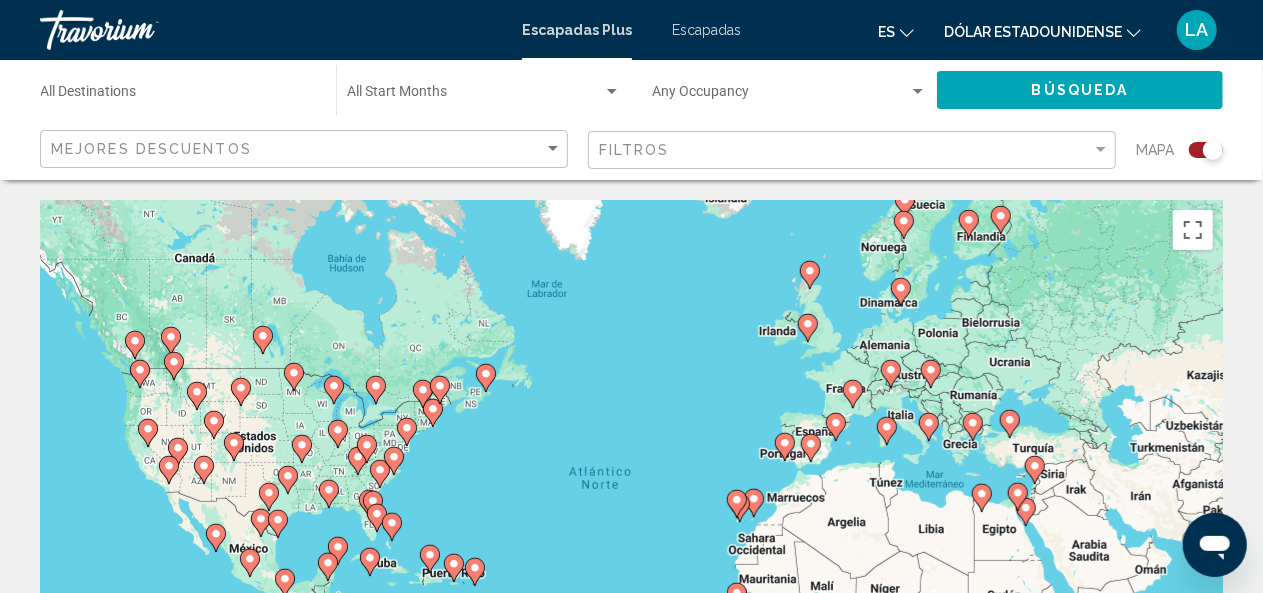 click on "Para activar la función de arrastre con el teclado, pulsa Alt + Intro. Cuando hayas habilitado esa función, usa las teclas de flecha para mover el marcador. Para completar el arrastre, pulsa Intro. Para cancelar, pulsa Escape." at bounding box center [631, 500] 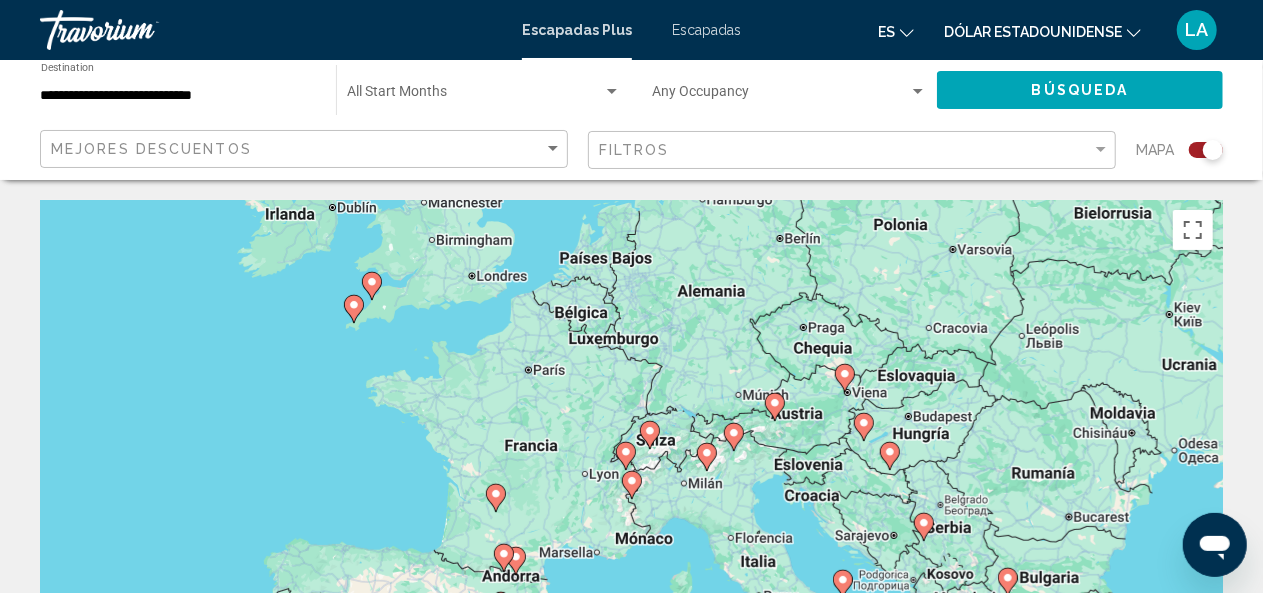 click on "Para activar la función de arrastre con el teclado, pulsa Alt + Intro. Cuando hayas habilitado esa función, usa las teclas de flecha para mover el marcador. Para completar el arrastre, pulsa Intro. Para cancelar, pulsa Escape." at bounding box center [631, 500] 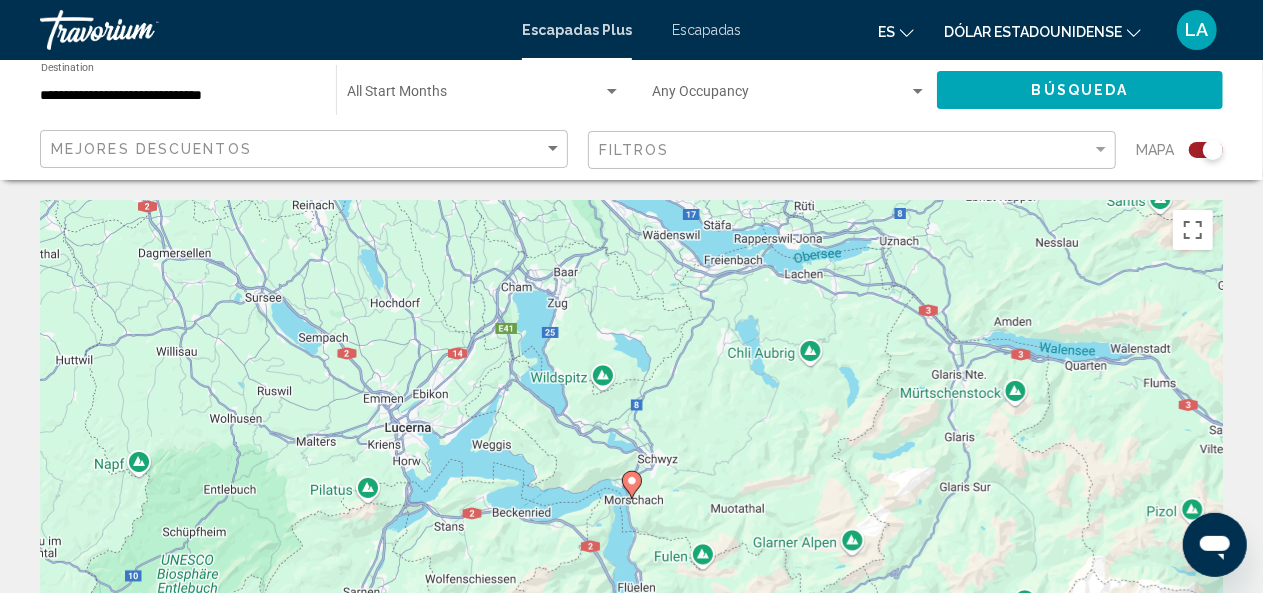 click 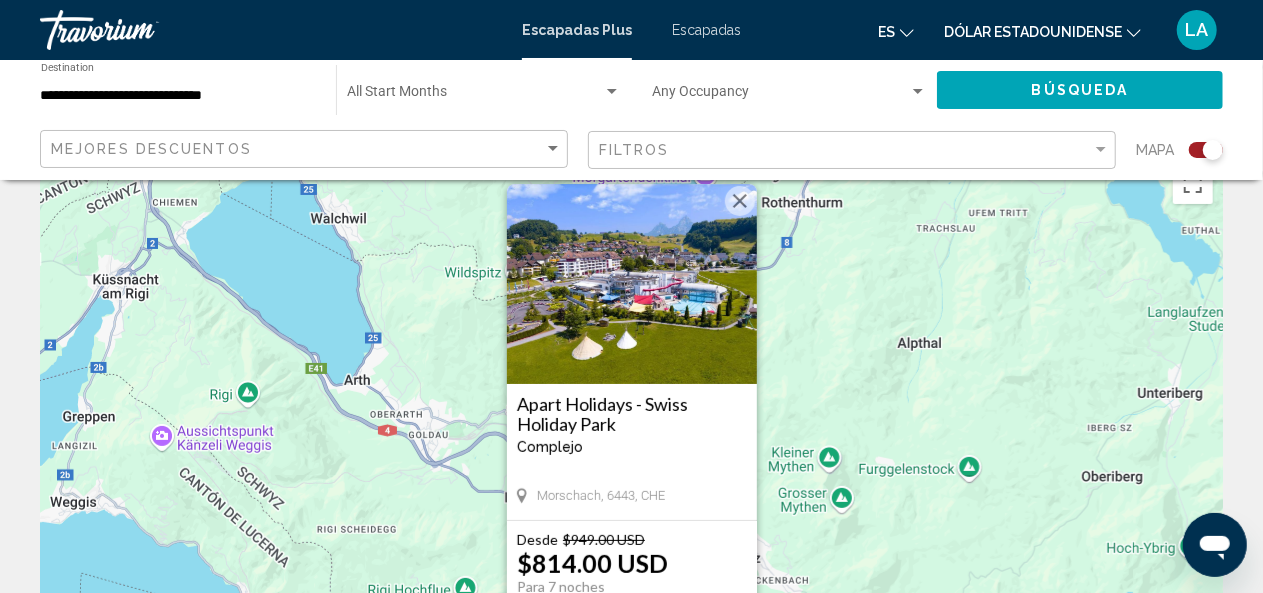 scroll, scrollTop: 0, scrollLeft: 0, axis: both 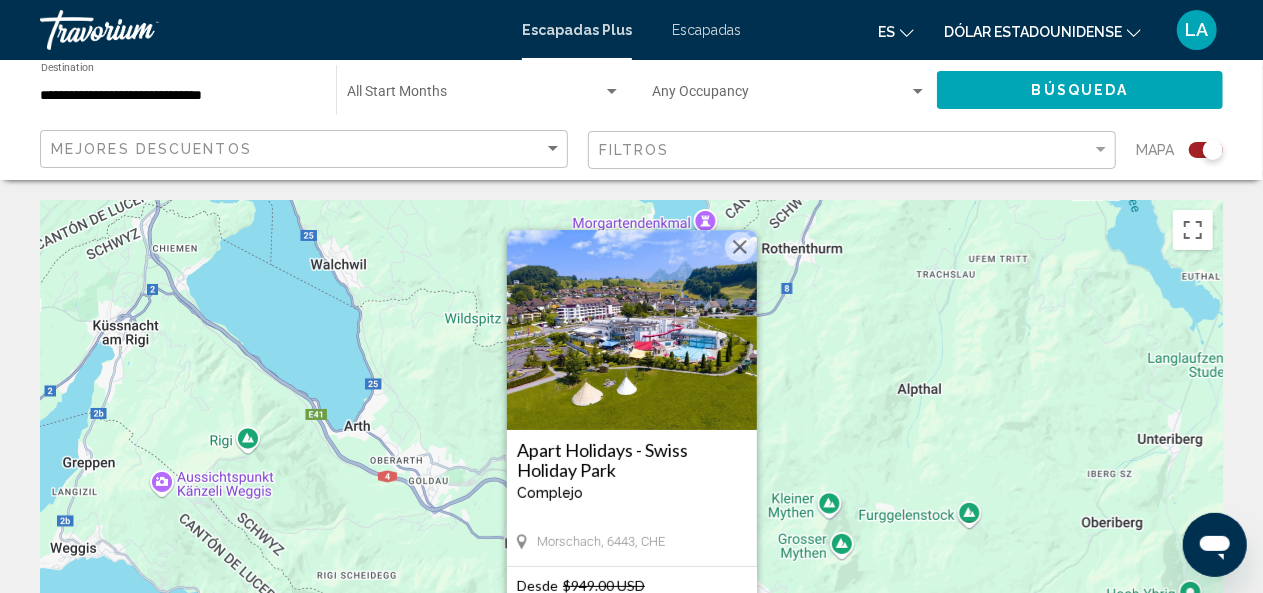 click at bounding box center [740, 247] 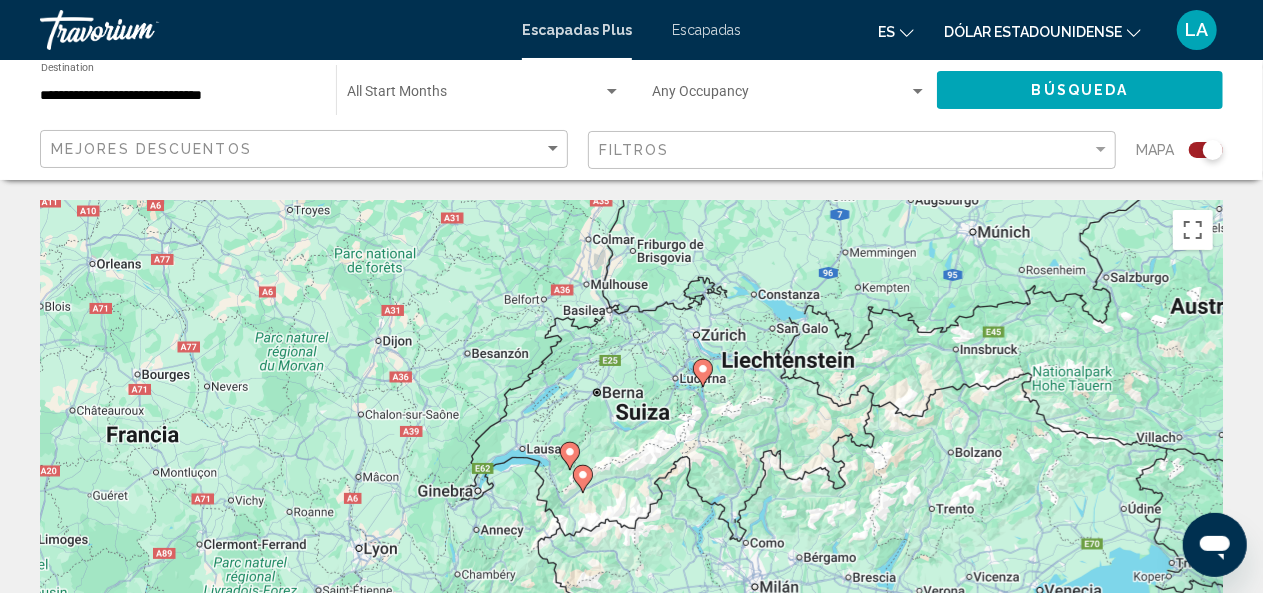 click 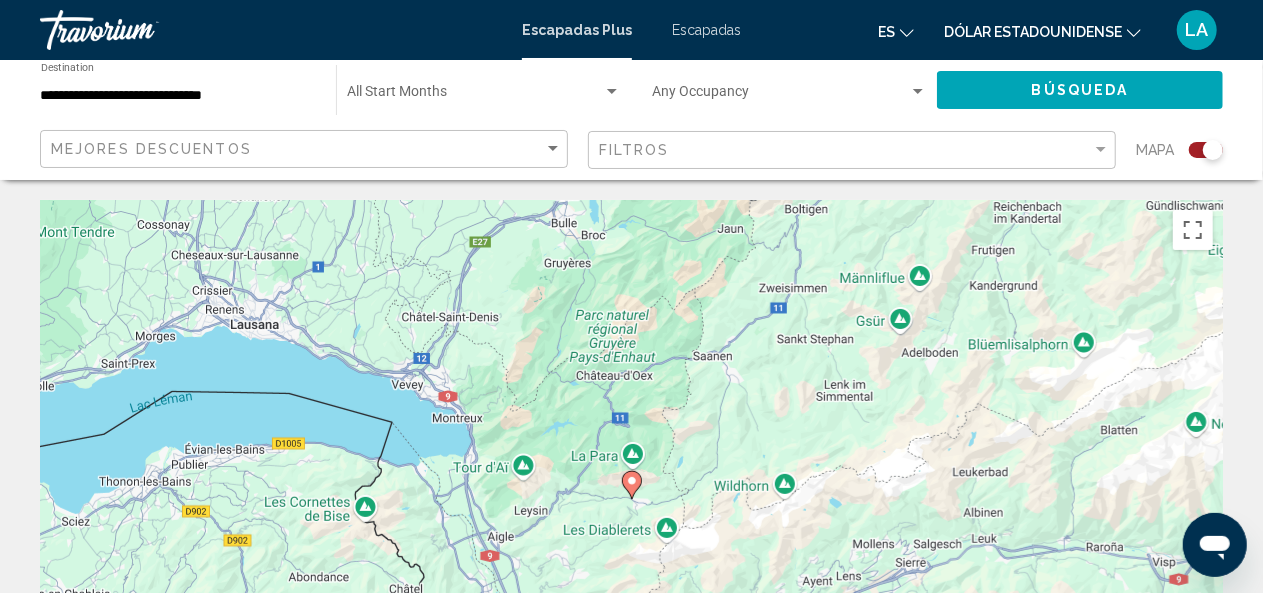 click 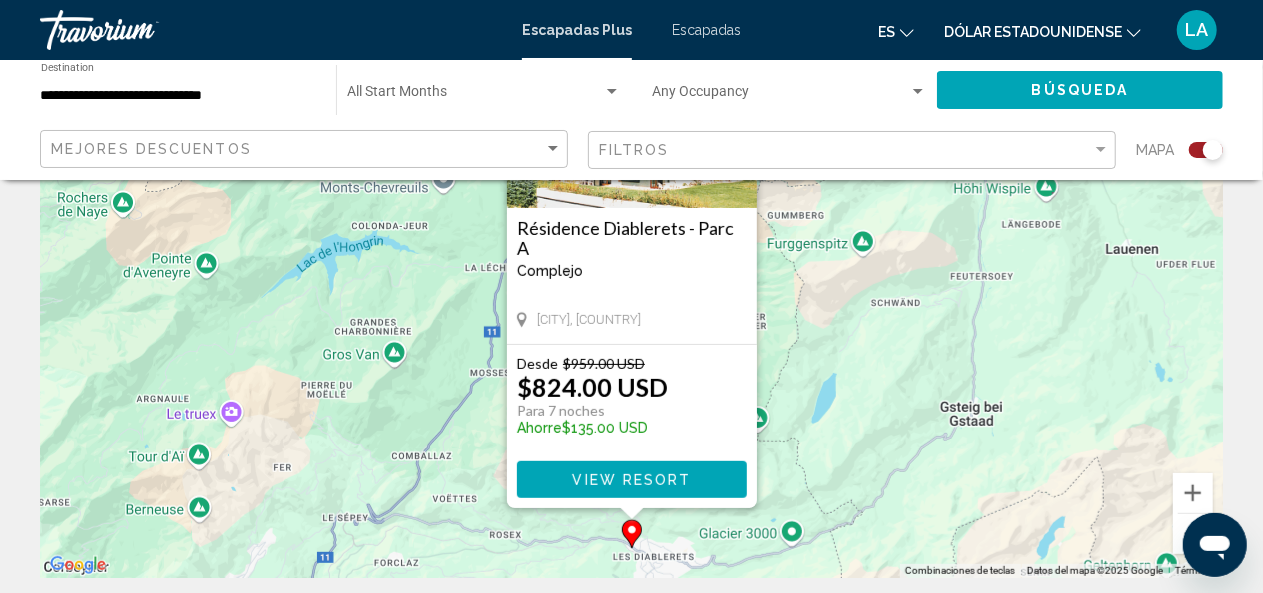 scroll, scrollTop: 227, scrollLeft: 0, axis: vertical 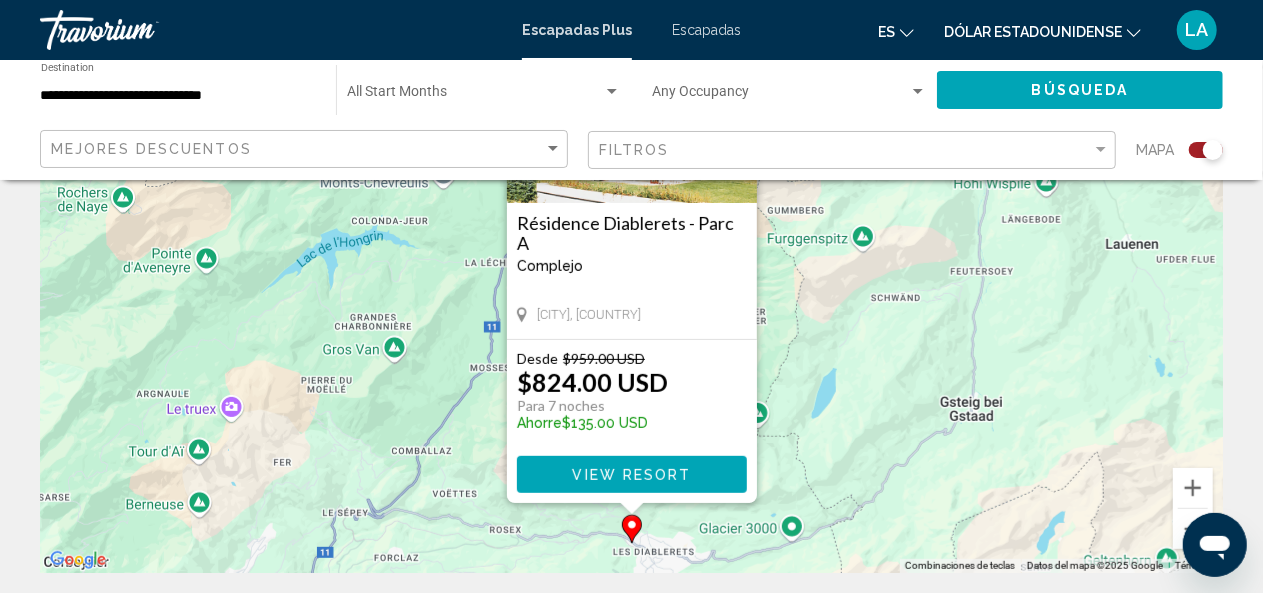 click on "View Resort" at bounding box center [631, 475] 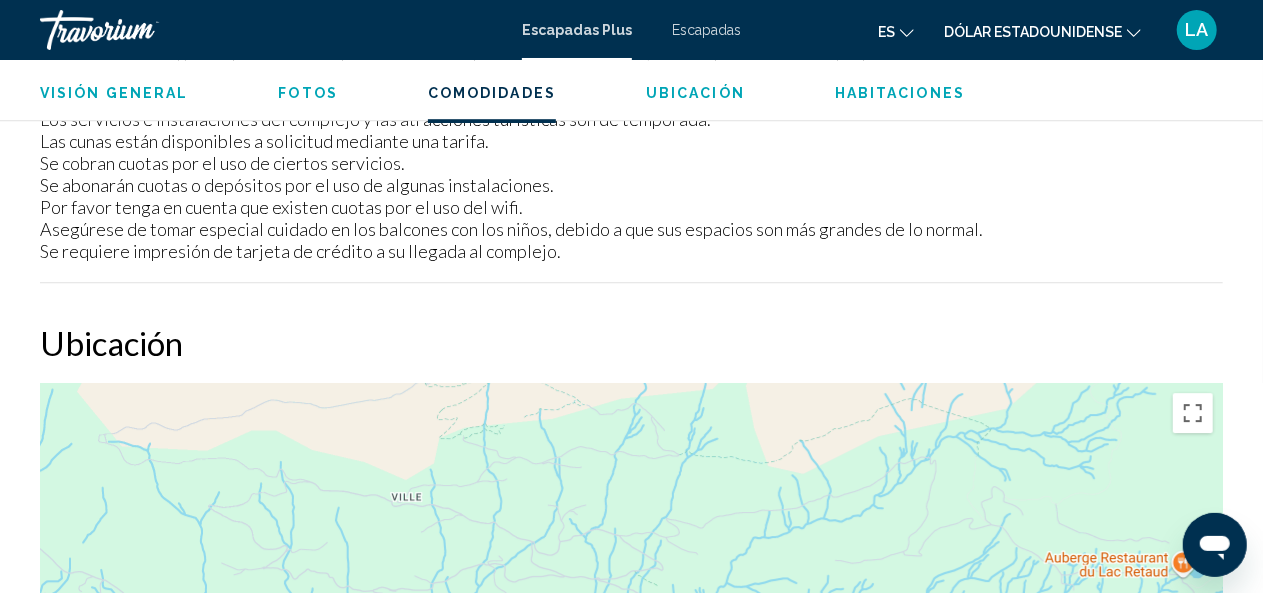 scroll, scrollTop: 2919, scrollLeft: 0, axis: vertical 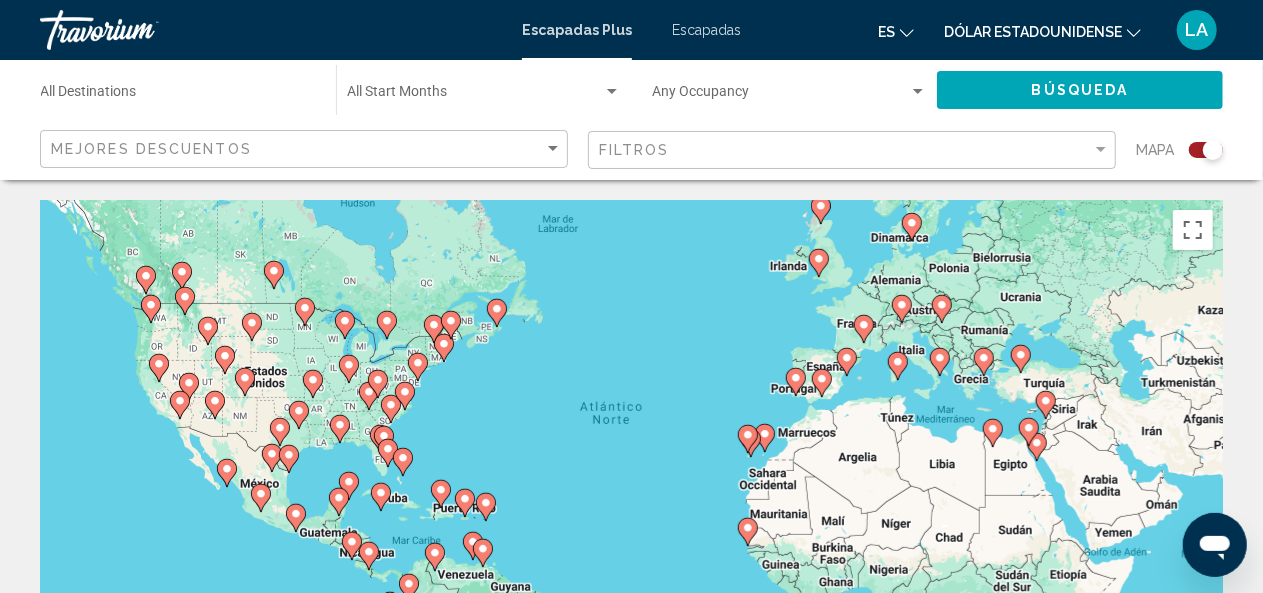 click on "Para activar la función de arrastre con el teclado, pulsa Alt + Intro. Cuando hayas habilitado esa función, usa las teclas de flecha para mover el marcador. Para completar el arrastre, pulsa Intro. Para cancelar, pulsa Escape." at bounding box center [631, 500] 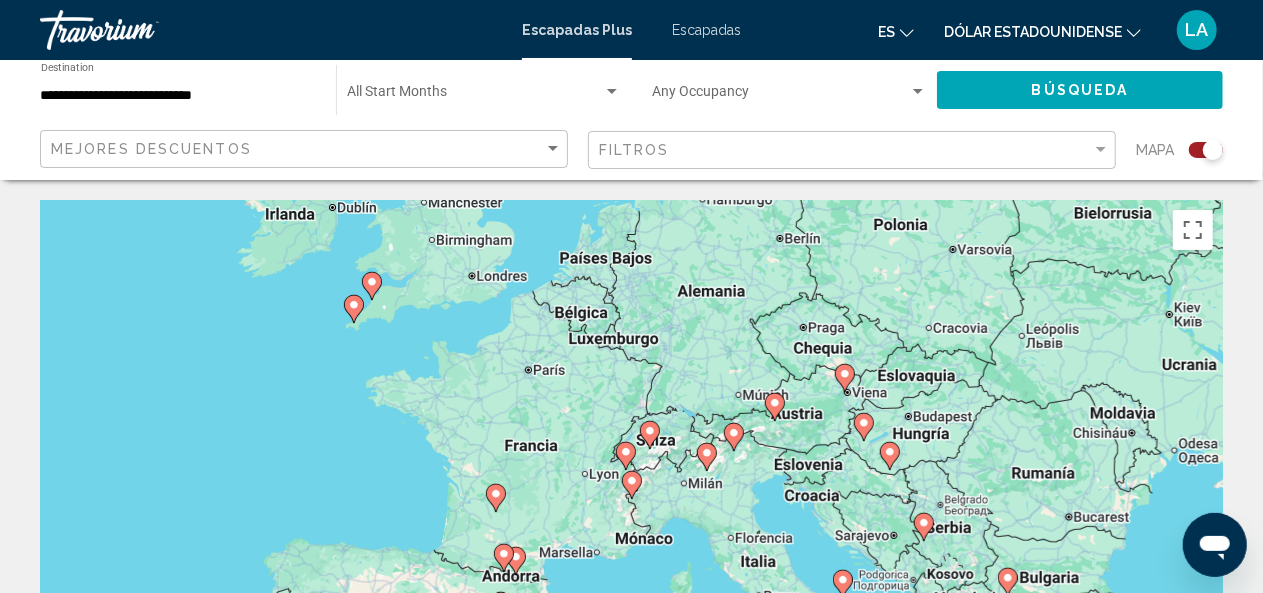 type on "**********" 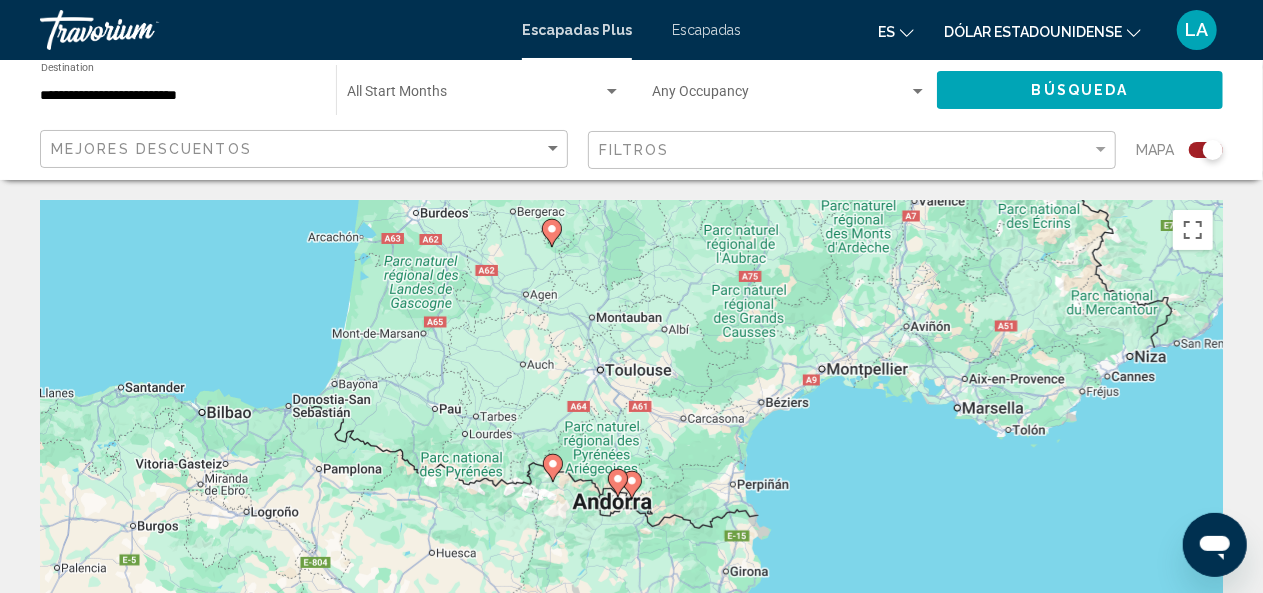 click on "Para activar la función de arrastre con el teclado, pulsa Alt + Intro. Cuando hayas habilitado esa función, usa las teclas de flecha para mover el marcador. Para completar el arrastre, pulsa Intro. Para cancelar, pulsa Escape." at bounding box center (631, 500) 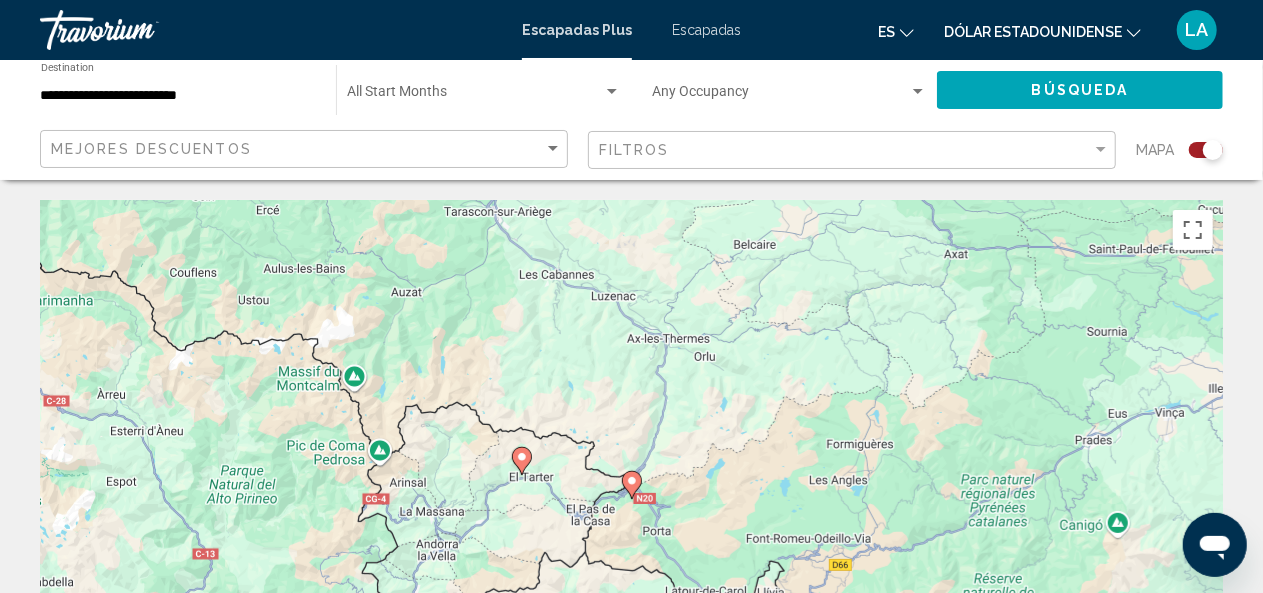 click 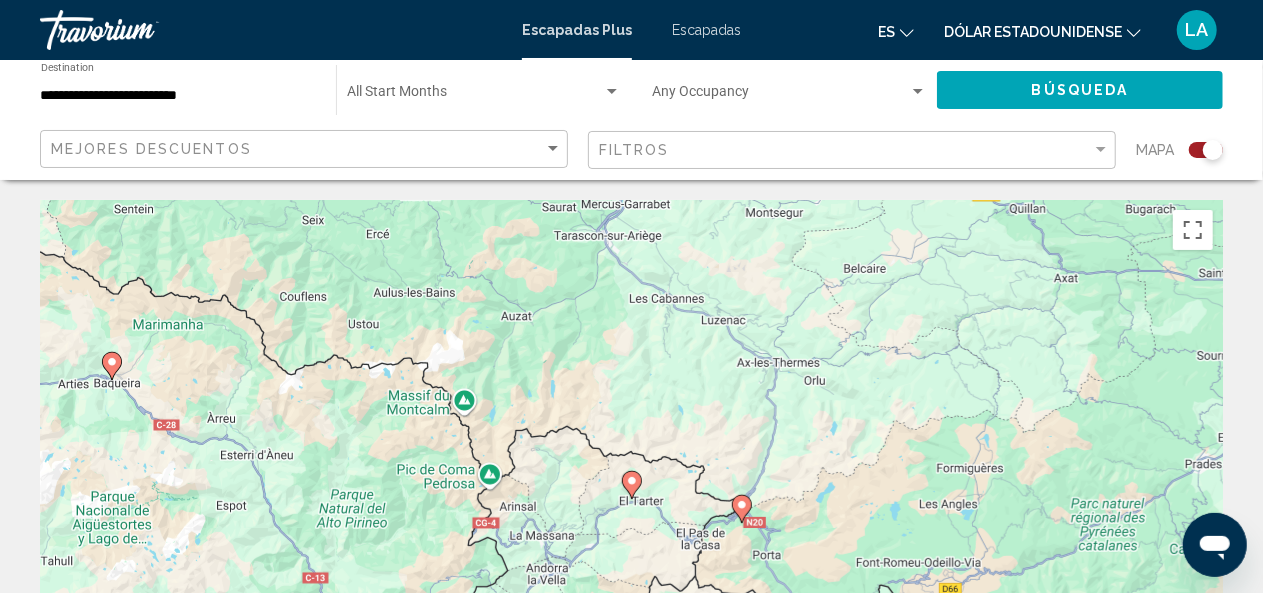 click at bounding box center [632, 485] 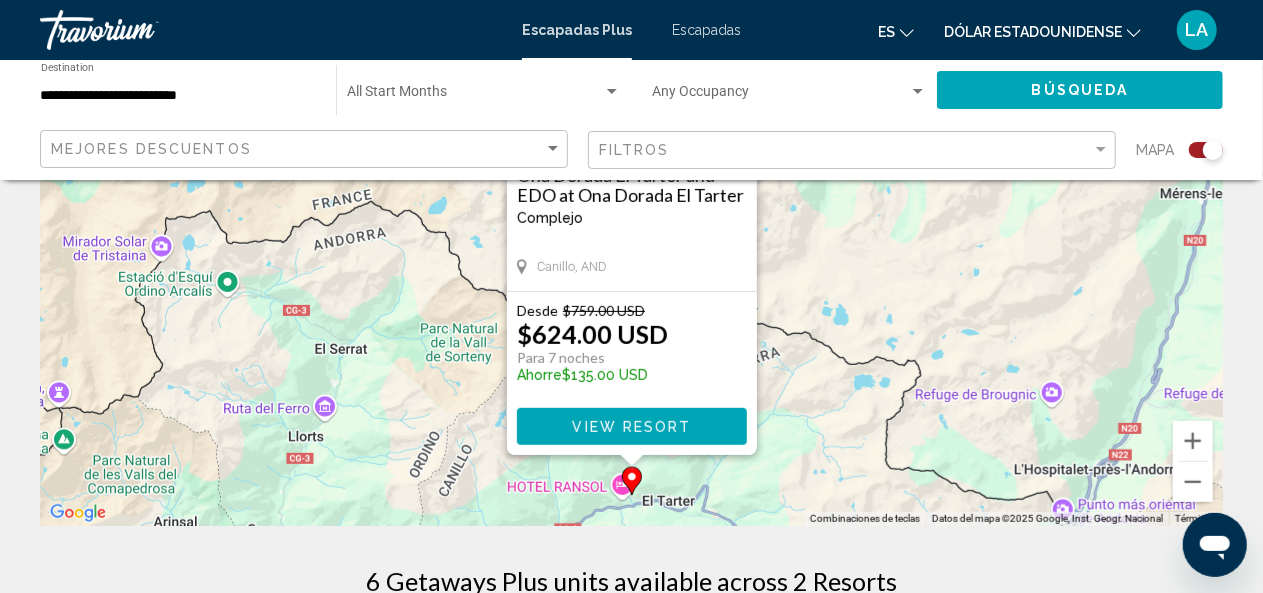 scroll, scrollTop: 275, scrollLeft: 0, axis: vertical 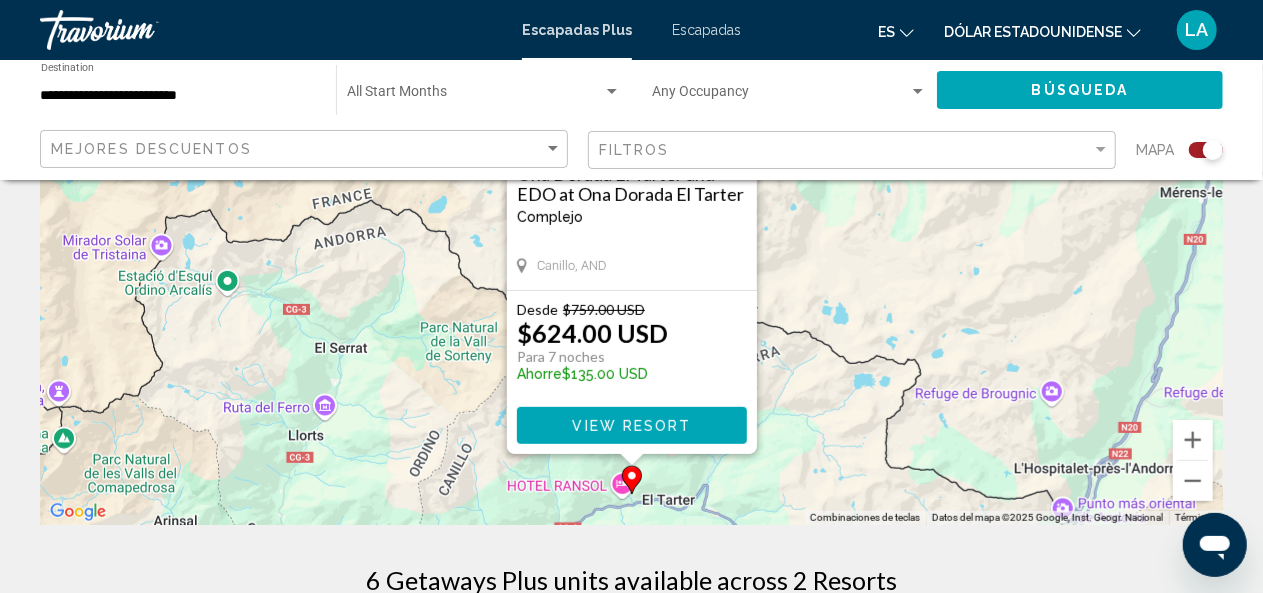 click on "View Resort" at bounding box center [631, 426] 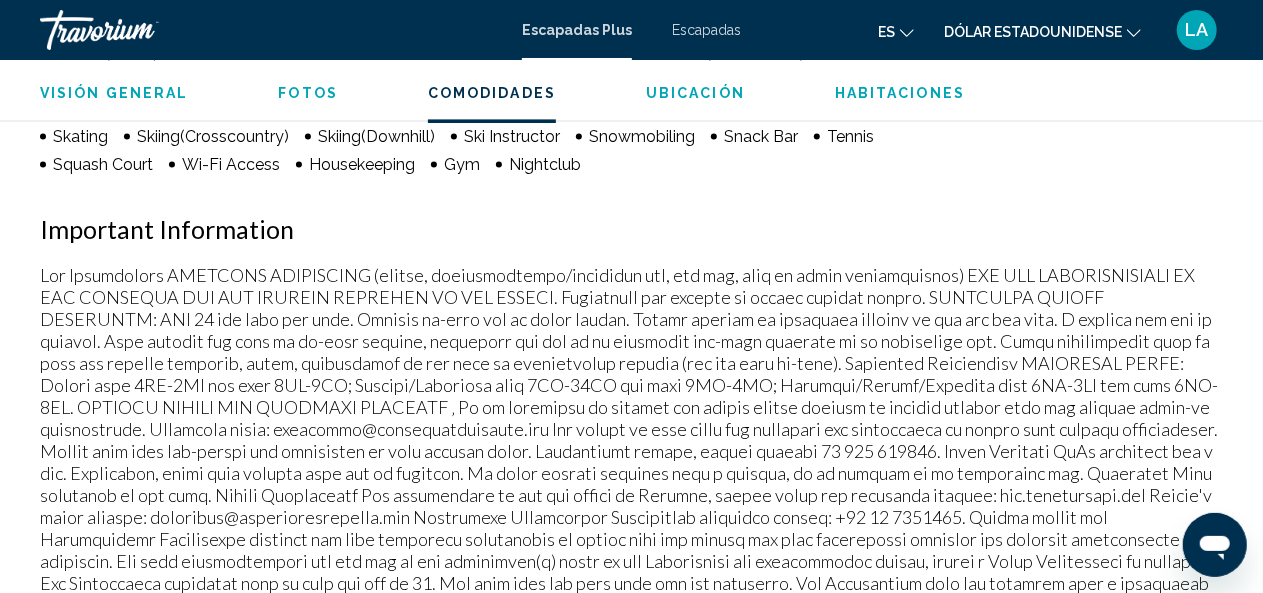 scroll, scrollTop: 2154, scrollLeft: 0, axis: vertical 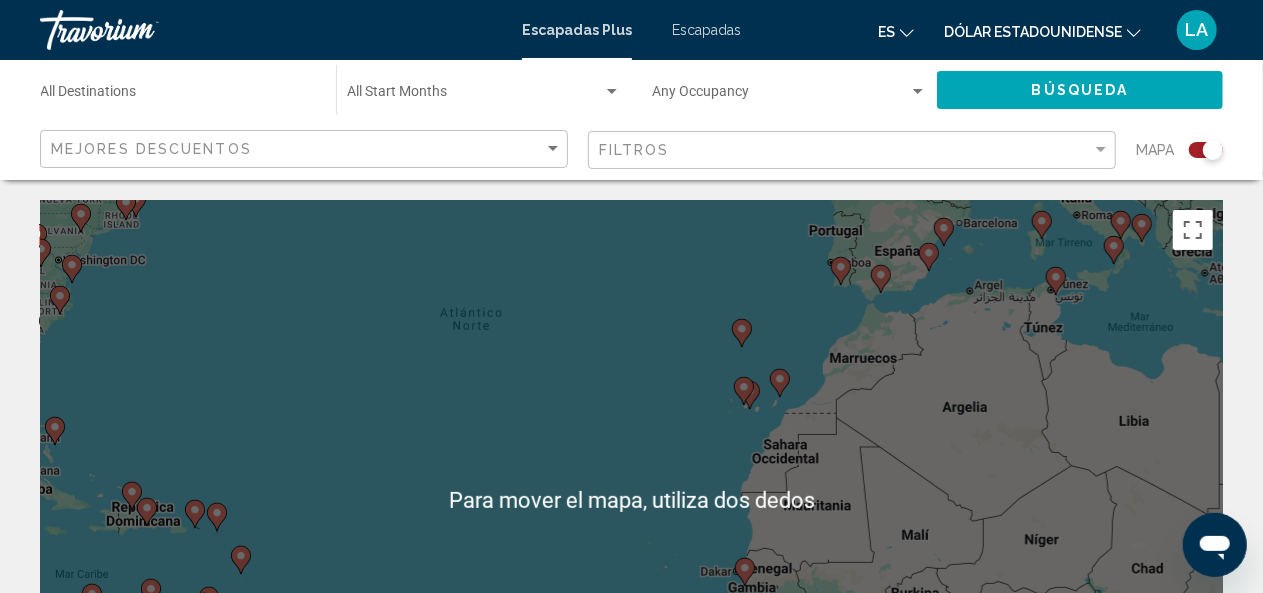 click on "Para activar la función de arrastre con el teclado, pulsa Alt + Intro. Cuando hayas habilitado esa función, usa las teclas de flecha para mover el marcador. Para completar el arrastre, pulsa Intro. Para cancelar, pulsa Escape." at bounding box center (631, 500) 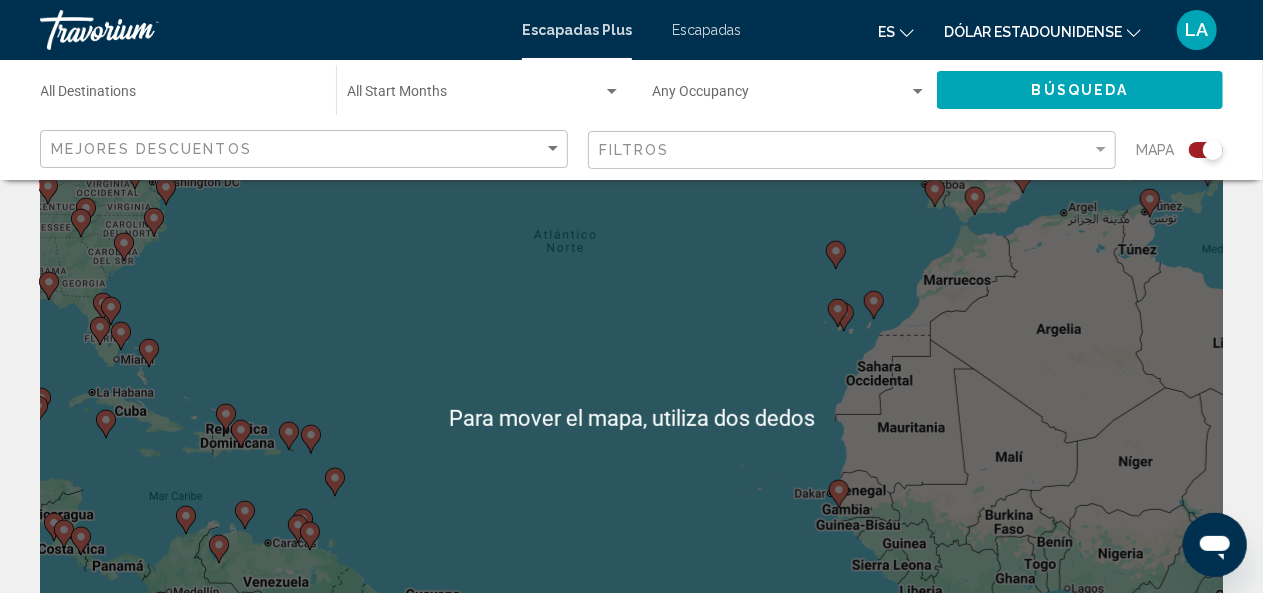 scroll, scrollTop: 0, scrollLeft: 0, axis: both 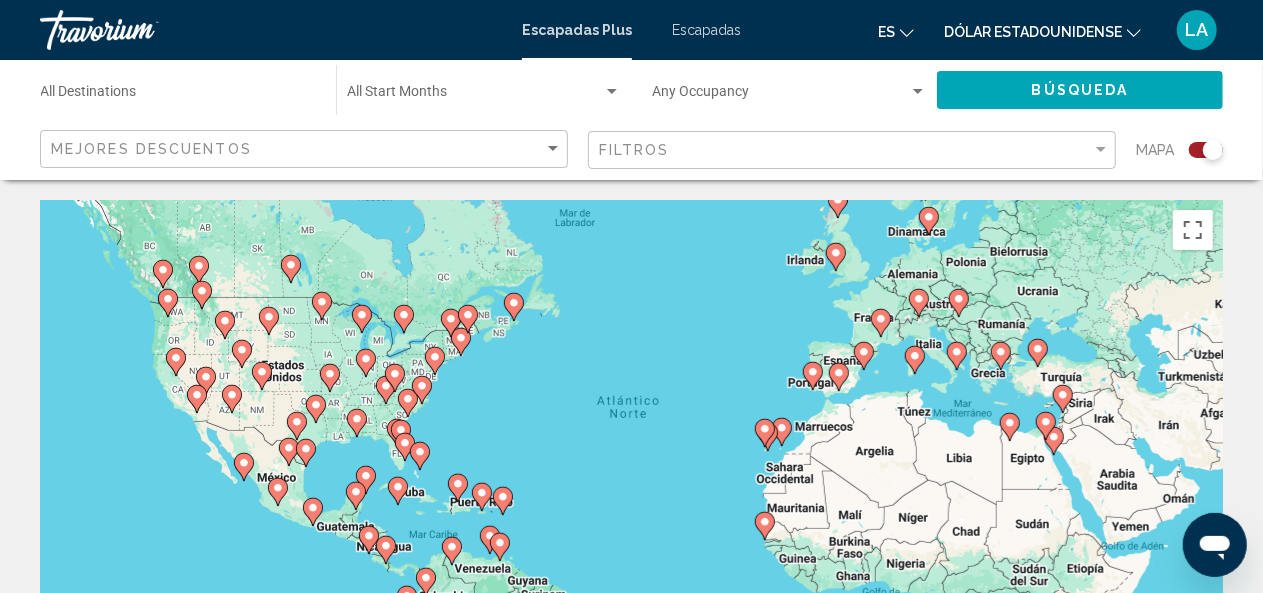 click on "Para activar la función de arrastre con el teclado, pulsa Alt + Intro. Cuando hayas habilitado esa función, usa las teclas de flecha para mover el marcador. Para completar el arrastre, pulsa Intro. Para cancelar, pulsa Escape." at bounding box center [631, 500] 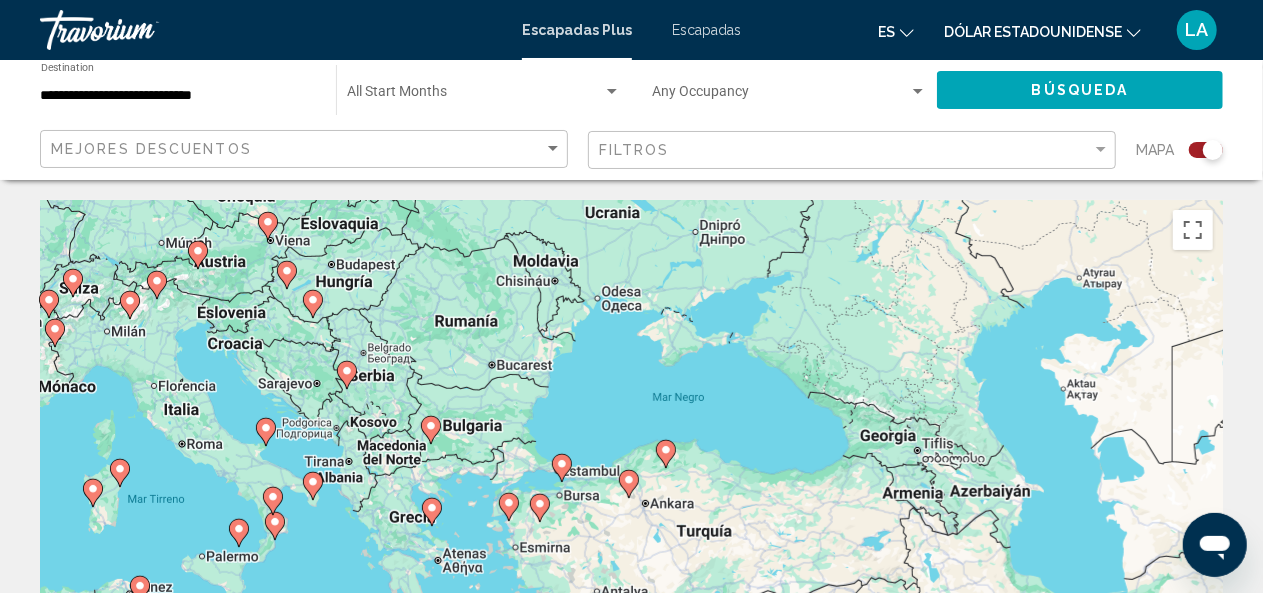 type on "**********" 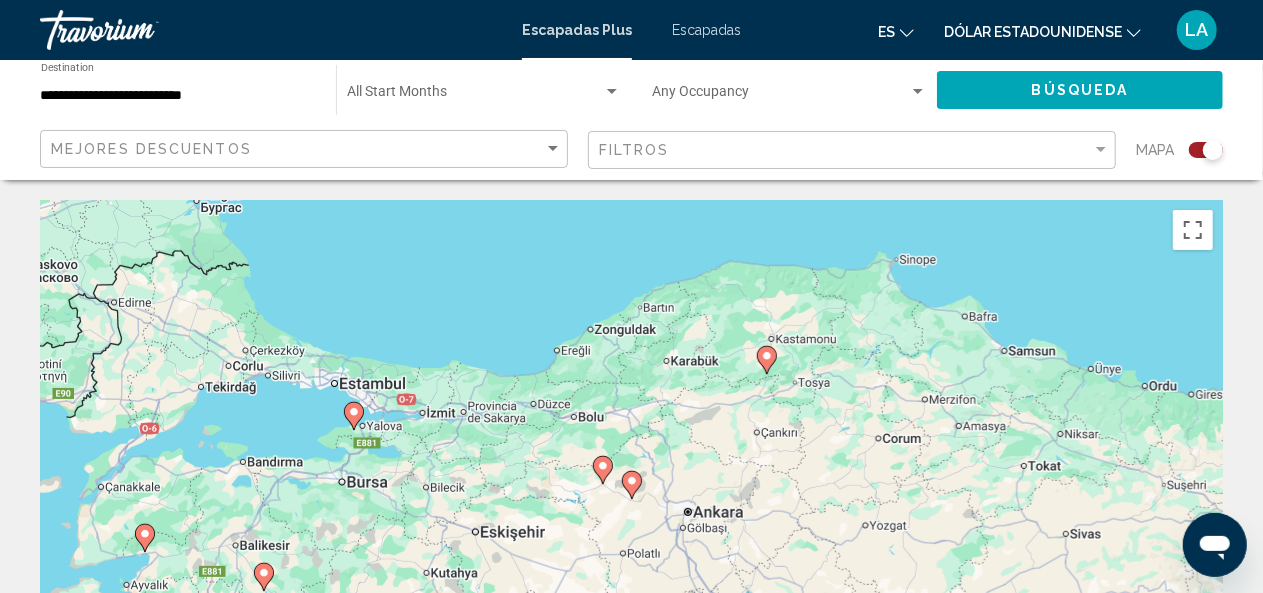 click on "Para activar la función de arrastre con el teclado, pulsa Alt + Intro. Cuando hayas habilitado esa función, usa las teclas de flecha para mover el marcador. Para completar el arrastre, pulsa Intro. Para cancelar, pulsa Escape." at bounding box center (631, 500) 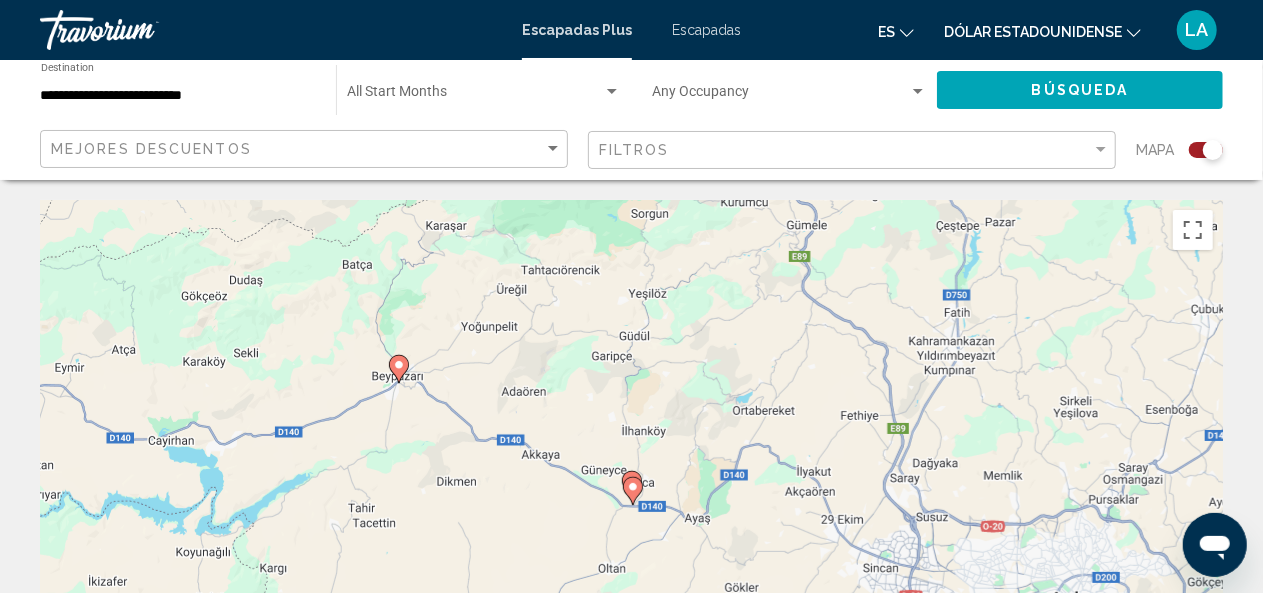click 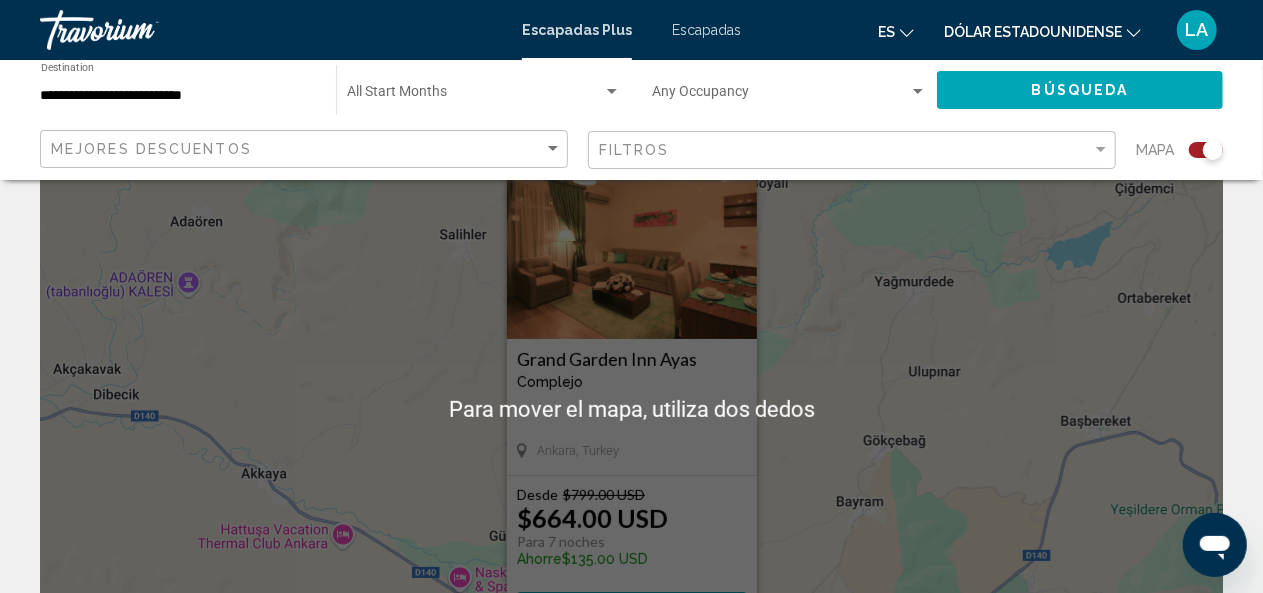 scroll, scrollTop: 0, scrollLeft: 0, axis: both 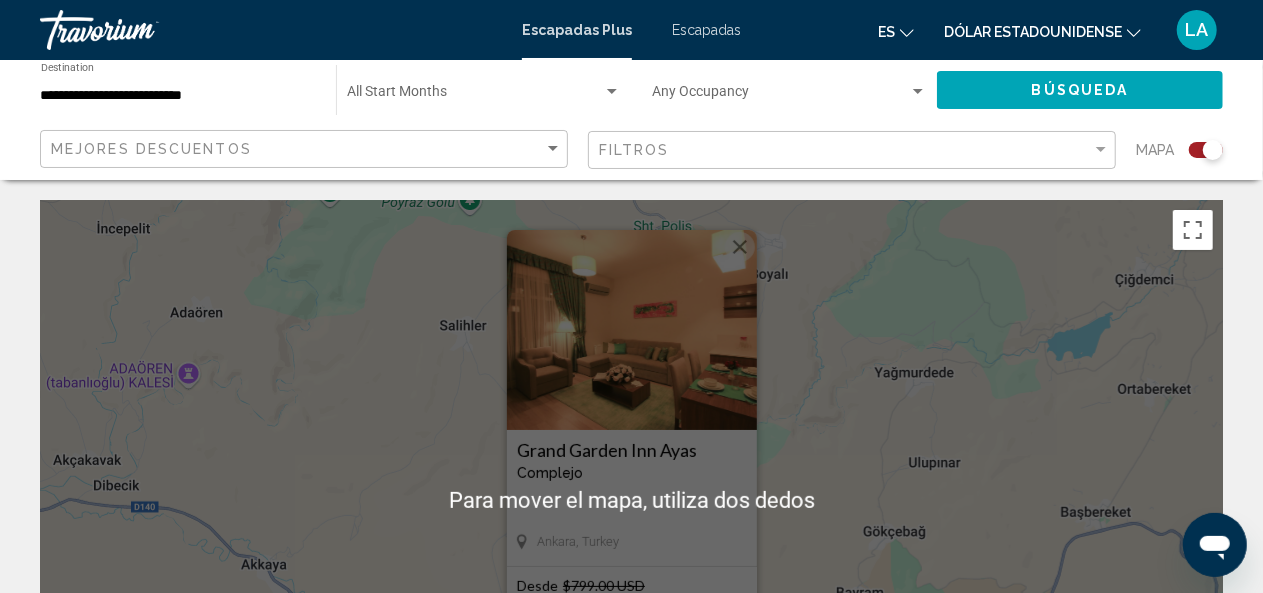 click at bounding box center (740, 247) 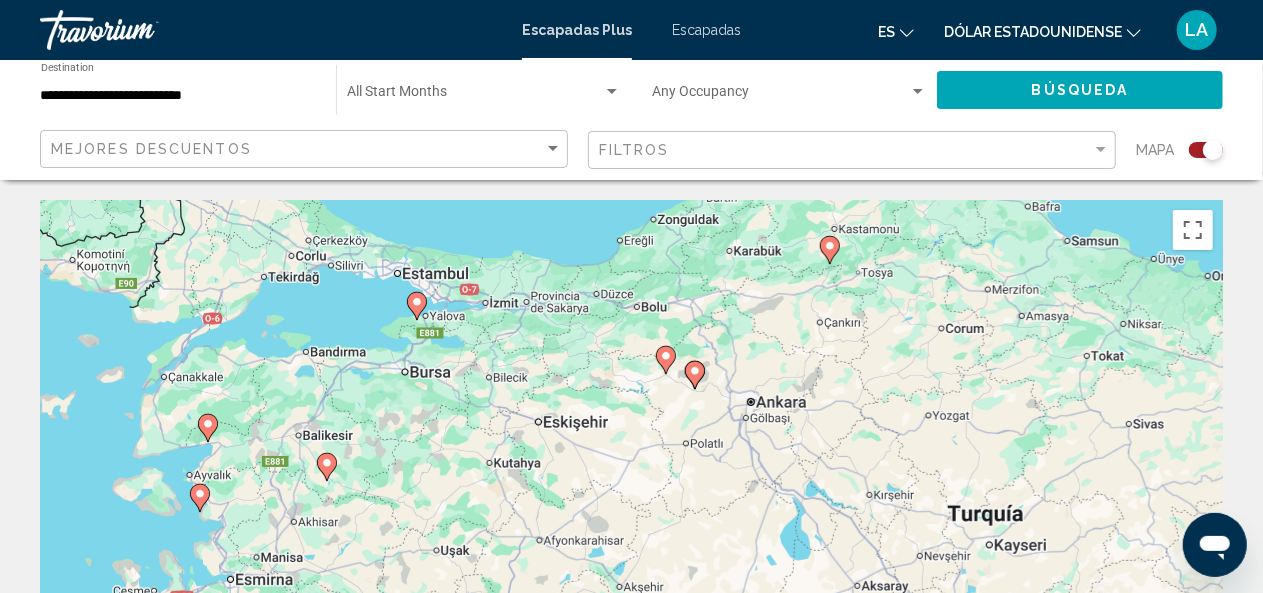 click on "Para desplazarte, pulsa las teclas de flecha.  Para activar la función de arrastre con el teclado, pulsa Alt + Intro. Cuando hayas habilitado esa función, usa las teclas de flecha para mover el marcador. Para completar el arrastre, pulsa Intro. Para cancelar, pulsa Escape." at bounding box center [631, 500] 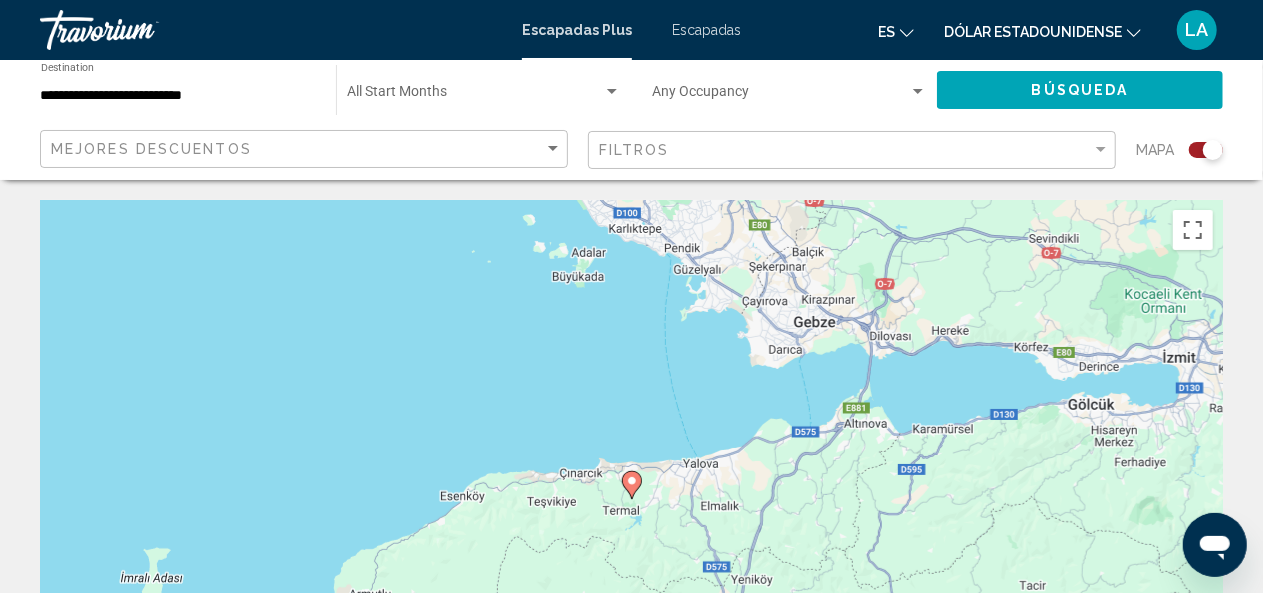 click 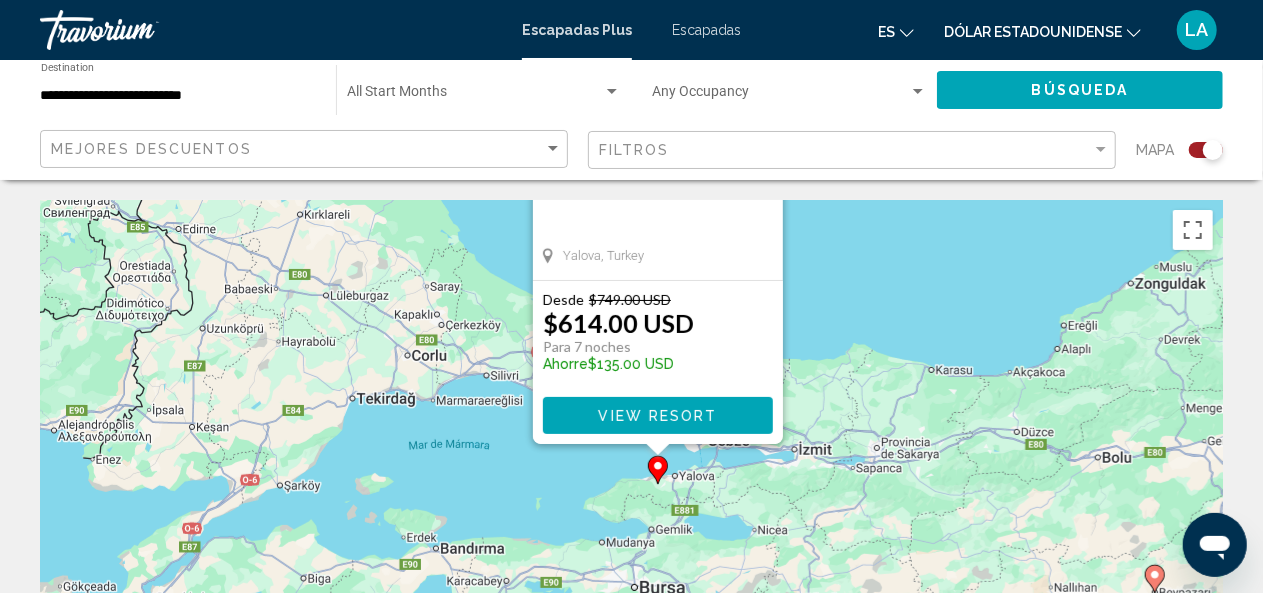 click on "Yalova, Turkey From $[PRICE] USD $[PRICE] USD For 7 nights Save $[PRICE] USD View Resort" at bounding box center [631, 500] 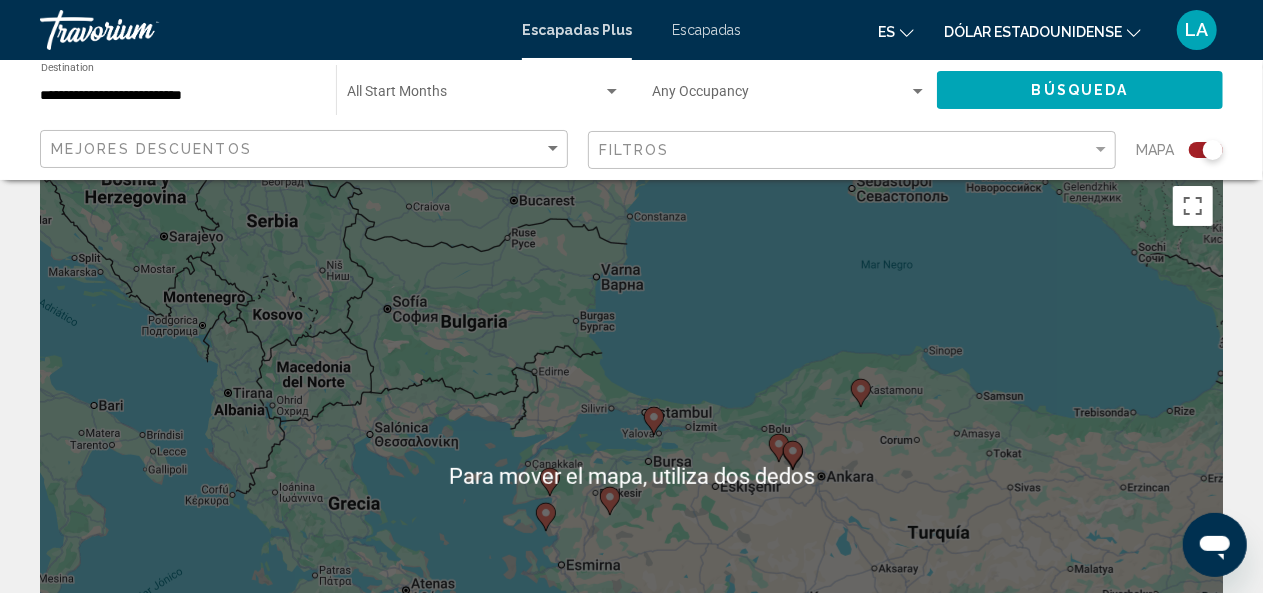scroll, scrollTop: 20, scrollLeft: 0, axis: vertical 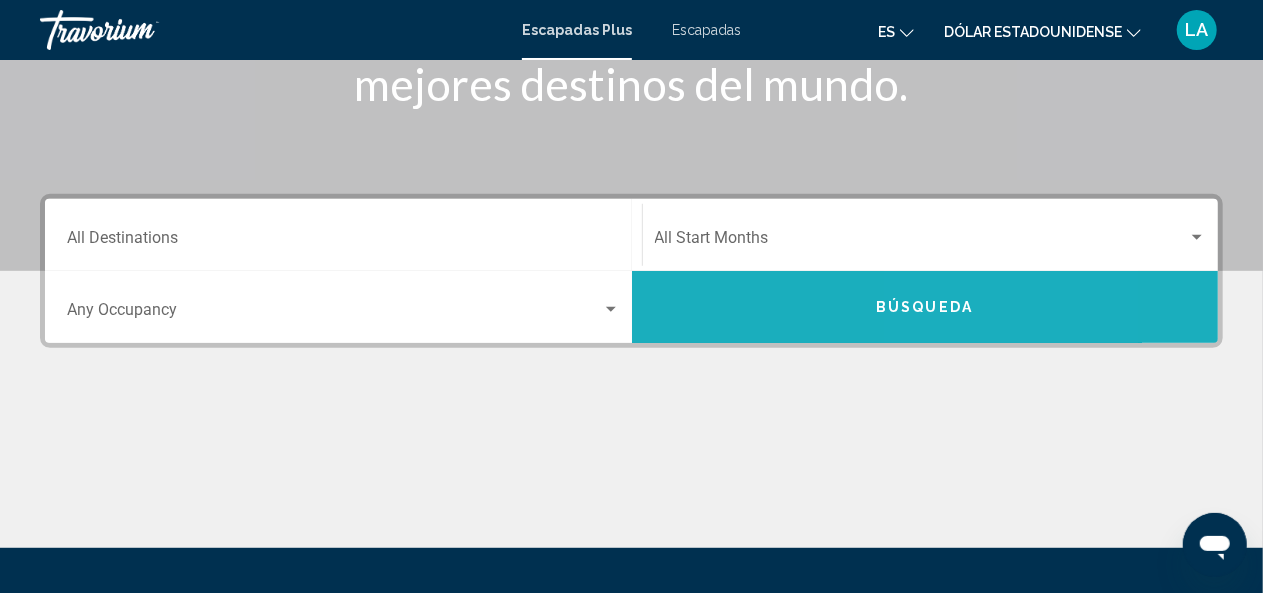 click on "Búsqueda" at bounding box center [925, 307] 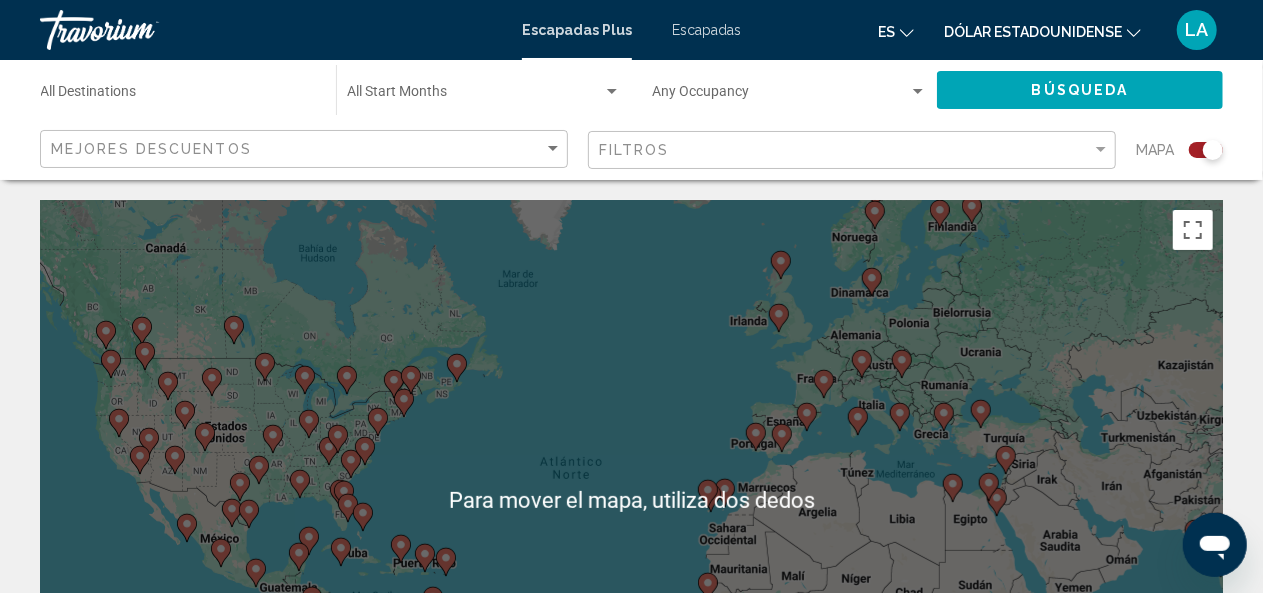 click at bounding box center (475, 96) 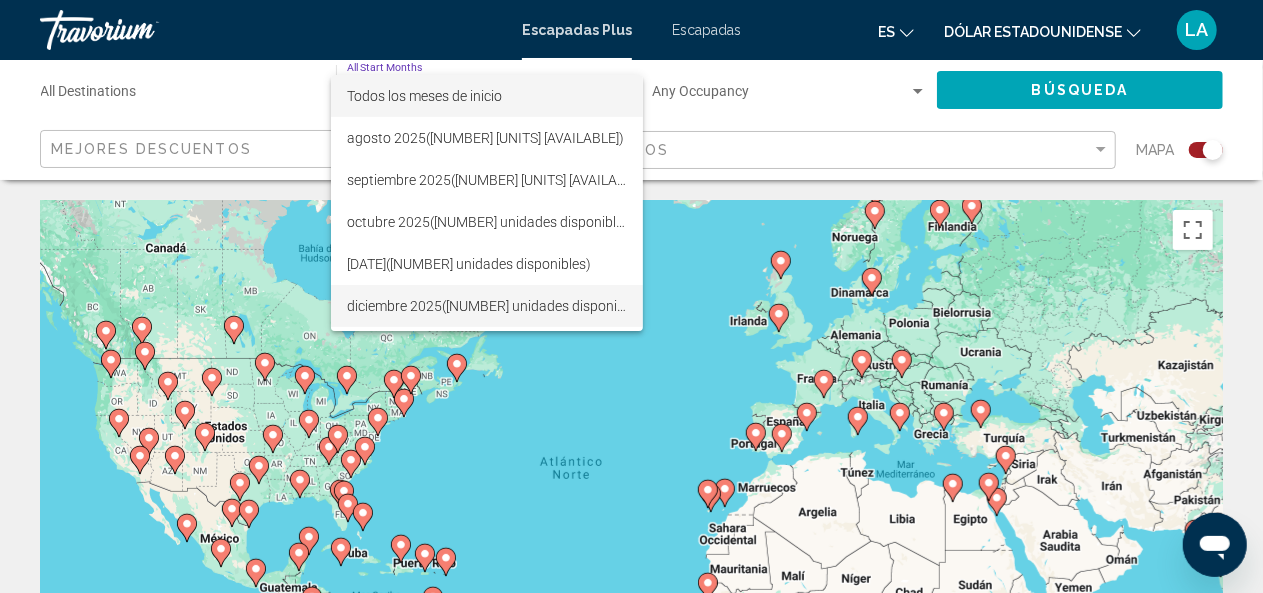 click on "([NUMBER] unidades disponibles)" at bounding box center (544, 306) 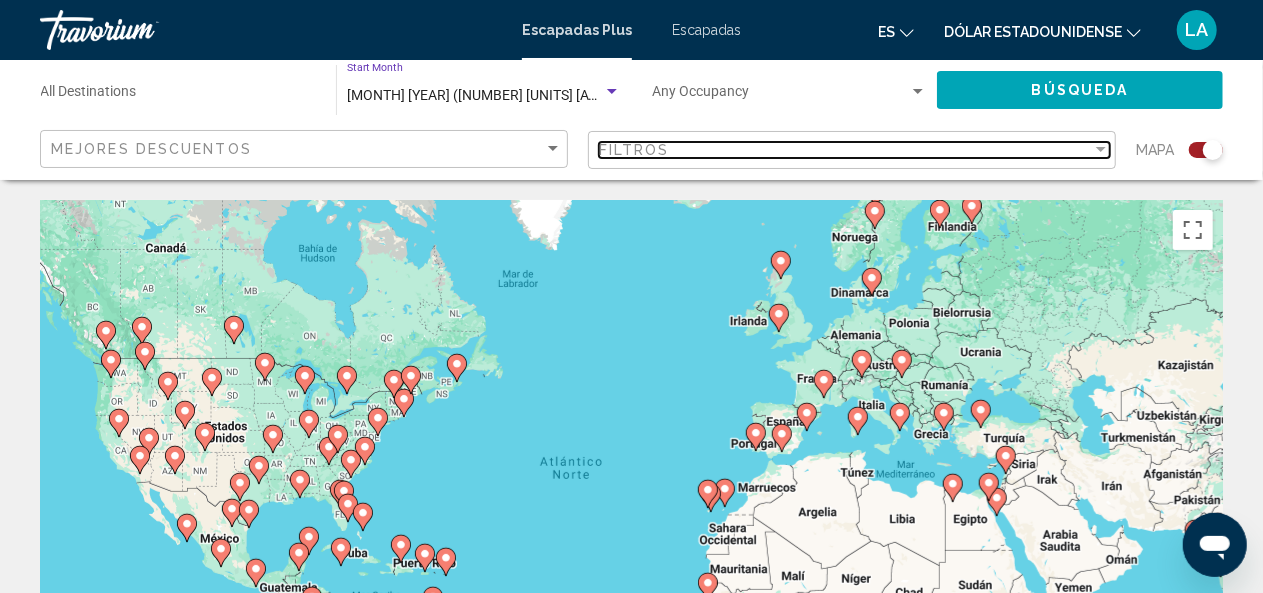 click at bounding box center (1101, 149) 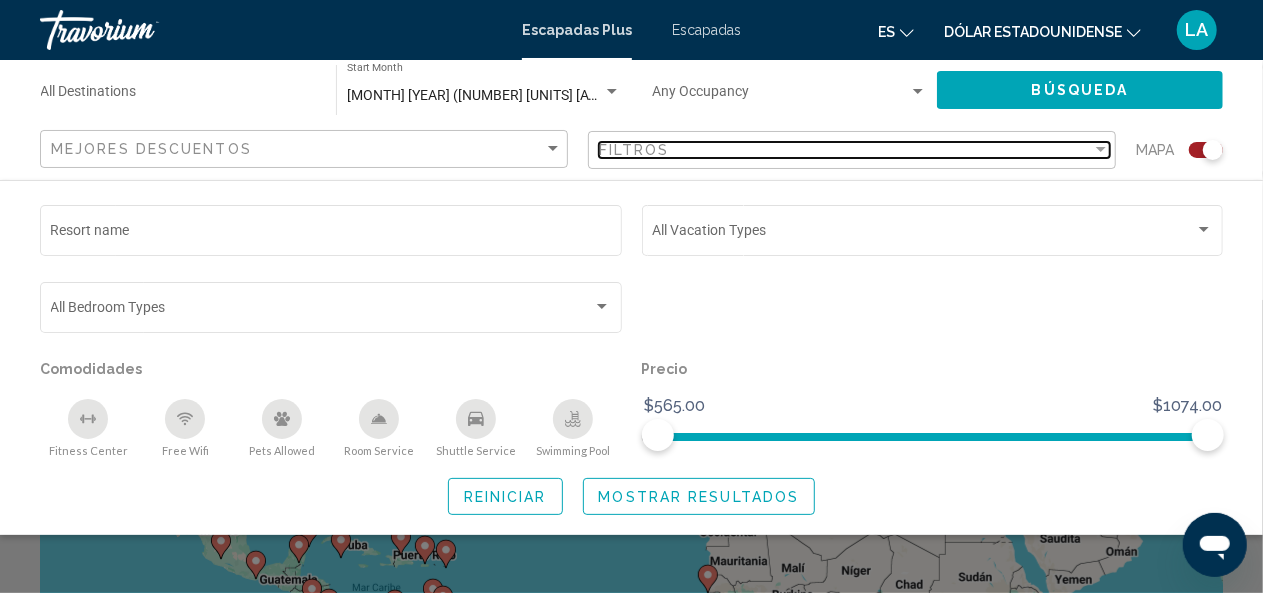 scroll, scrollTop: 4, scrollLeft: 0, axis: vertical 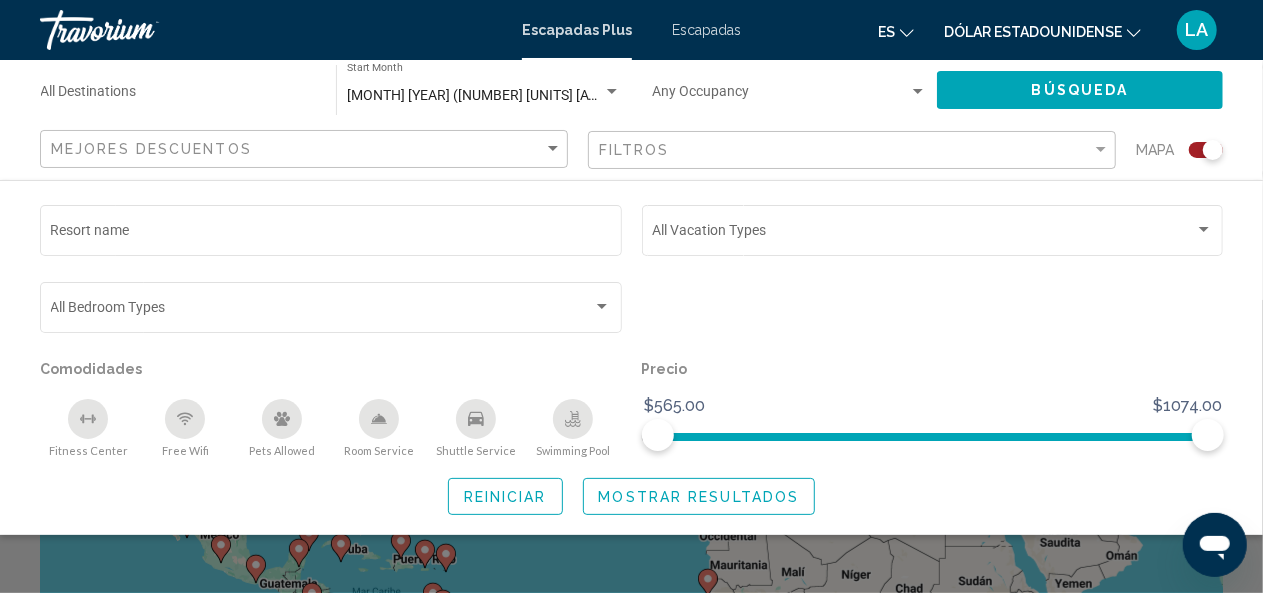 click on "Búsqueda" 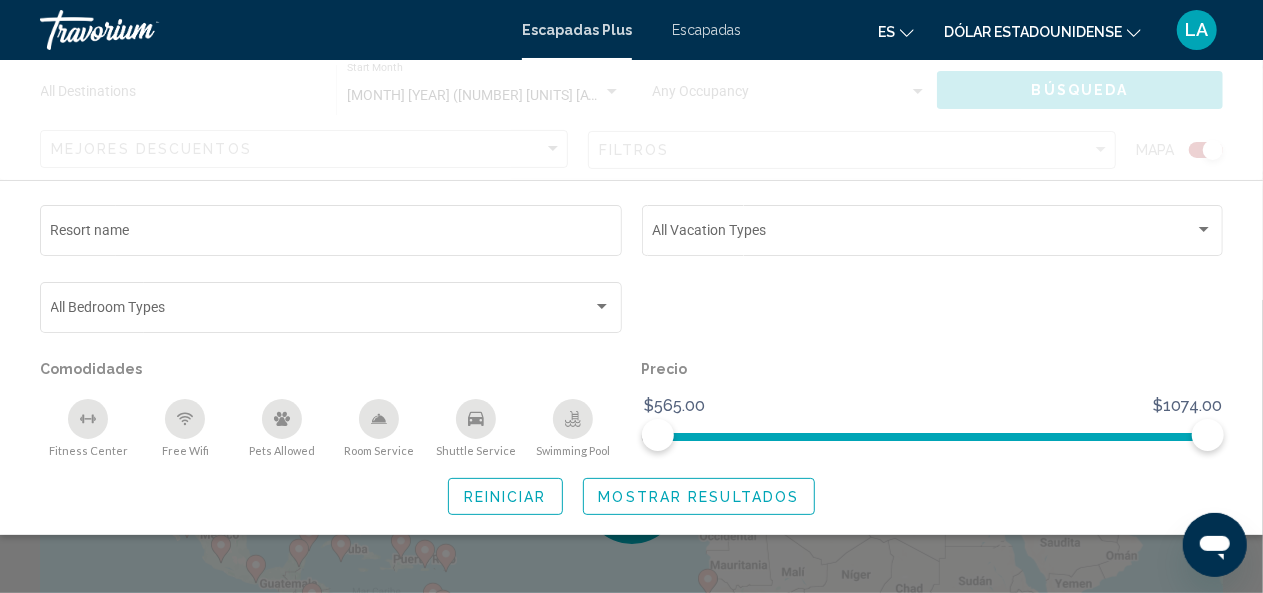 scroll, scrollTop: 0, scrollLeft: 0, axis: both 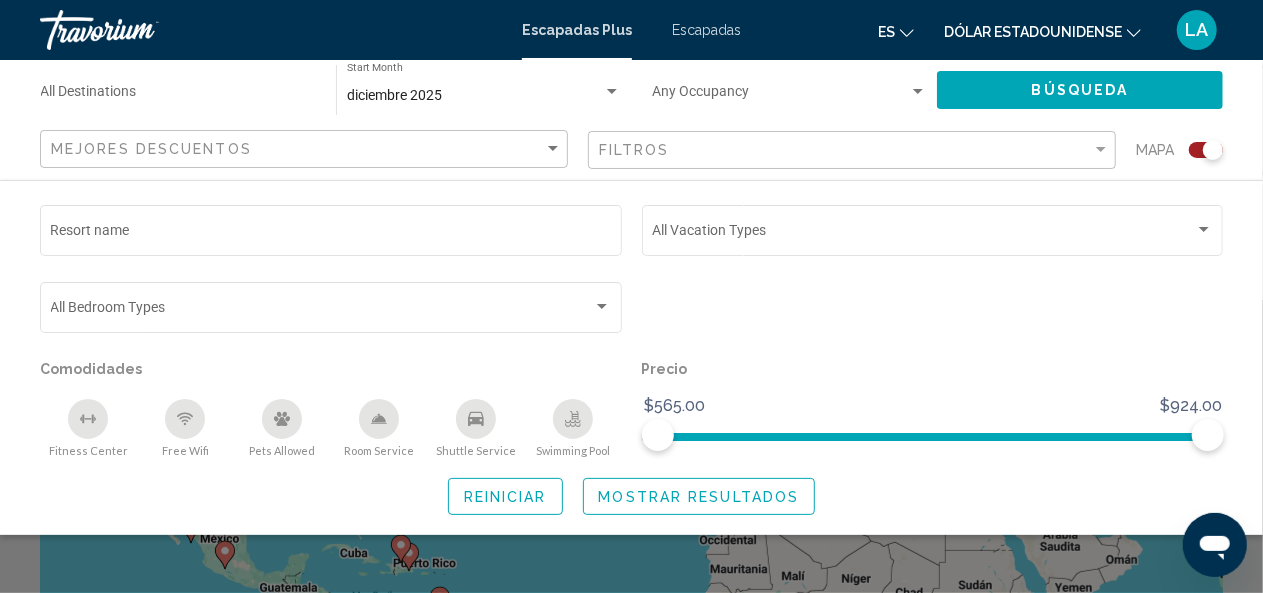 click on "Búsqueda" 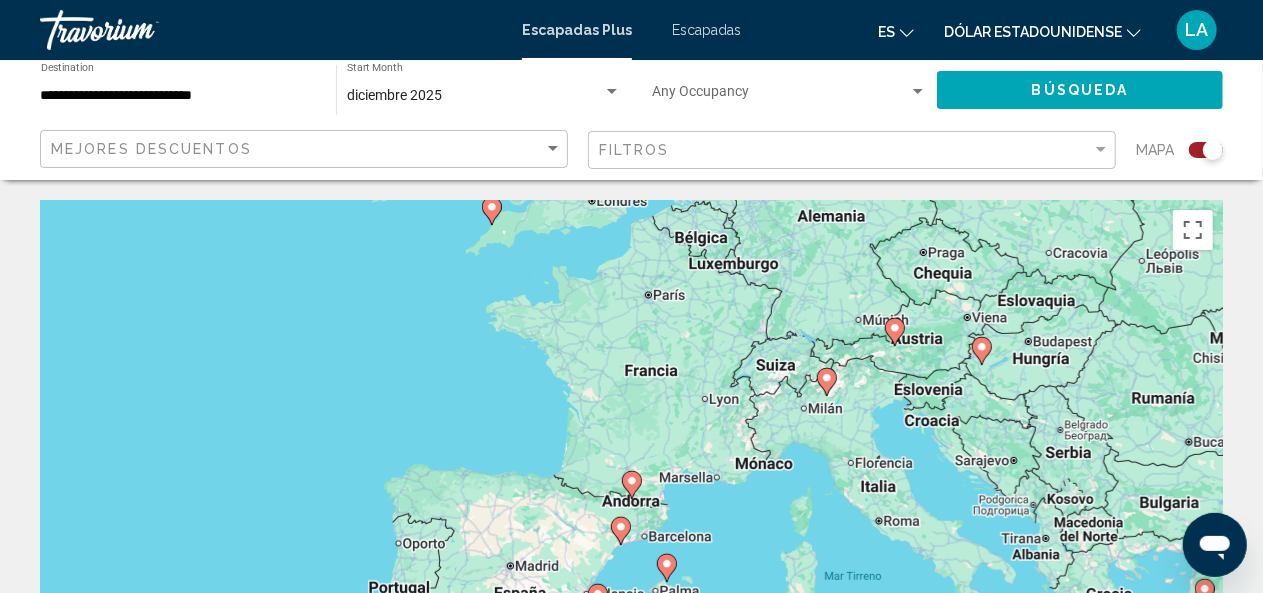 type on "**********" 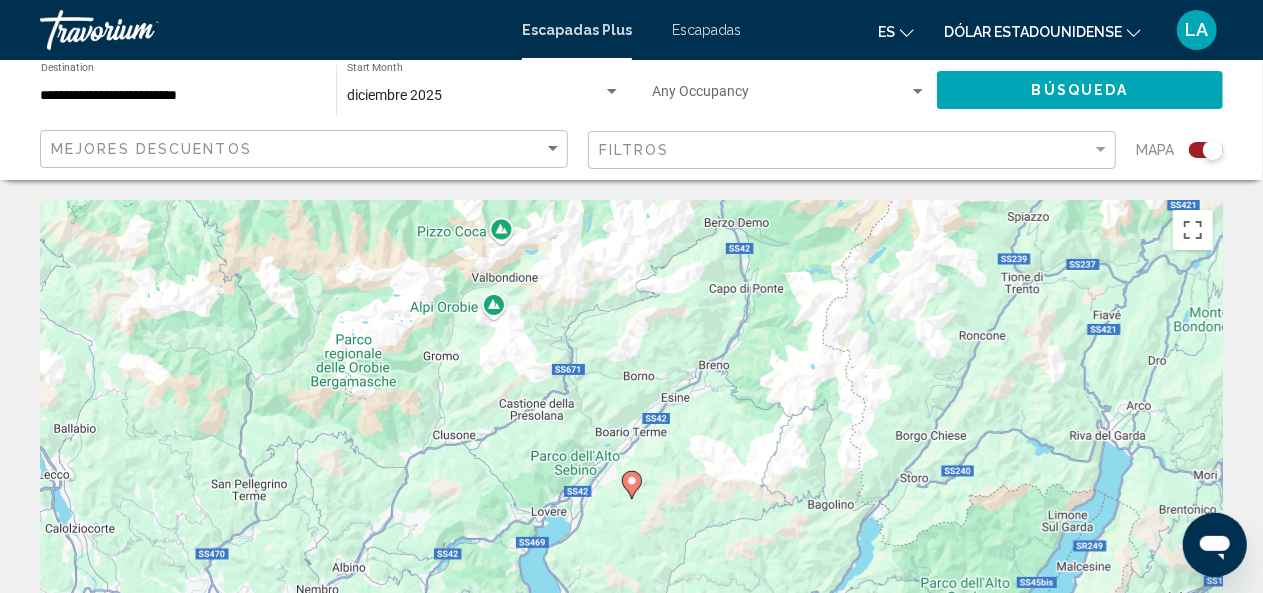 click 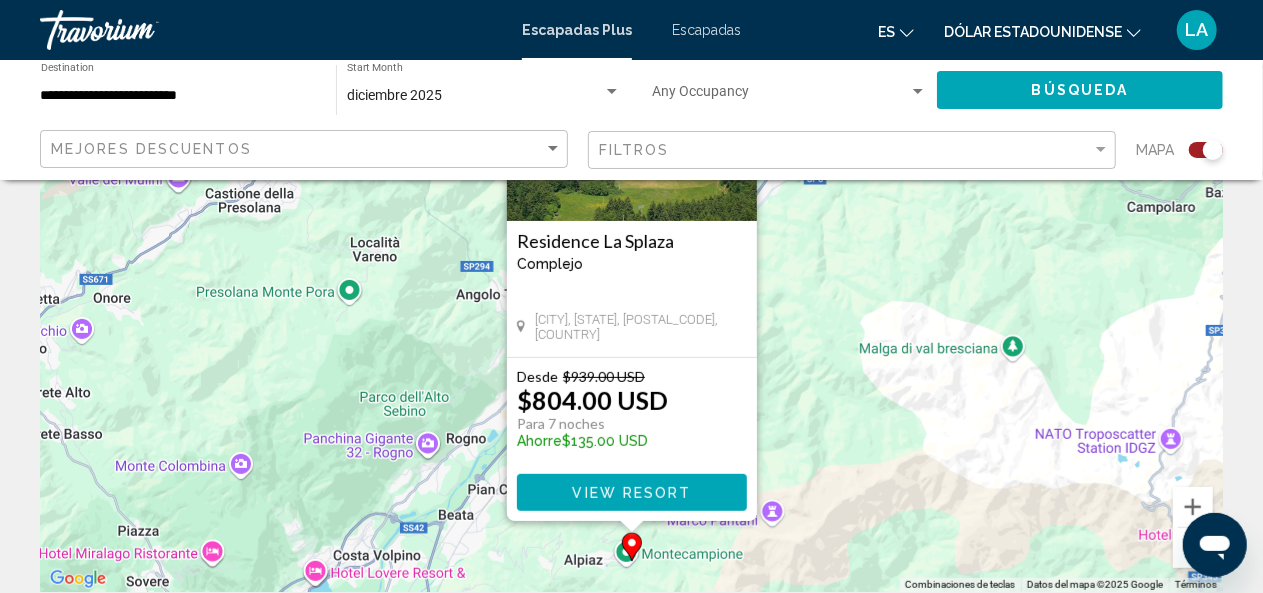 scroll, scrollTop: 263, scrollLeft: 0, axis: vertical 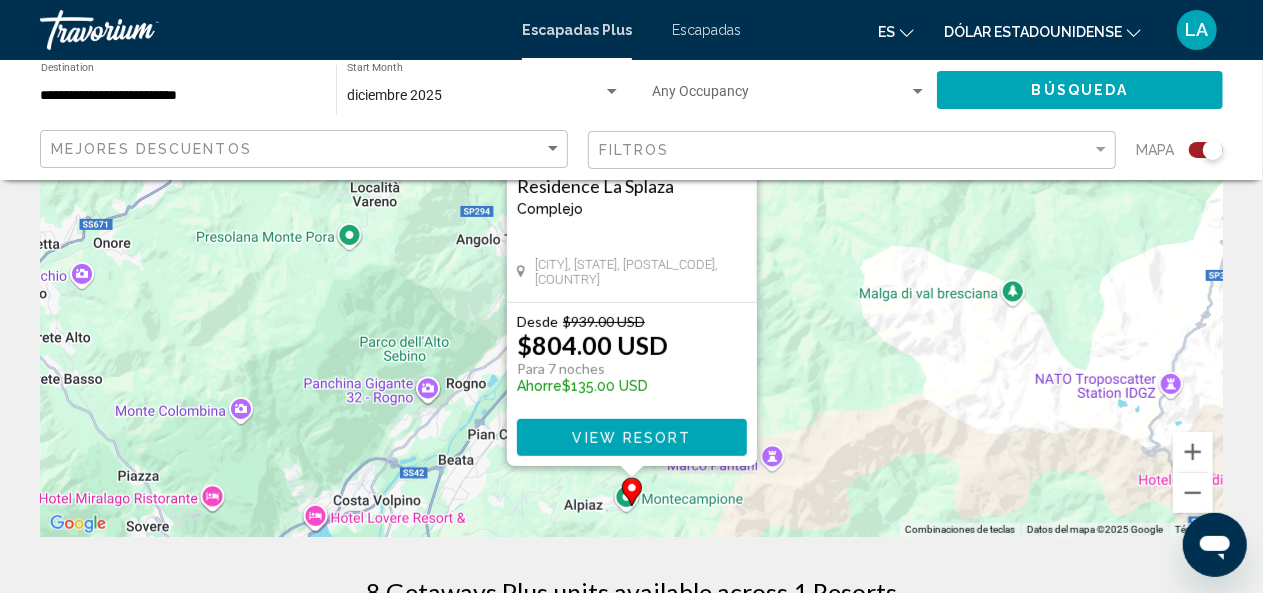 click on "View Resort" at bounding box center [632, 437] 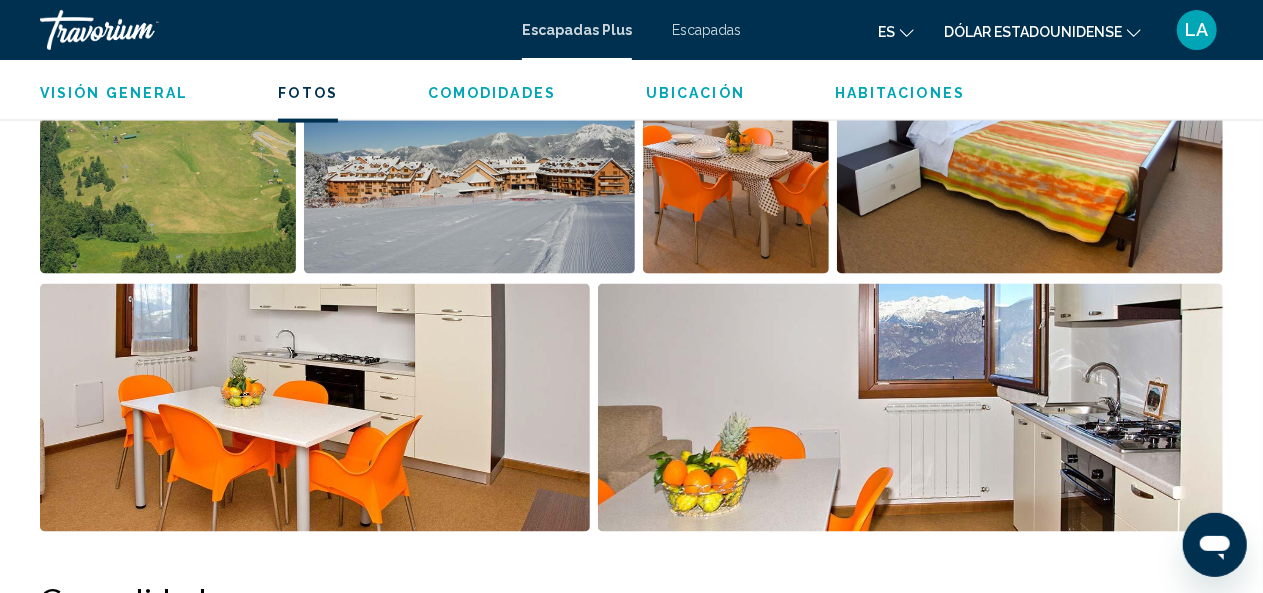 scroll, scrollTop: 1408, scrollLeft: 0, axis: vertical 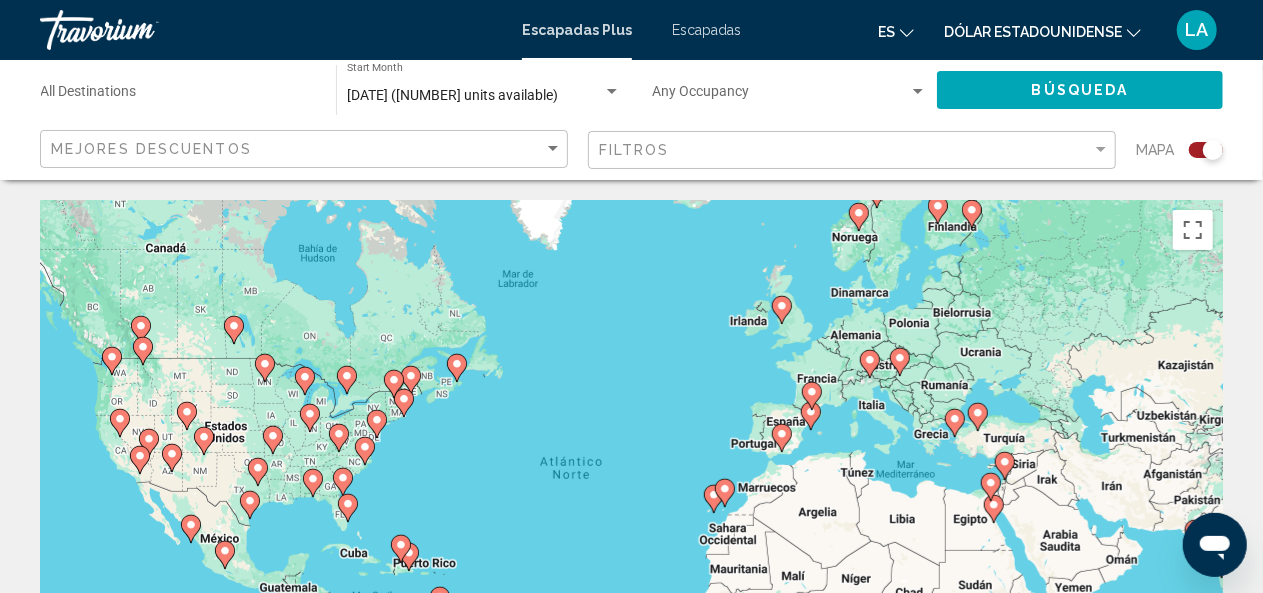 click on "Para activar la función de arrastre con el teclado, pulsa Alt + Intro. Cuando hayas habilitado esa función, usa las teclas de flecha para mover el marcador. Para completar el arrastre, pulsa Intro. Para cancelar, pulsa Escape." at bounding box center [631, 500] 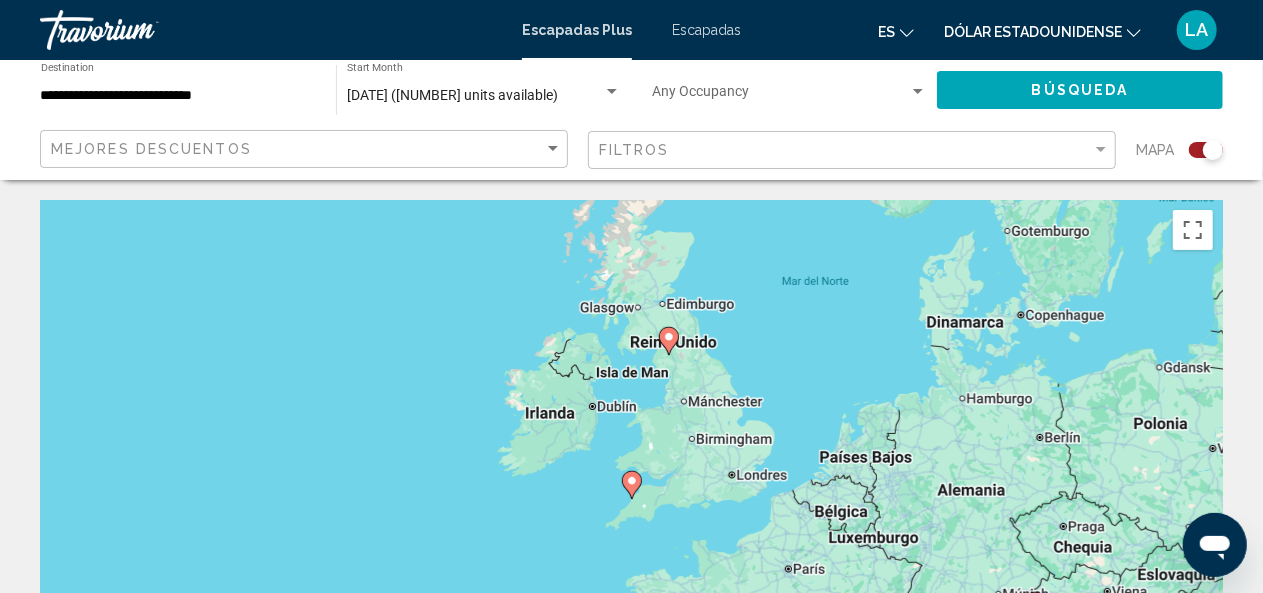 type on "**********" 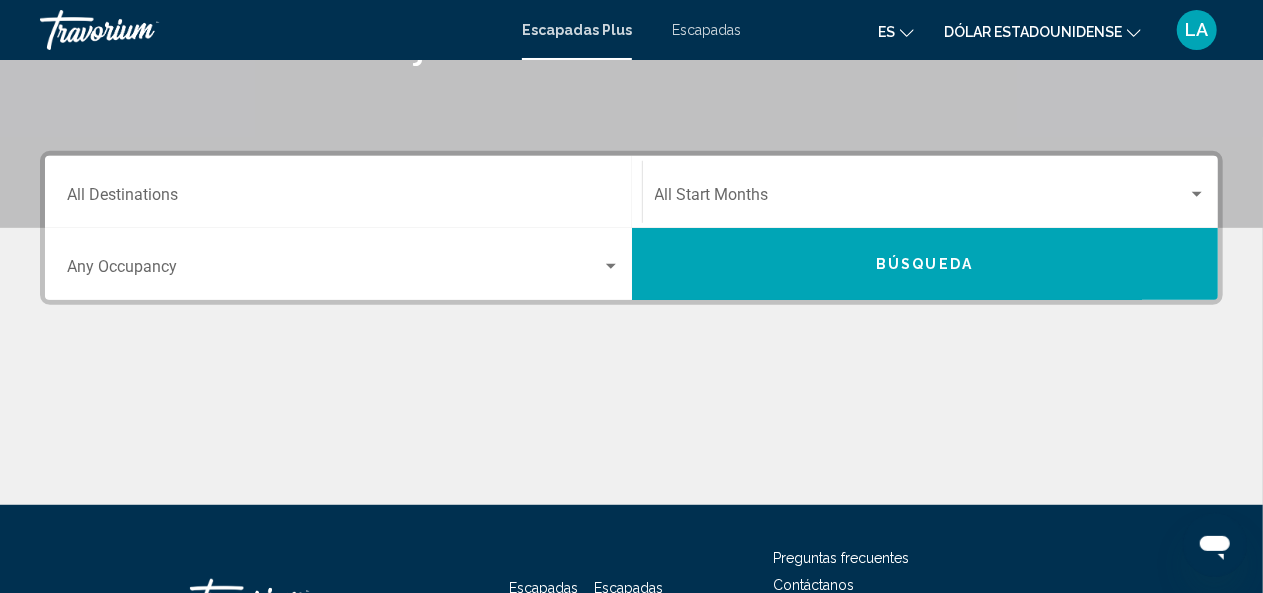 scroll, scrollTop: 343, scrollLeft: 0, axis: vertical 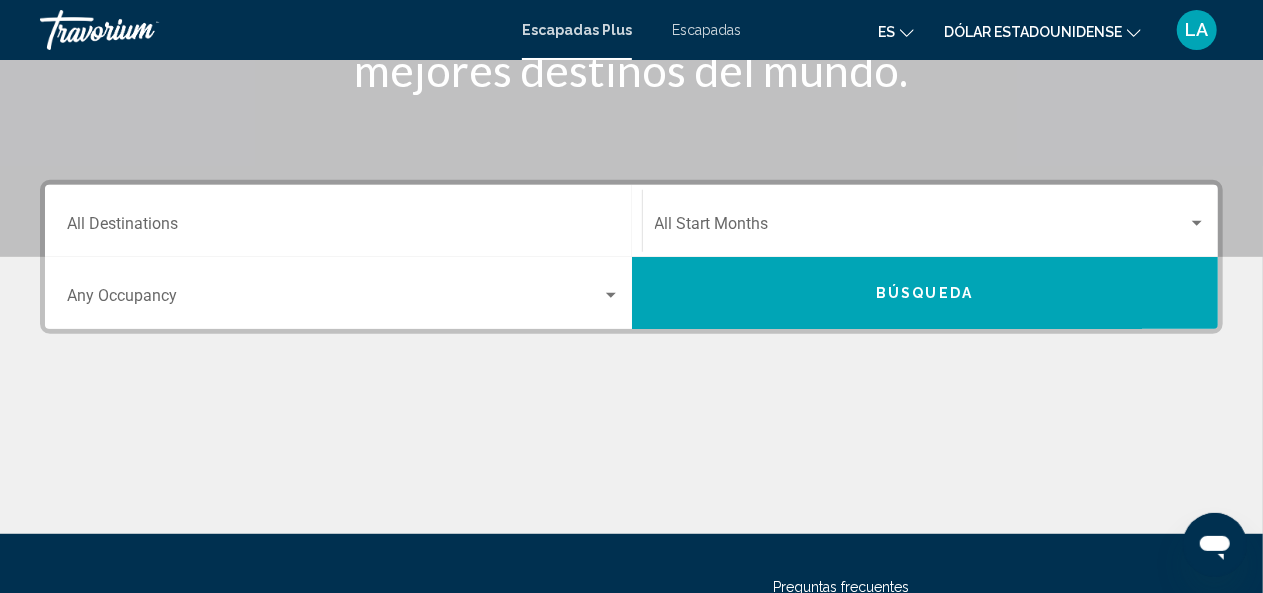 click at bounding box center (922, 228) 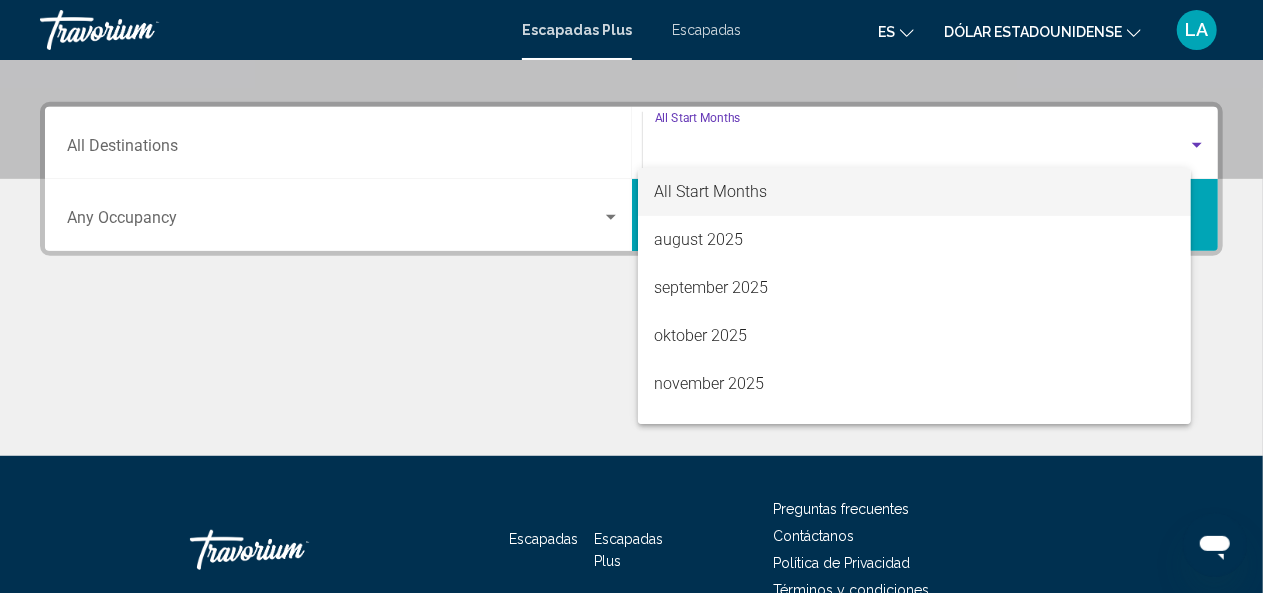 scroll, scrollTop: 458, scrollLeft: 0, axis: vertical 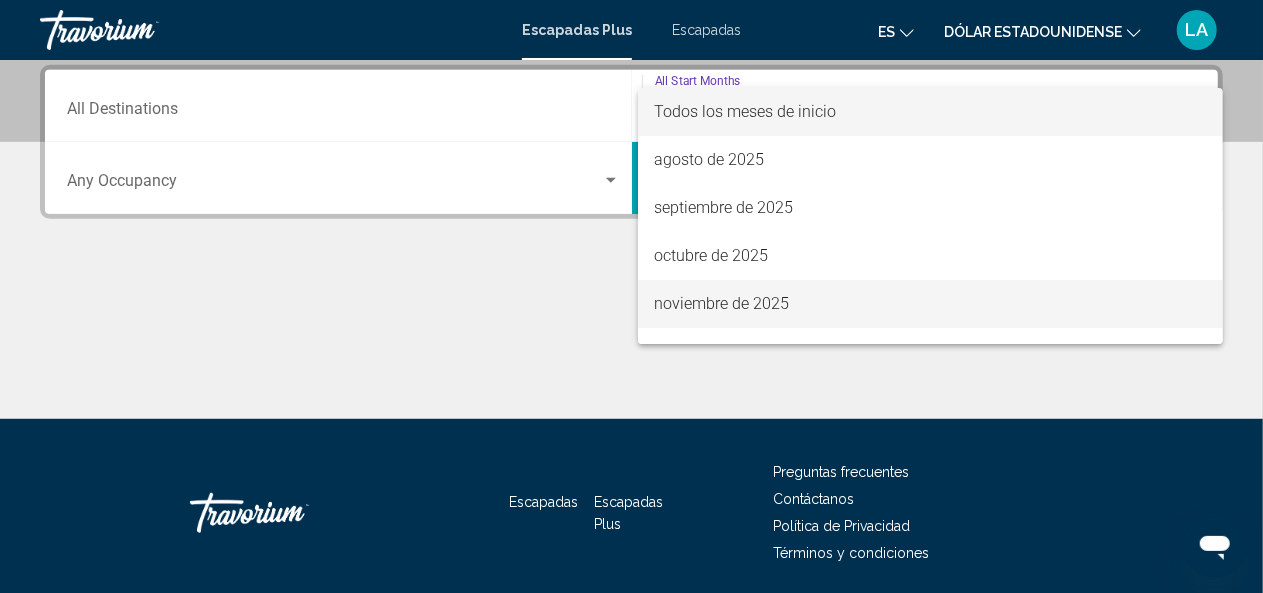 click on "noviembre de 2025" at bounding box center (721, 303) 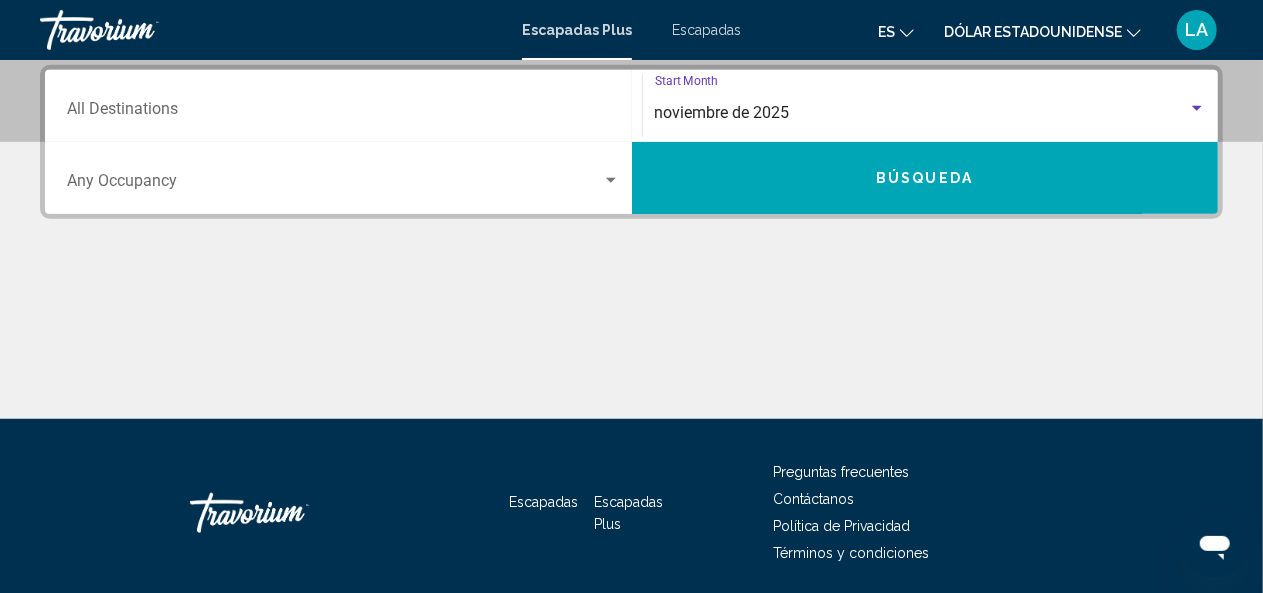 click on "Búsqueda" at bounding box center (925, 178) 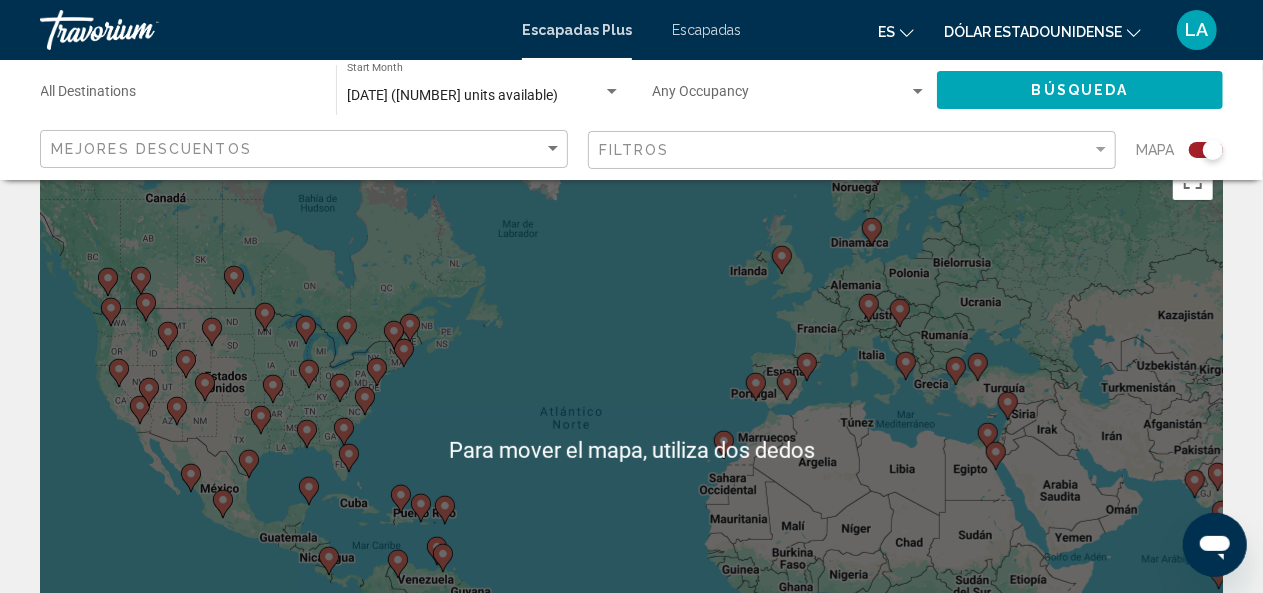 scroll, scrollTop: 0, scrollLeft: 0, axis: both 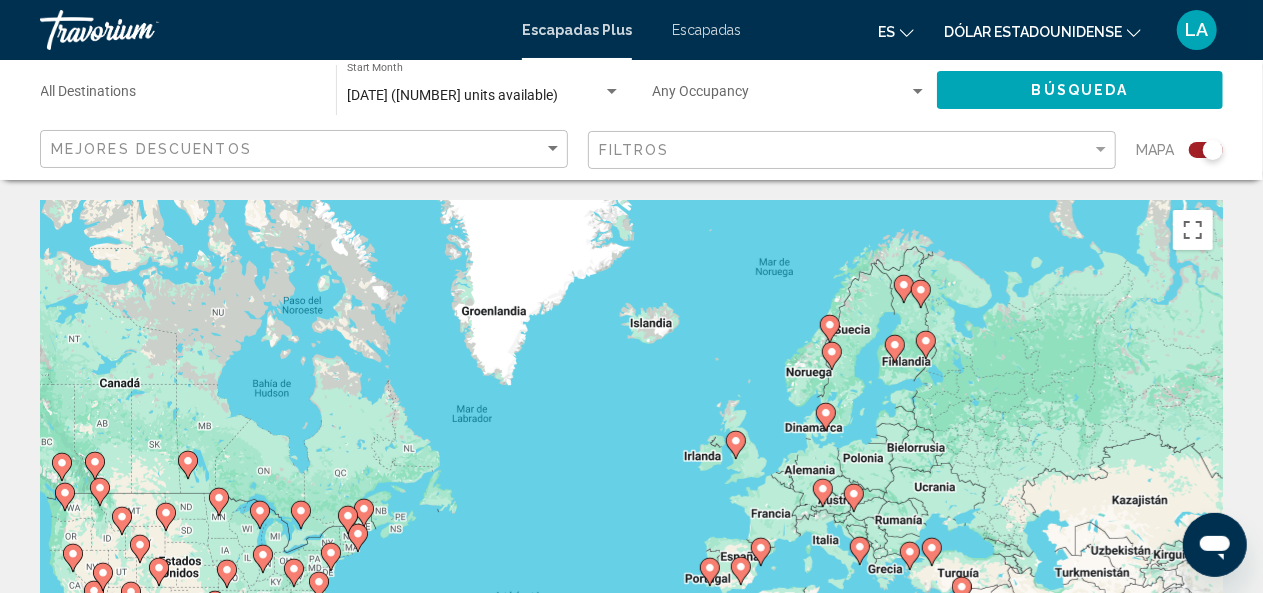 click on "Para activar la función de arrastre con el teclado, pulsa Alt + Intro. Cuando hayas habilitado esa función, usa las teclas de flecha para mover el marcador. Para completar el arrastre, pulsa Intro. Para cancelar, pulsa Escape." at bounding box center (631, 500) 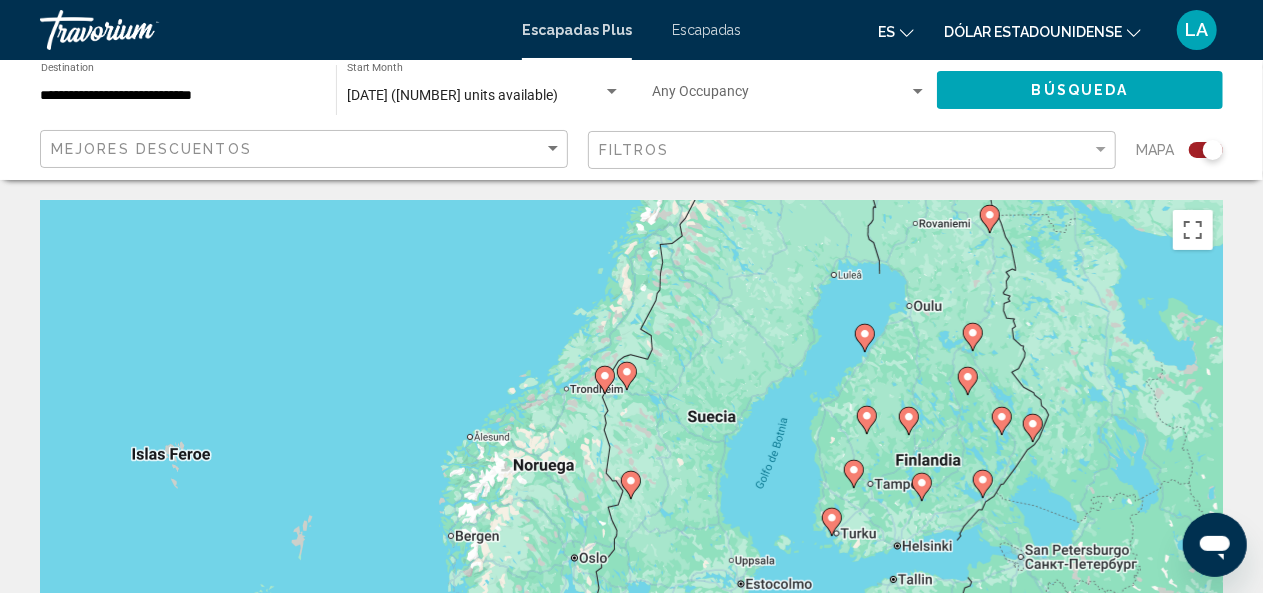 type on "**********" 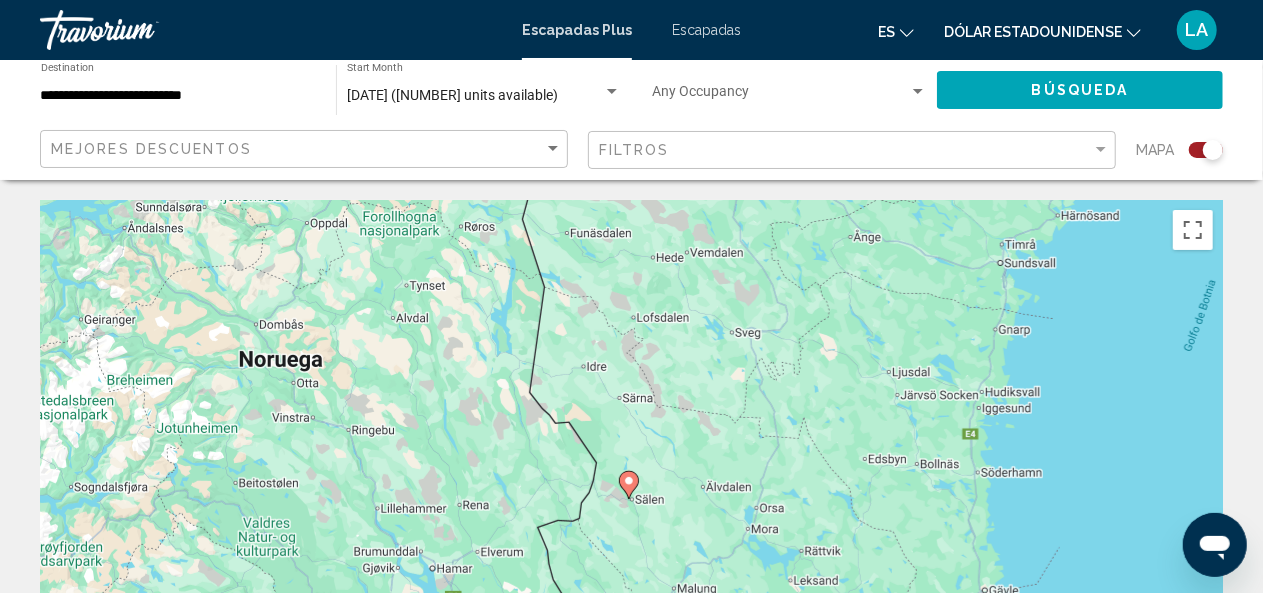 click on "Para activar la función de arrastre con el teclado, pulsa Alt + Intro. Cuando hayas habilitado esa función, usa las teclas de flecha para mover el marcador. Para completar el arrastre, pulsa Intro. Para cancelar, pulsa Escape." at bounding box center (631, 500) 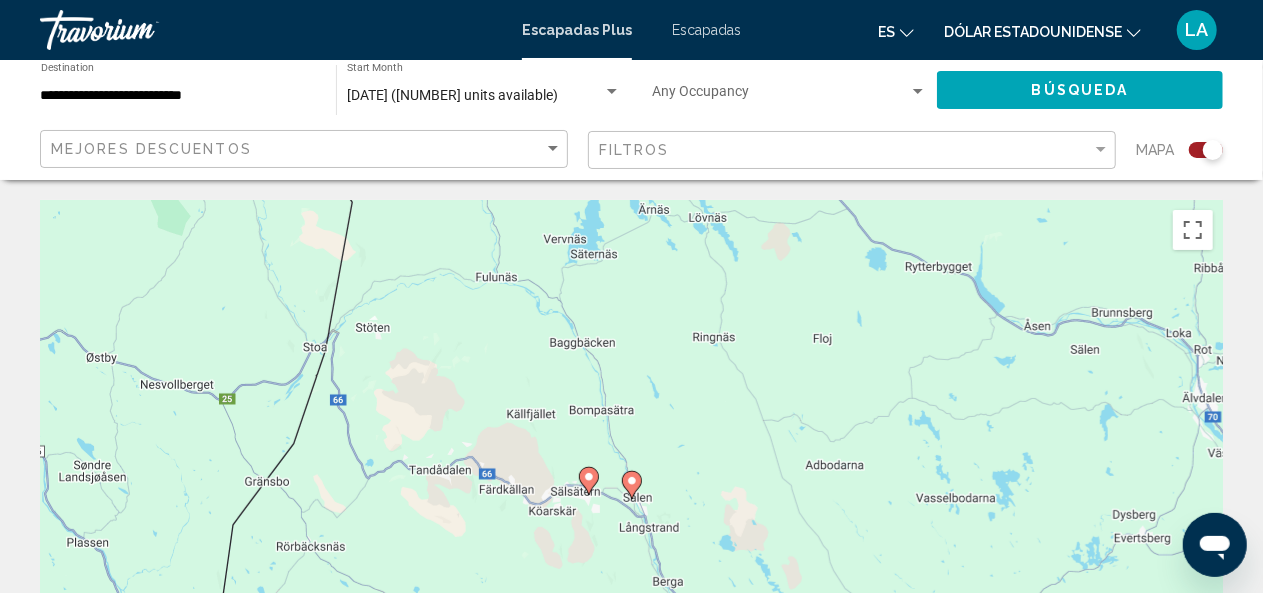 click 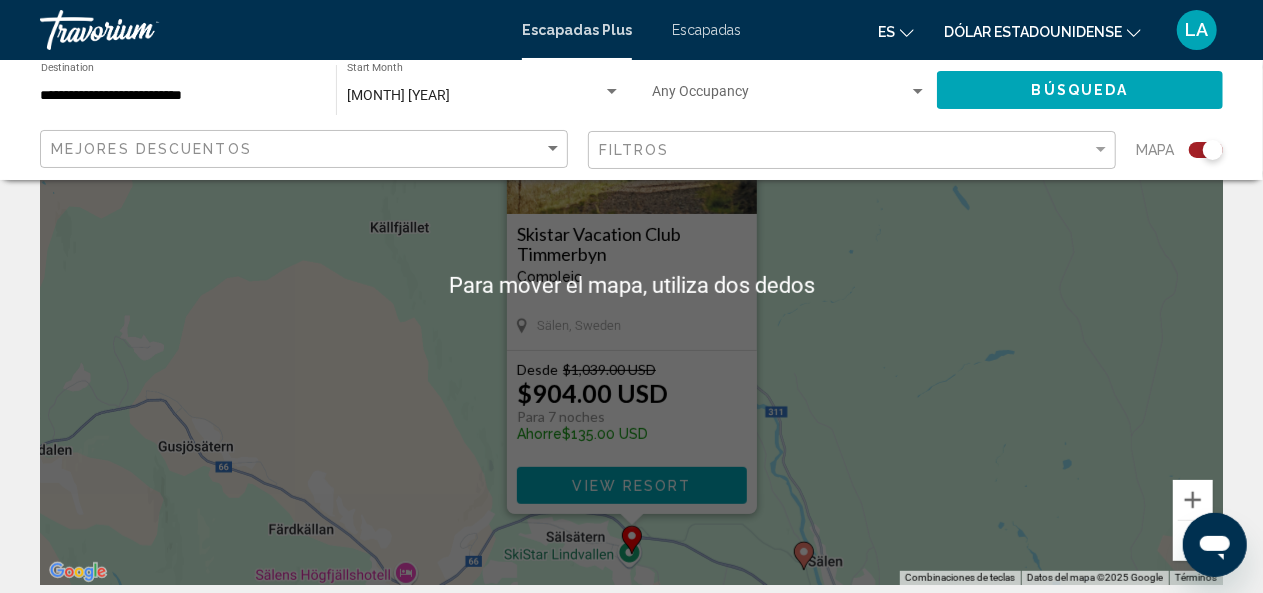scroll, scrollTop: 223, scrollLeft: 0, axis: vertical 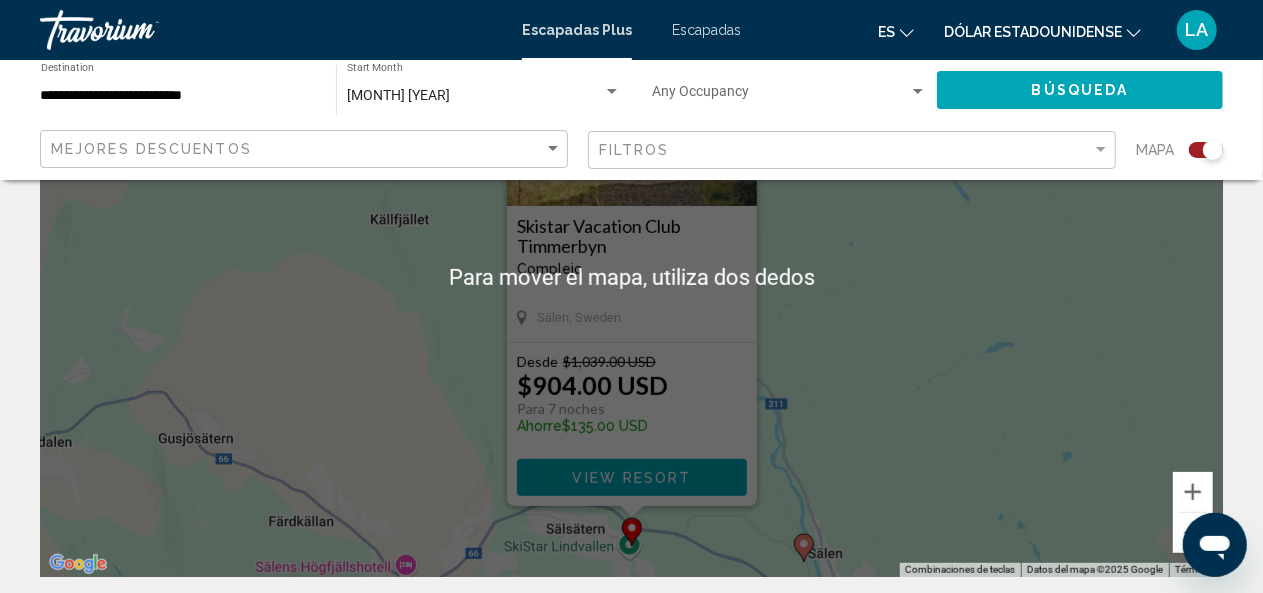 click on "View Resort" at bounding box center [631, 478] 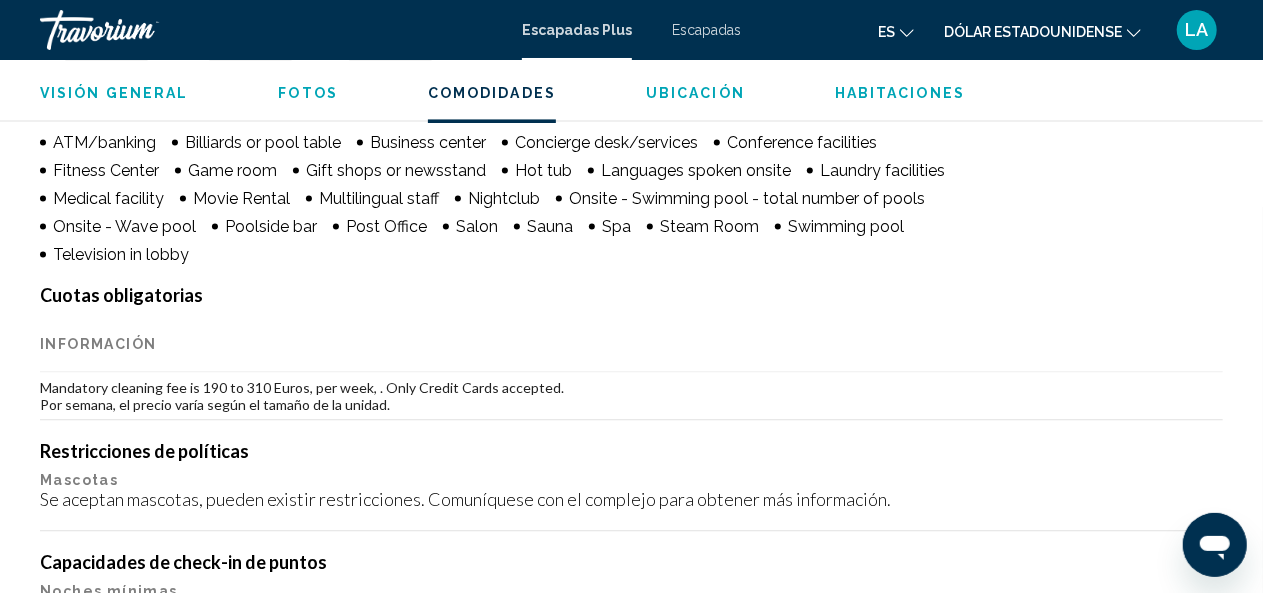 scroll, scrollTop: 2078, scrollLeft: 0, axis: vertical 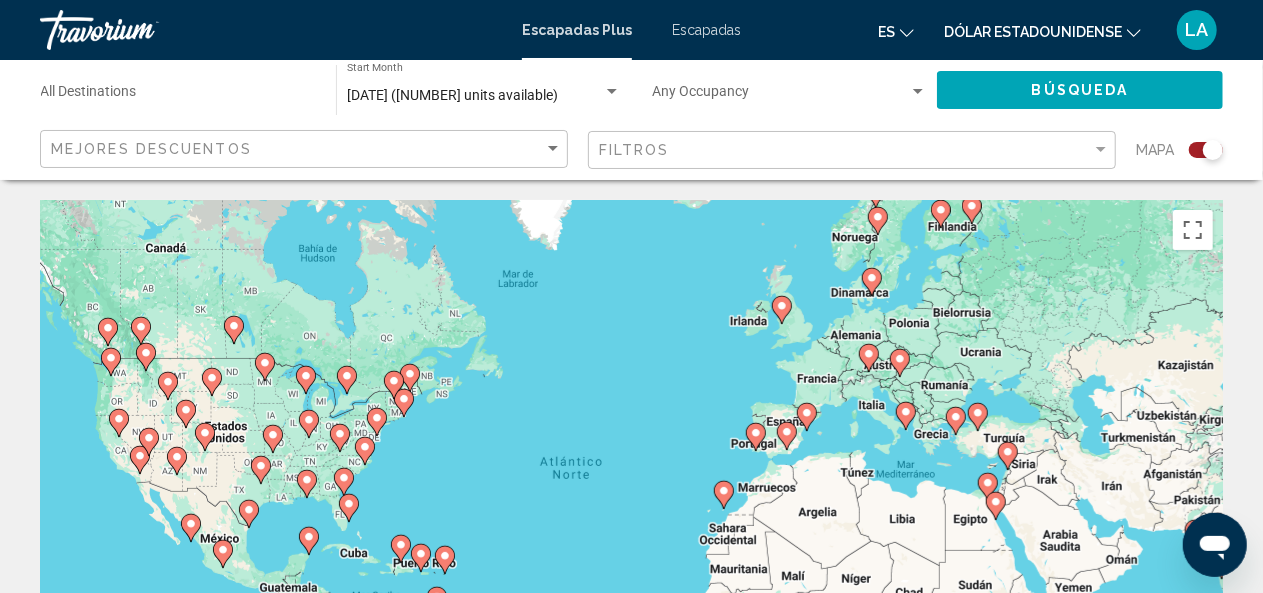 click on "Para activar la función de arrastre con el teclado, pulsa Alt + Intro. Cuando hayas habilitado esa función, usa las teclas de flecha para mover el marcador. Para completar el arrastre, pulsa Intro. Para cancelar, pulsa Escape." at bounding box center [631, 500] 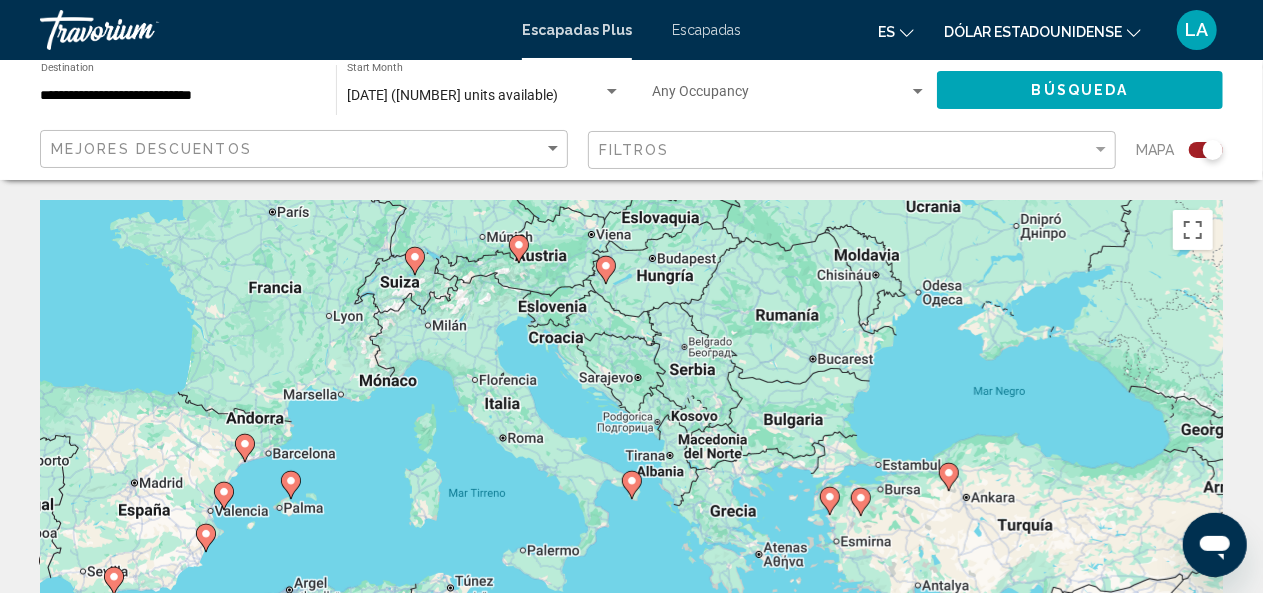 click on "Para desplazarte, pulsa las teclas de flecha. Para activar la función de arrastre con el teclado, pulsa Alt + Intro. Cuando hayas habilitado esa función, usa las teclas de flecha para mover el marcador. Para completar el arrastre, pulsa Intro. Para cancelar, pulsa Escape." at bounding box center (631, 500) 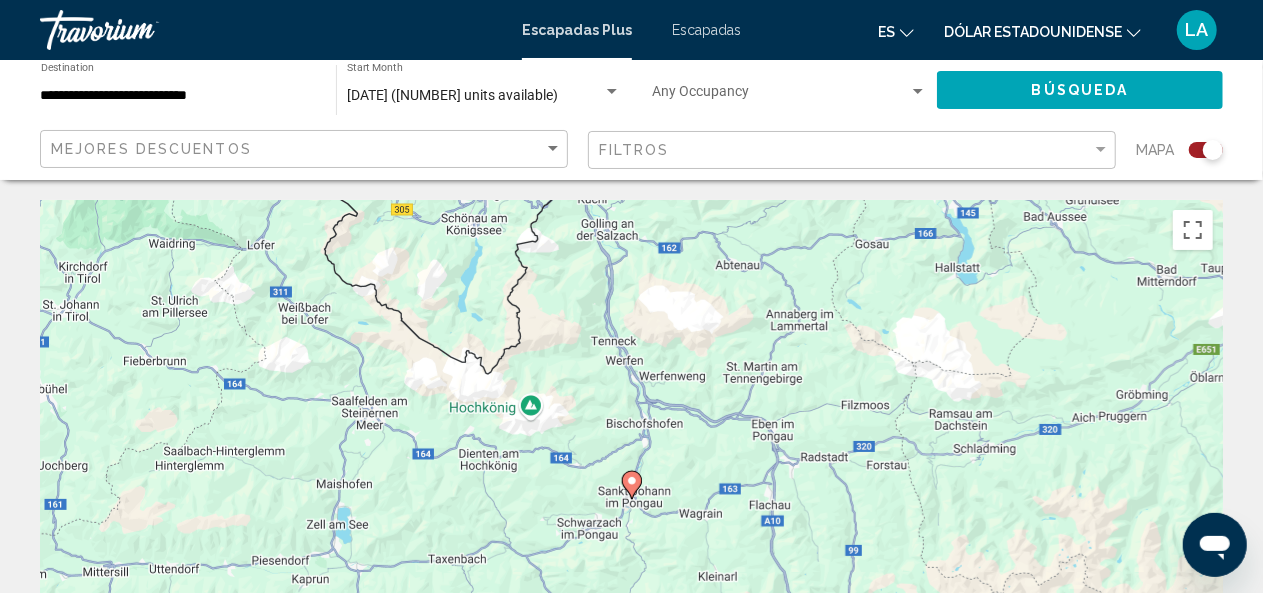 click 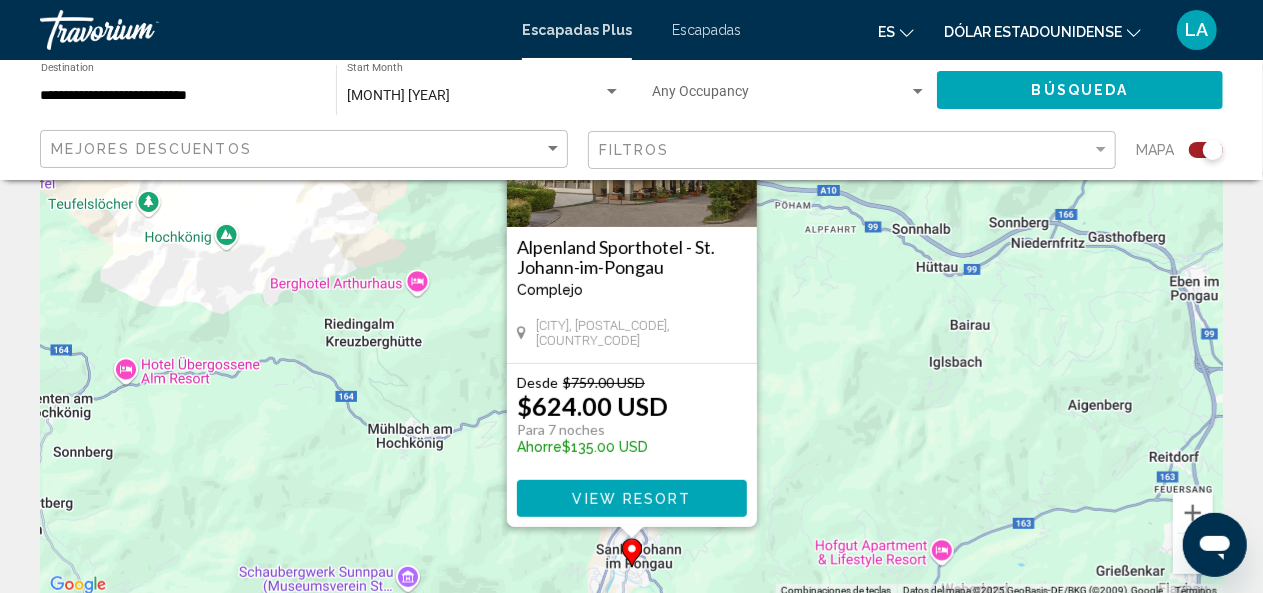 scroll, scrollTop: 205, scrollLeft: 0, axis: vertical 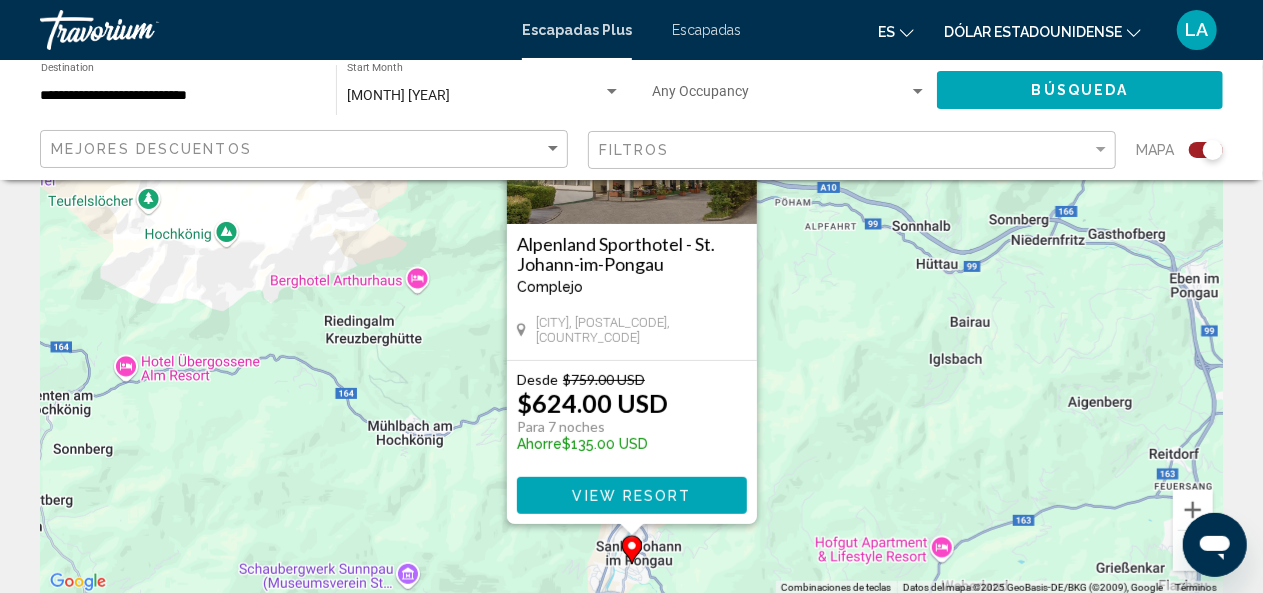 click on "View Resort" at bounding box center (631, 496) 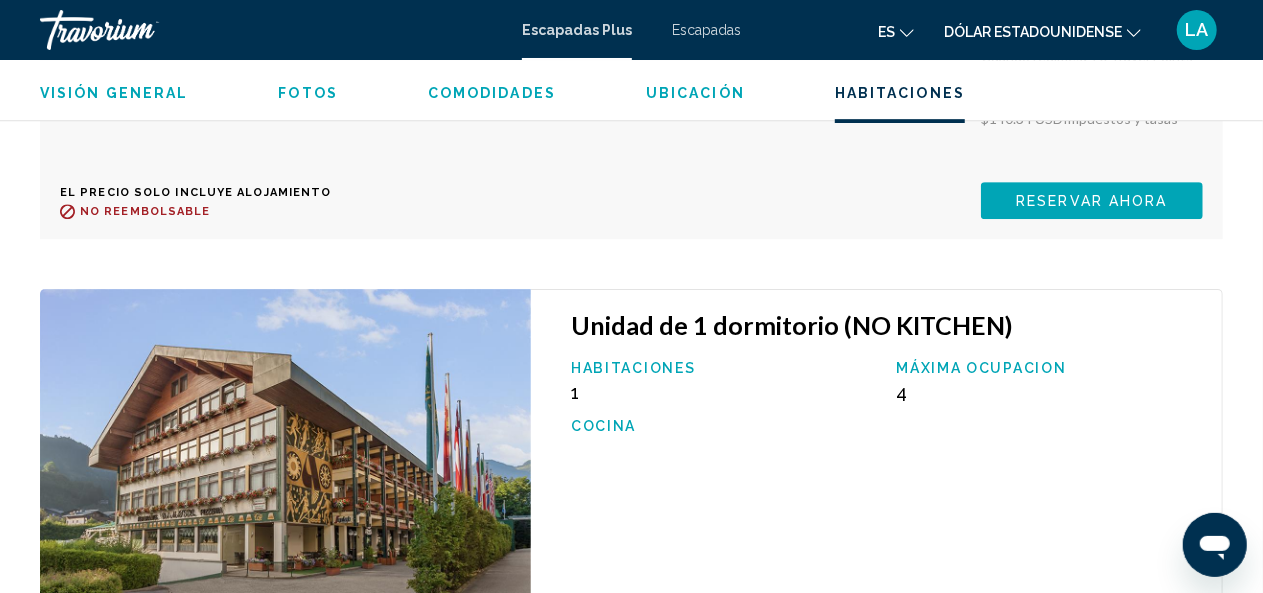 scroll, scrollTop: 6872, scrollLeft: 0, axis: vertical 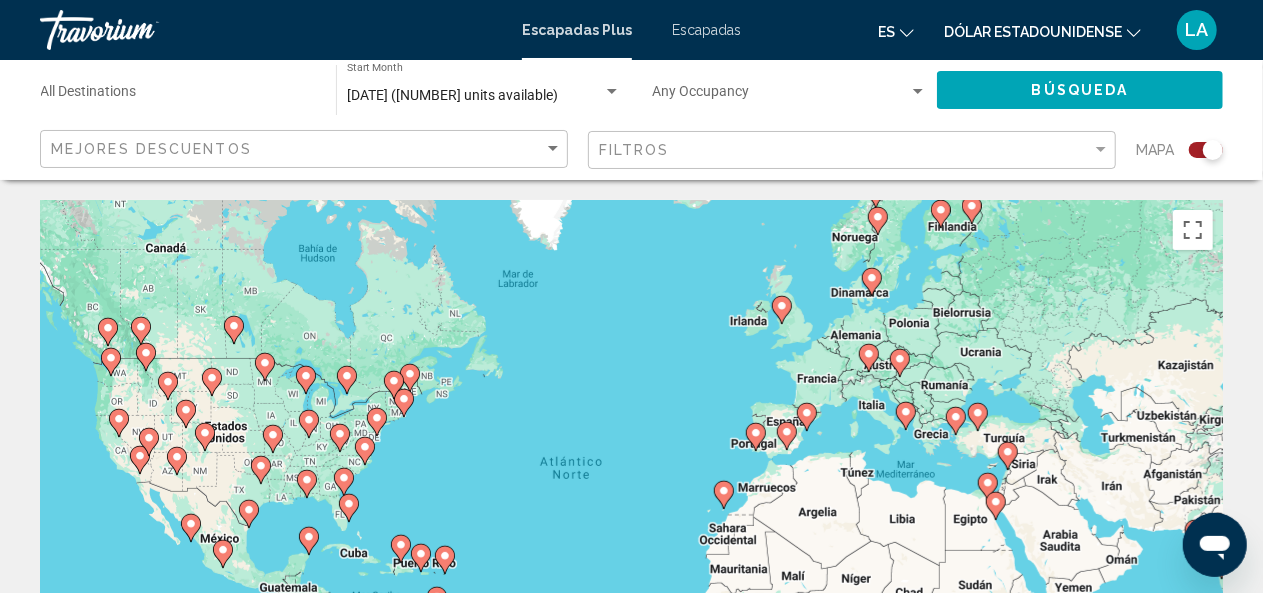 click on "[DATE] ([NUMBER] units available)" at bounding box center [452, 95] 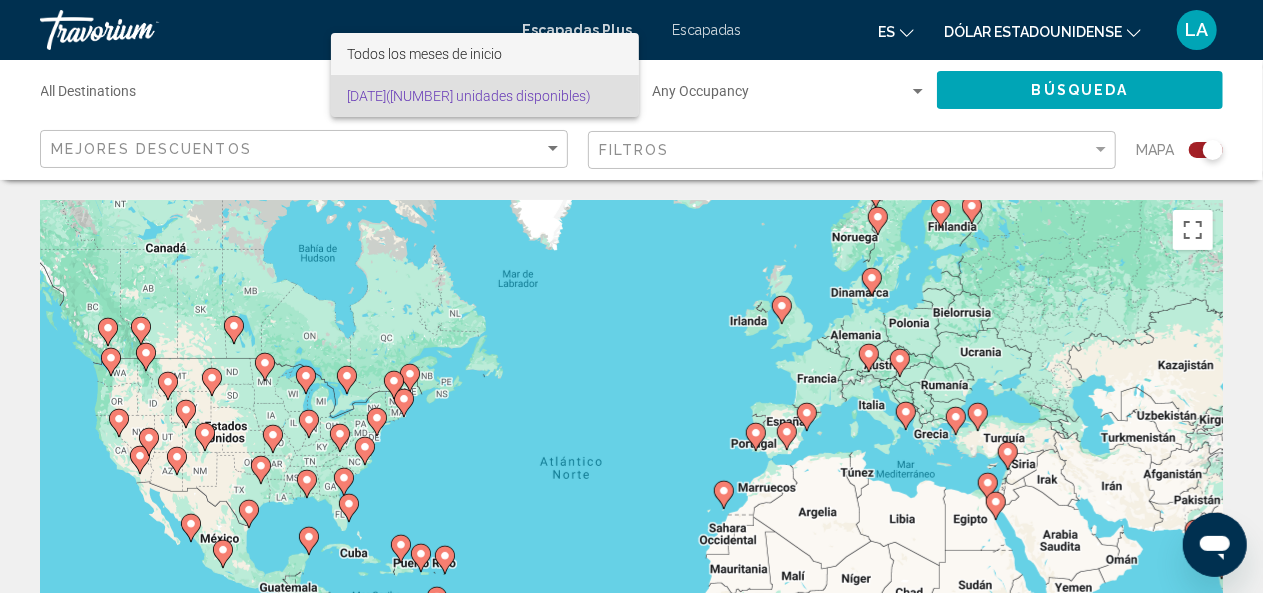 click on "Todos los meses de inicio" at bounding box center [485, 54] 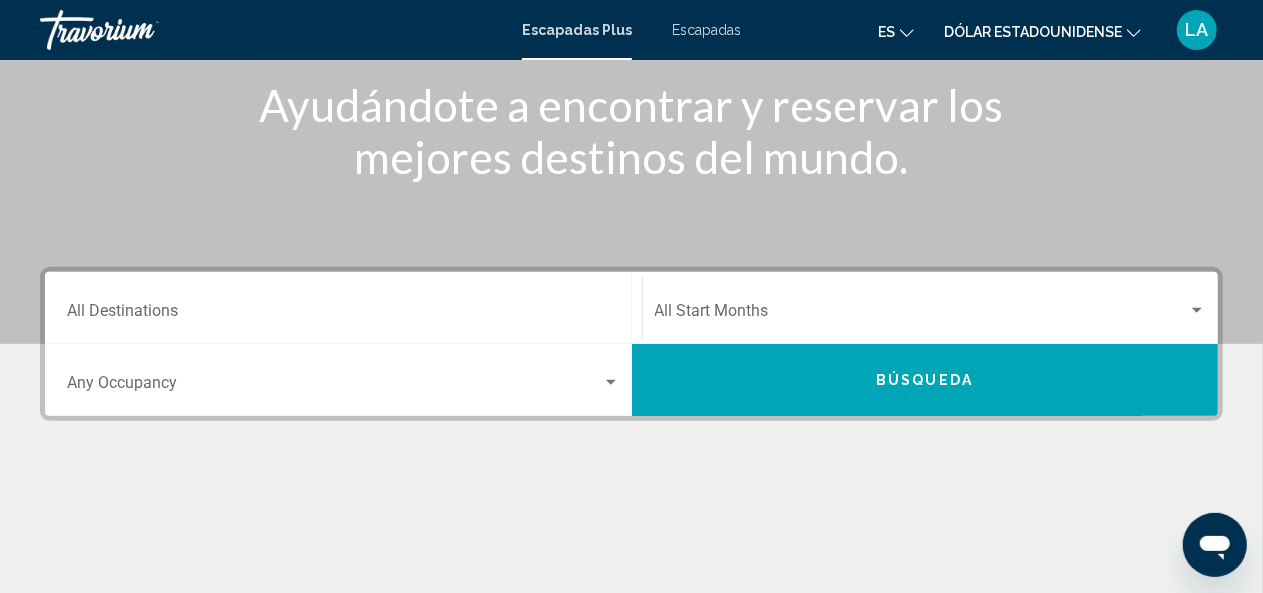 scroll, scrollTop: 244, scrollLeft: 0, axis: vertical 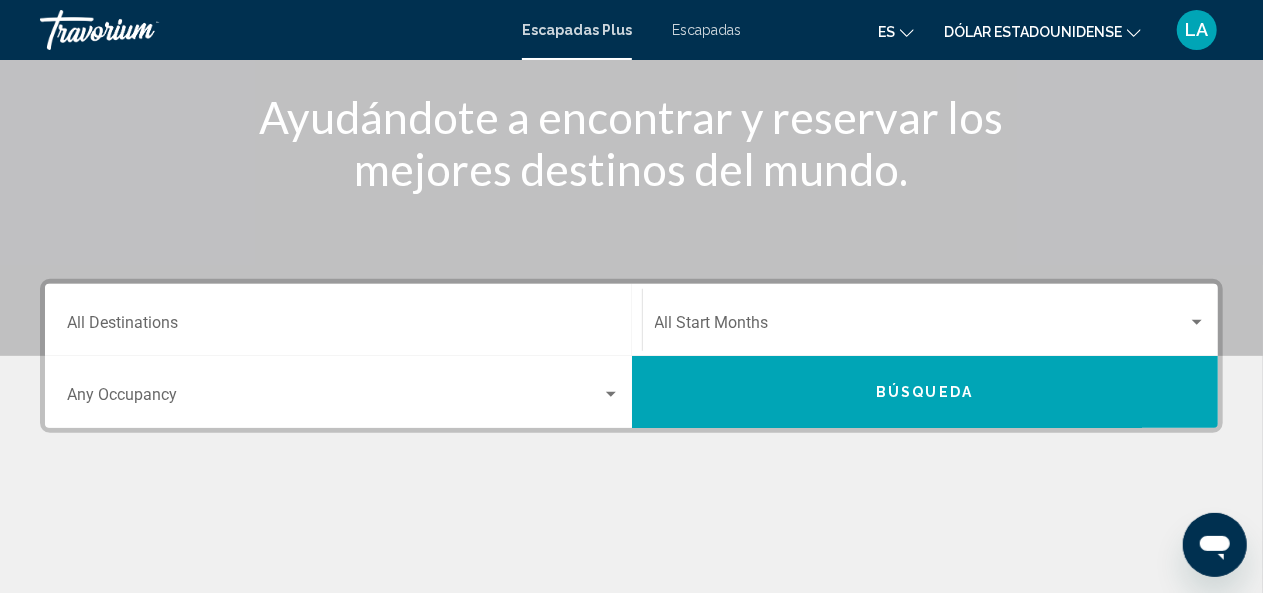 click at bounding box center [922, 327] 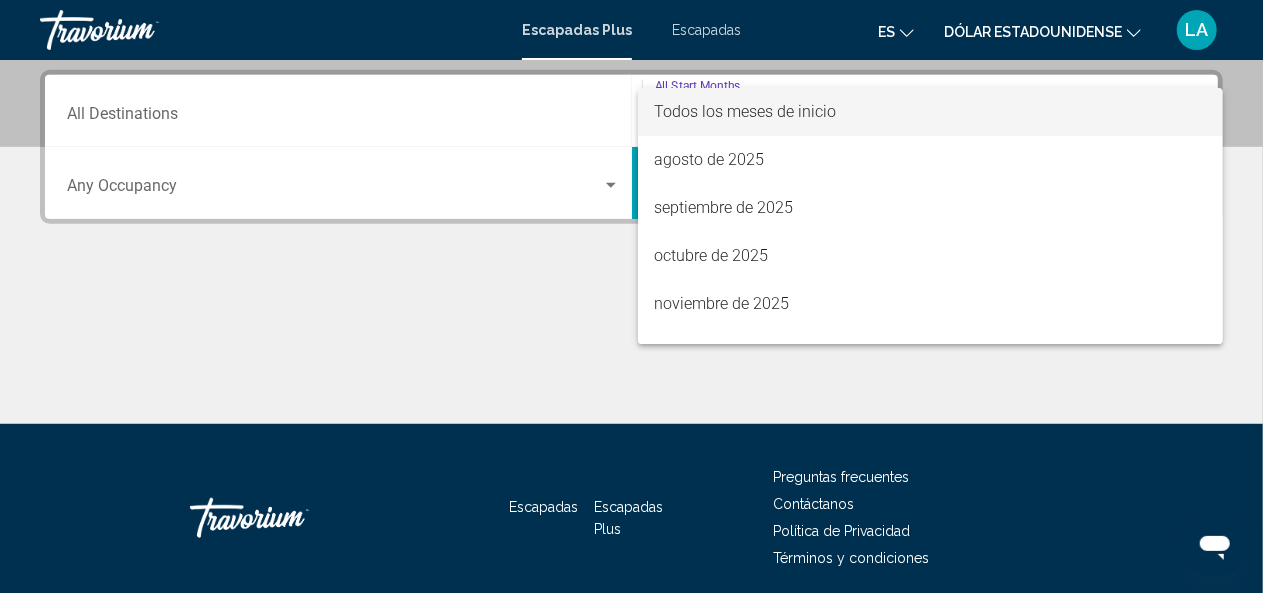 scroll, scrollTop: 458, scrollLeft: 0, axis: vertical 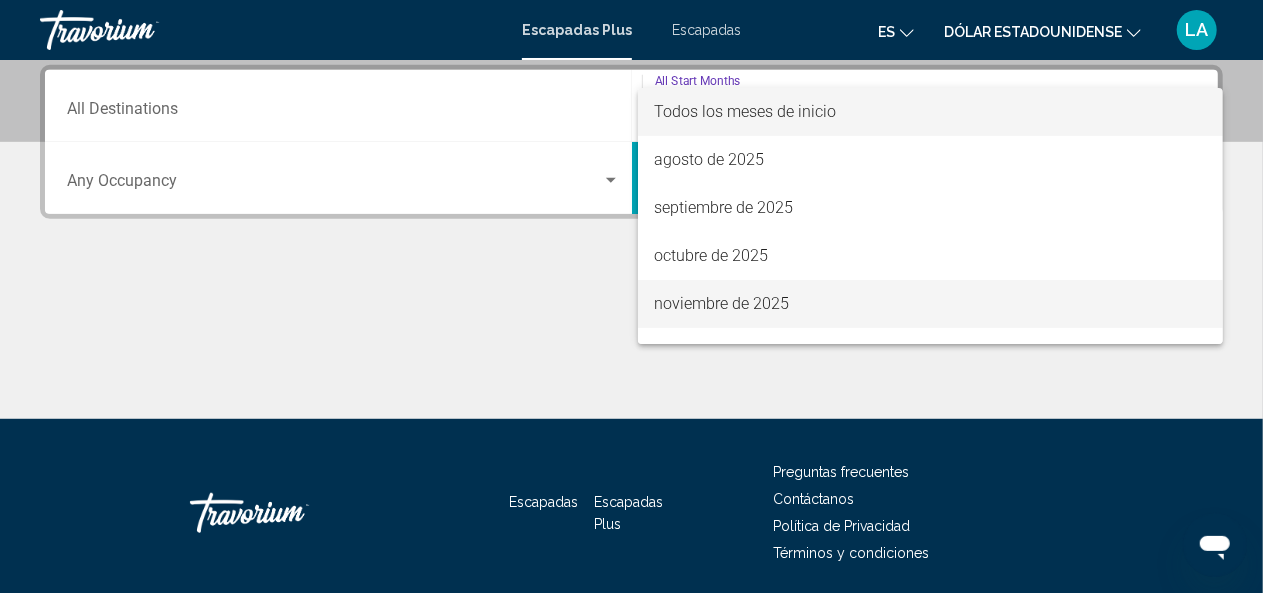 click on "noviembre de 2025" at bounding box center (721, 303) 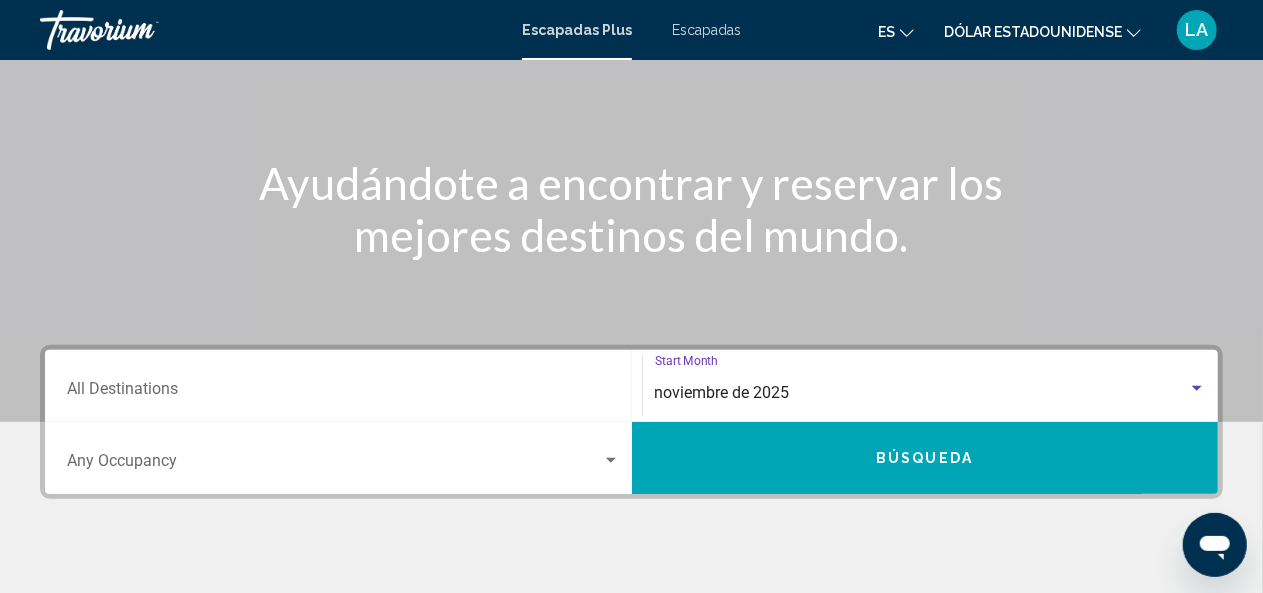 click on "noviembre de 2025" at bounding box center (722, 392) 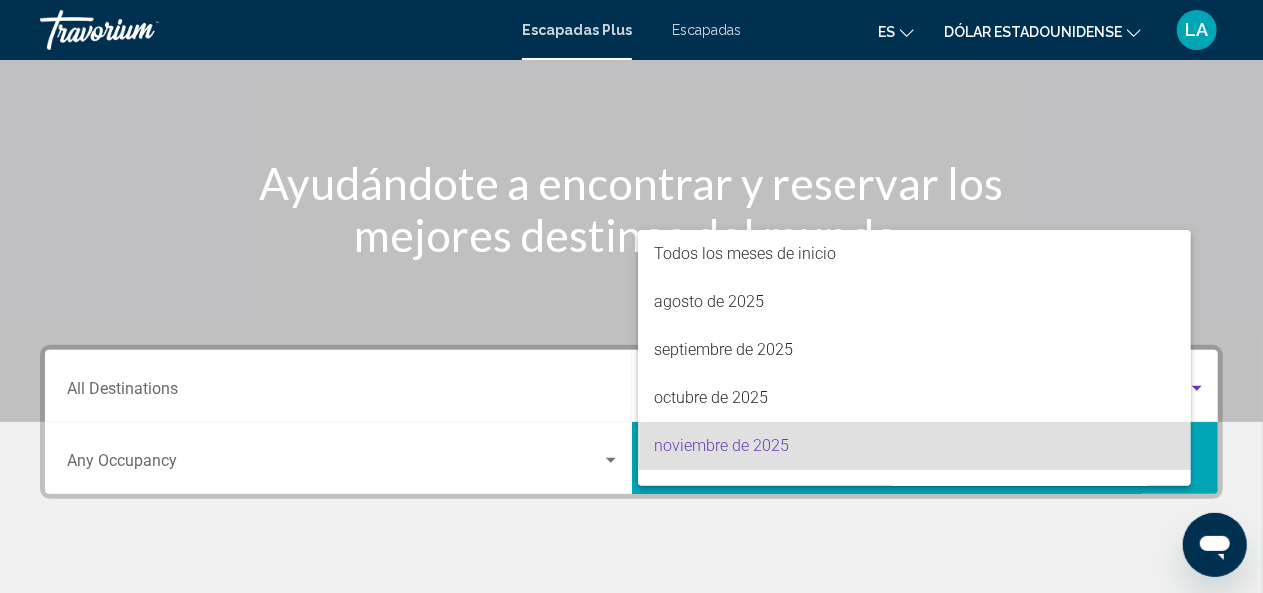 scroll, scrollTop: 246, scrollLeft: 0, axis: vertical 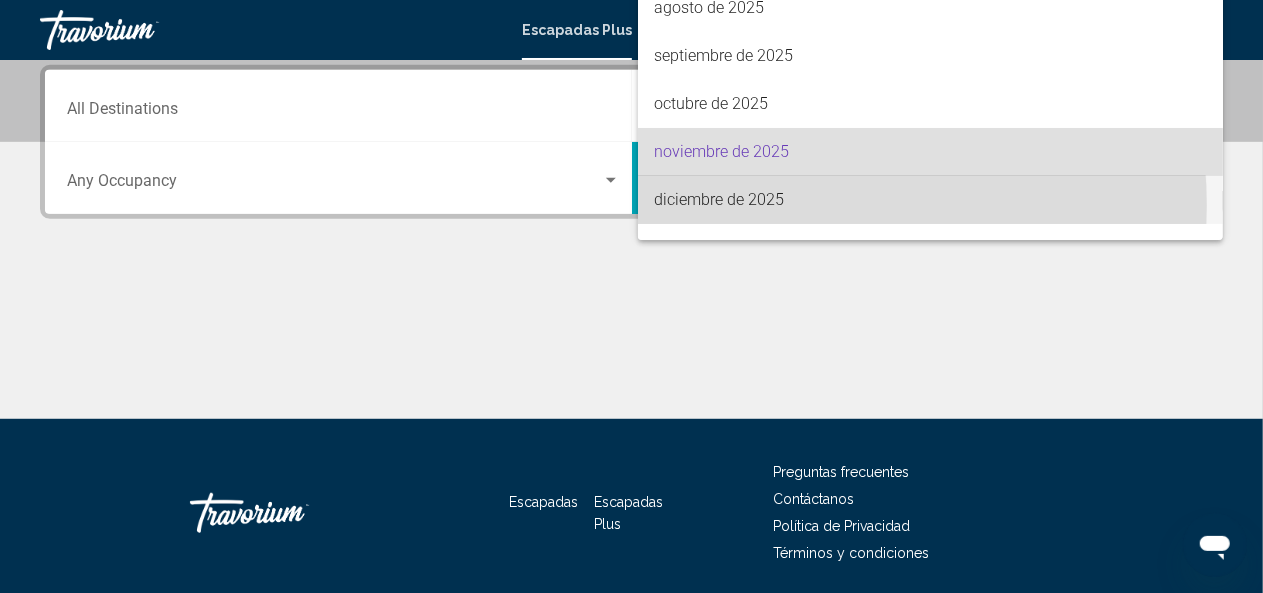 click on "diciembre de 2025" at bounding box center [930, 200] 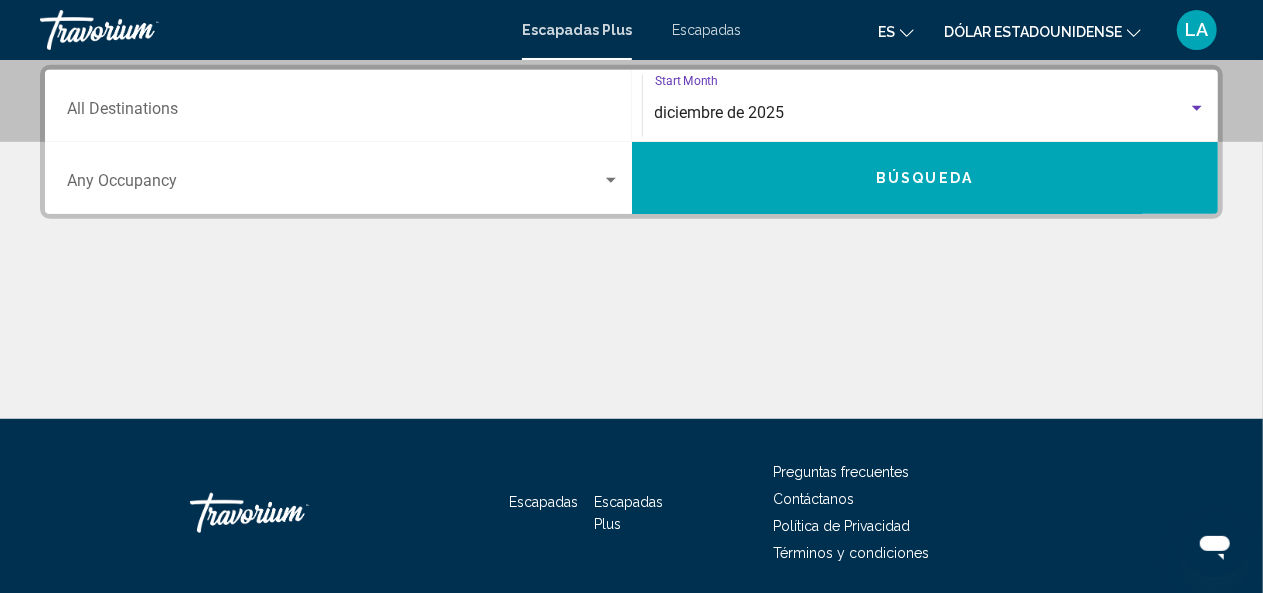 click on "Búsqueda" at bounding box center [925, 178] 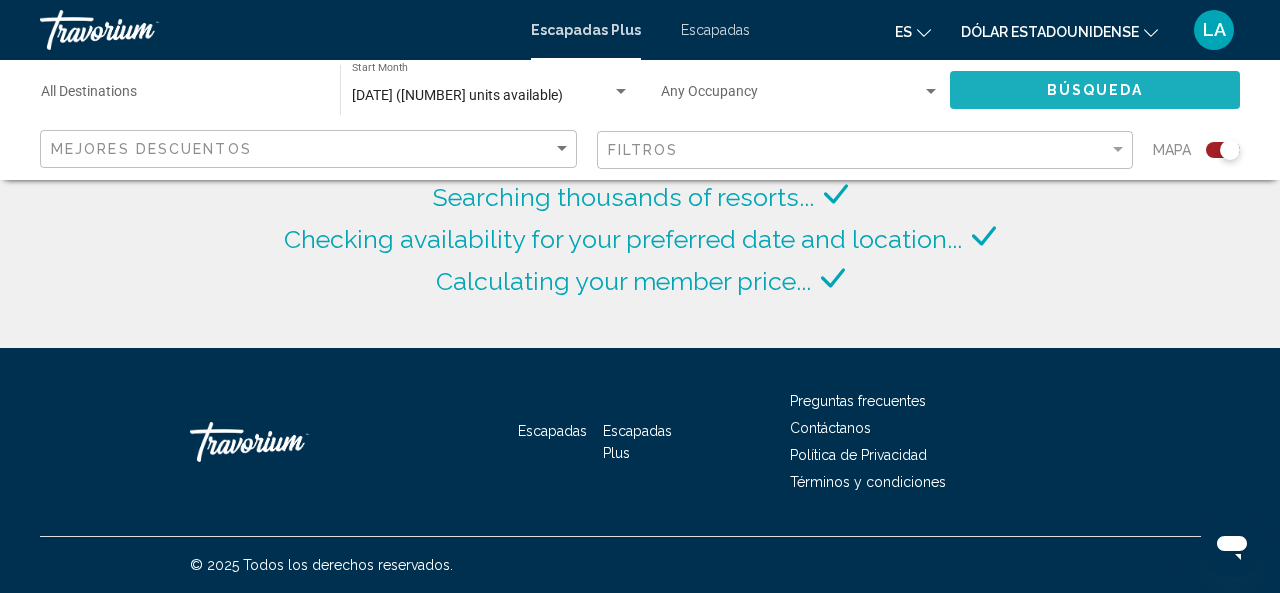 click on "Búsqueda" 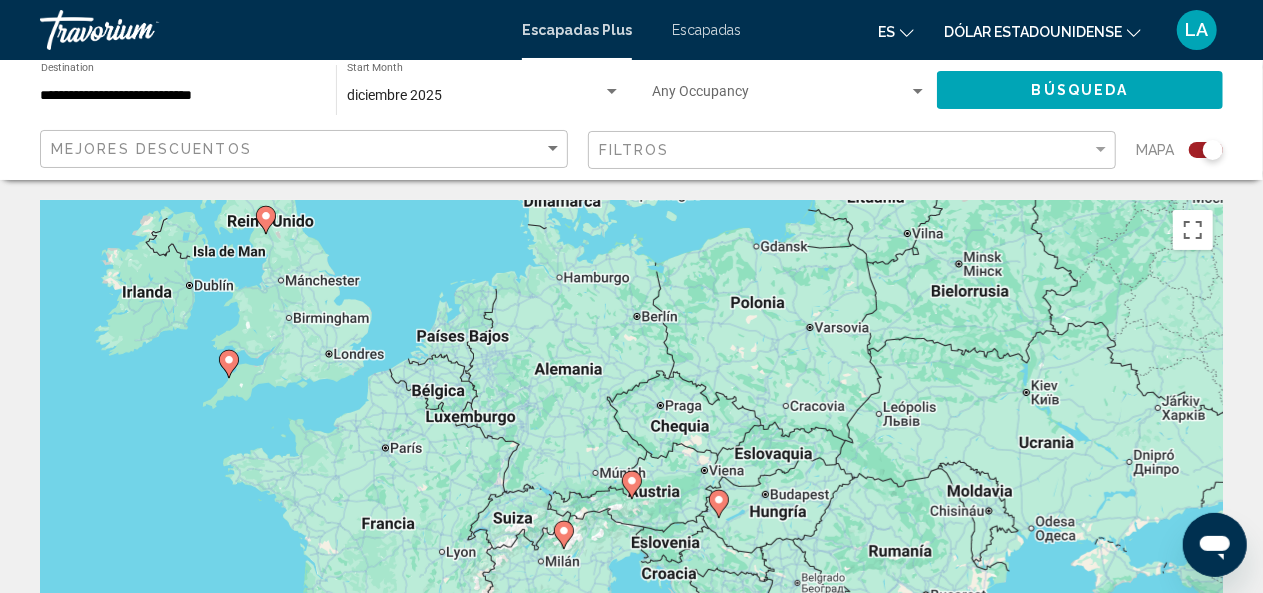 type on "**********" 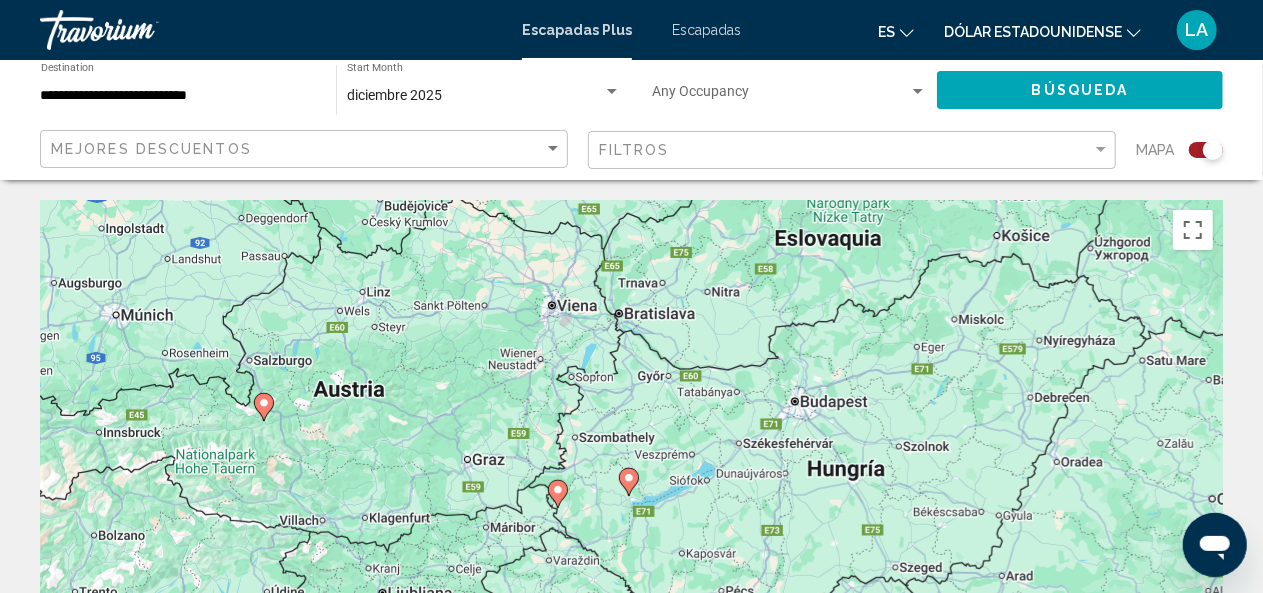 click on "Para desplazarte, pulsa las teclas de flecha. Para activar la función de arrastre con el teclado, pulsa Alt + Intro. Cuando hayas habilitado esa función, usa las teclas de flecha para mover el marcador. Para completar el arrastre, pulsa Intro. Para cancelar, pulsa Escape." at bounding box center (631, 500) 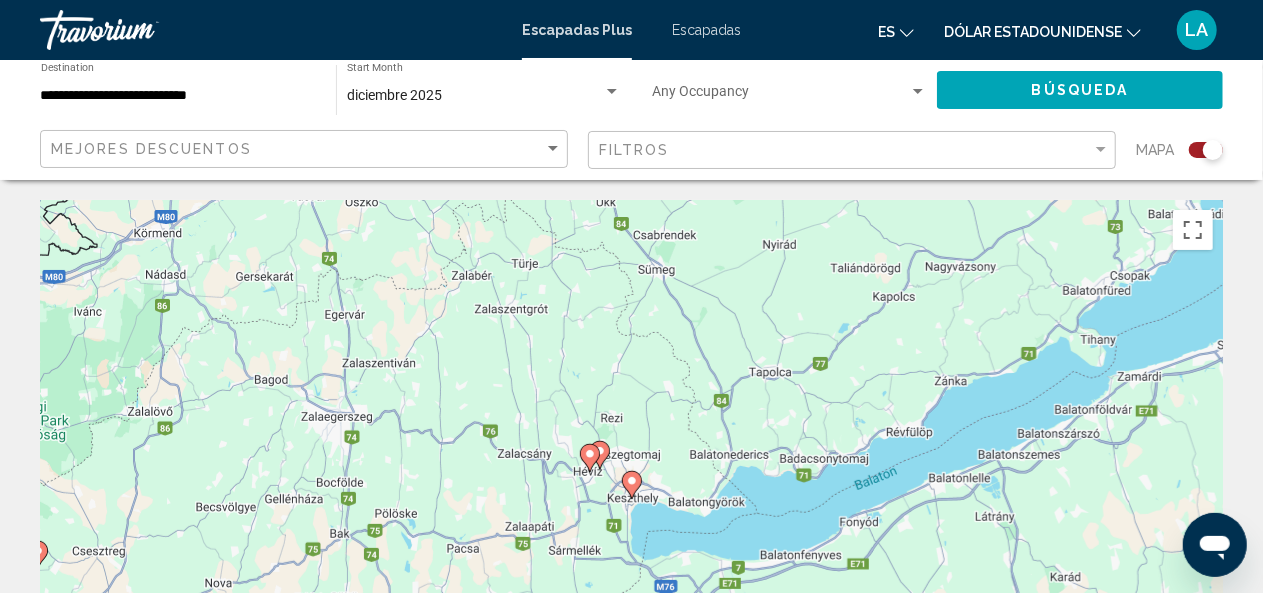 click 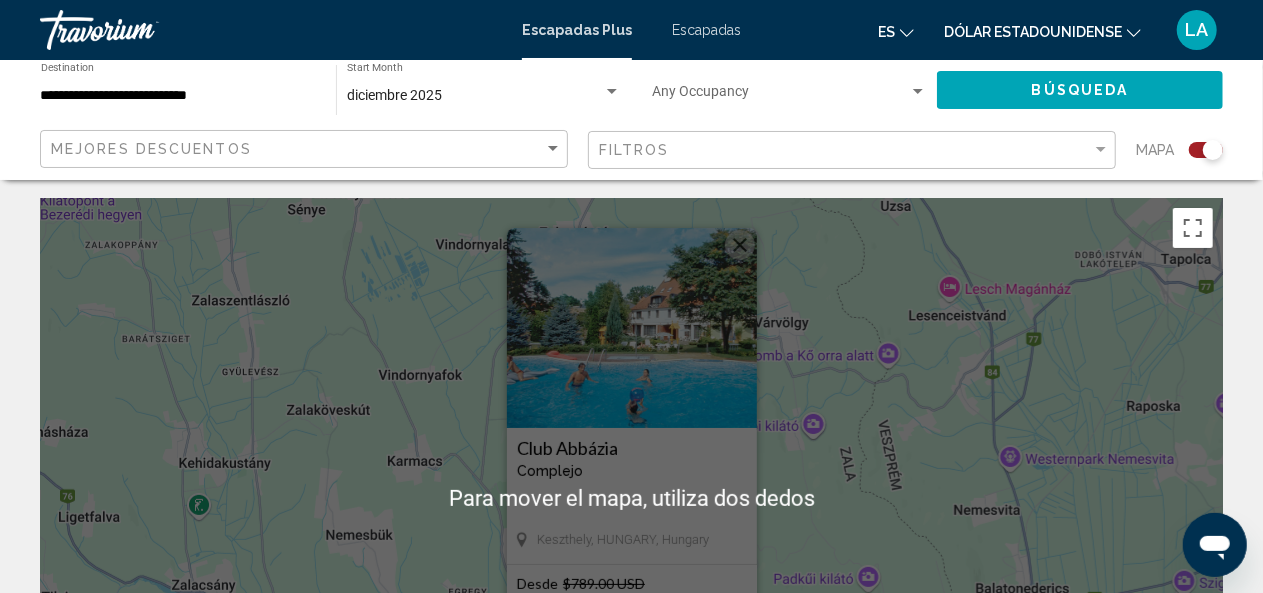 scroll, scrollTop: 0, scrollLeft: 0, axis: both 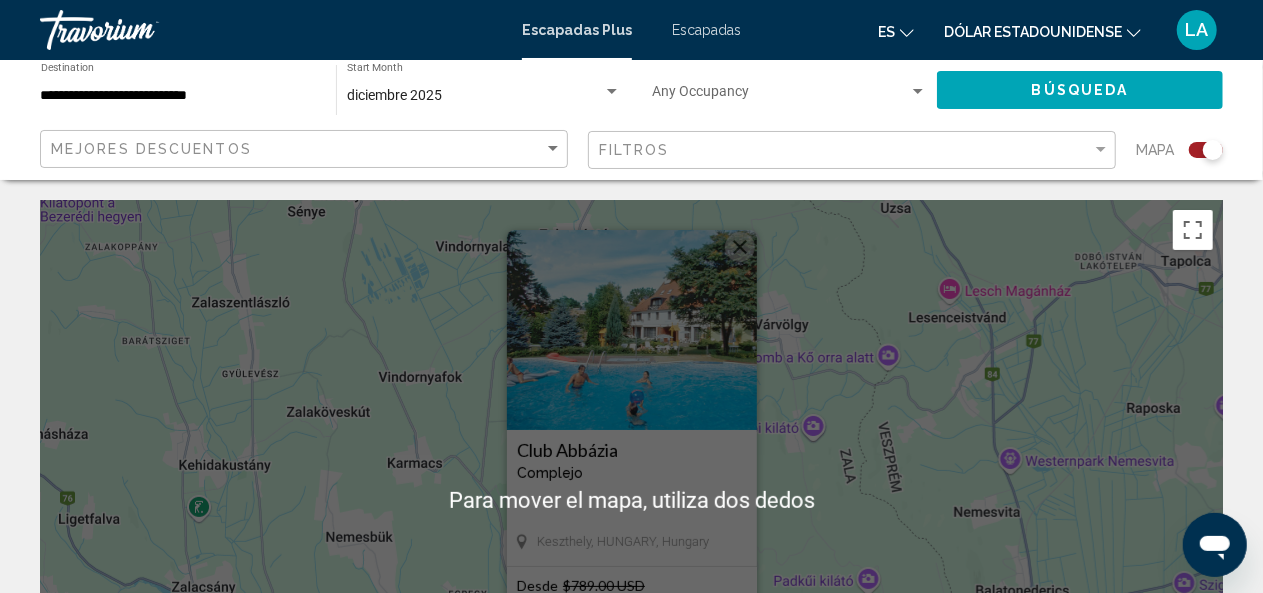 click at bounding box center [740, 247] 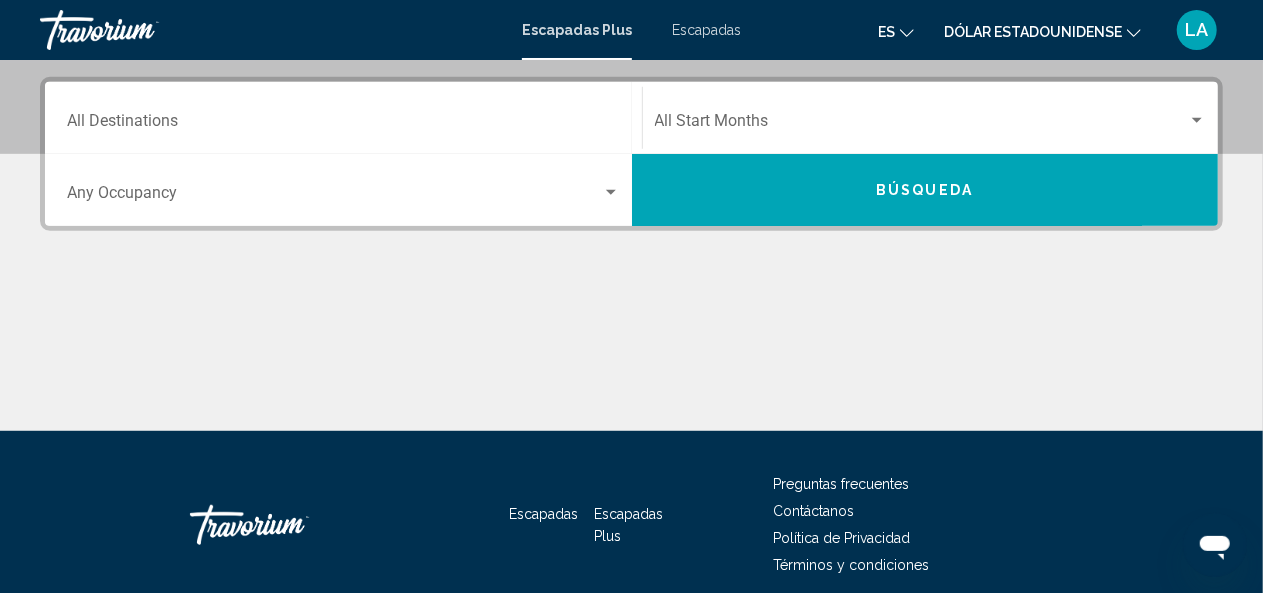 scroll, scrollTop: 528, scrollLeft: 0, axis: vertical 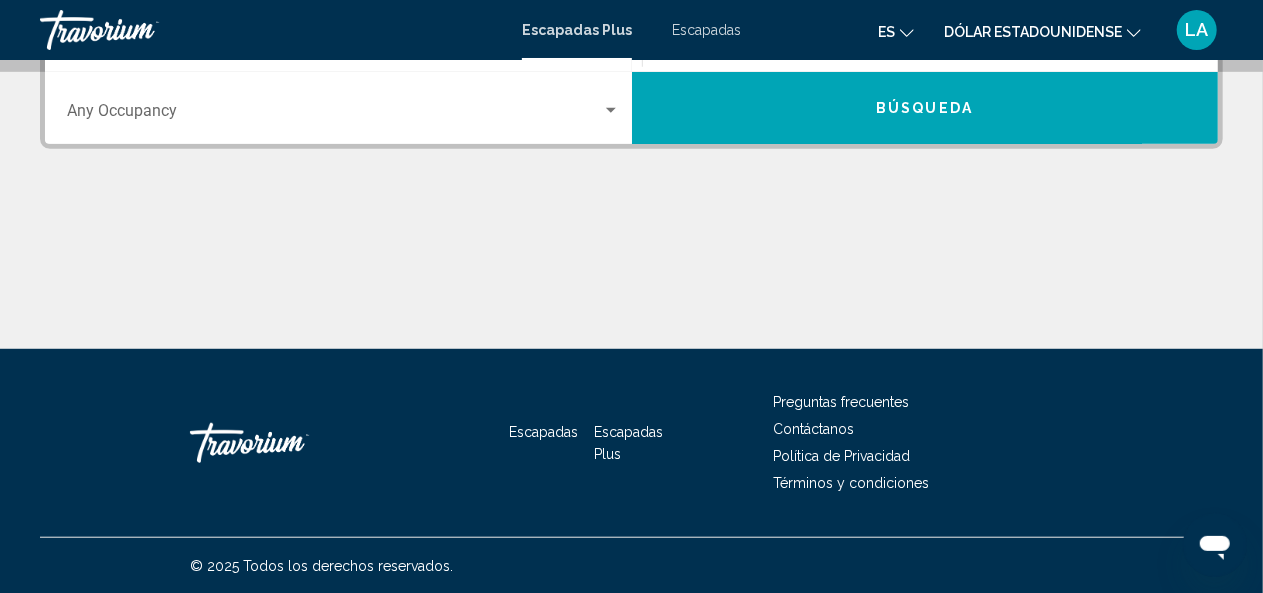 click on "Búsqueda" at bounding box center (924, 109) 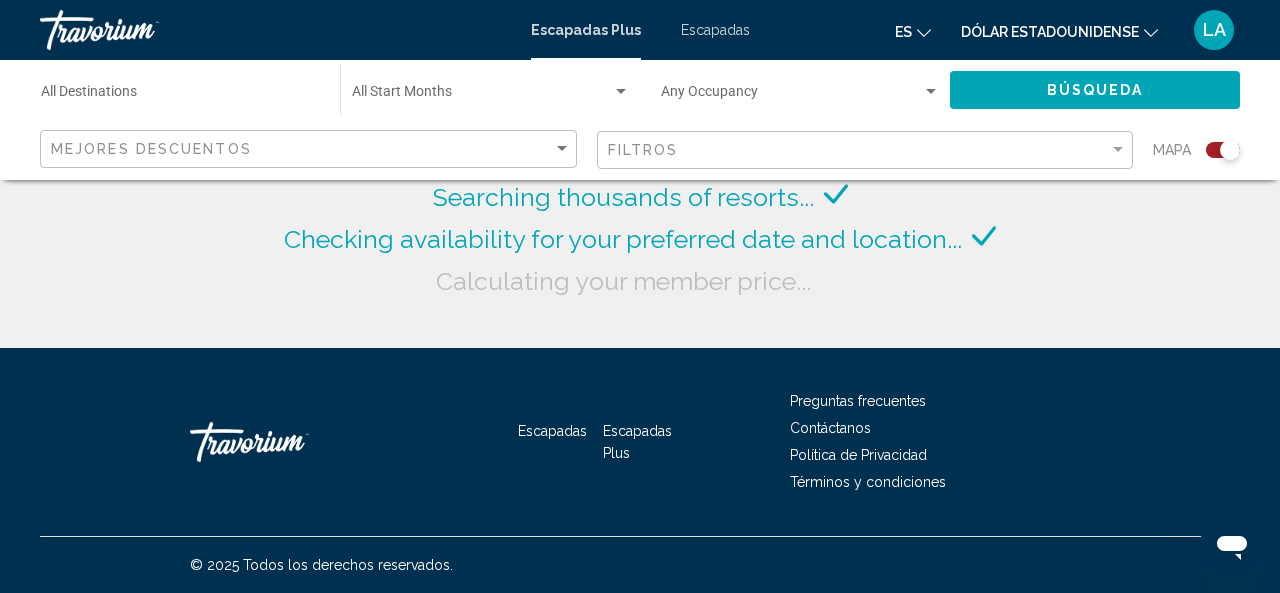click at bounding box center (482, 96) 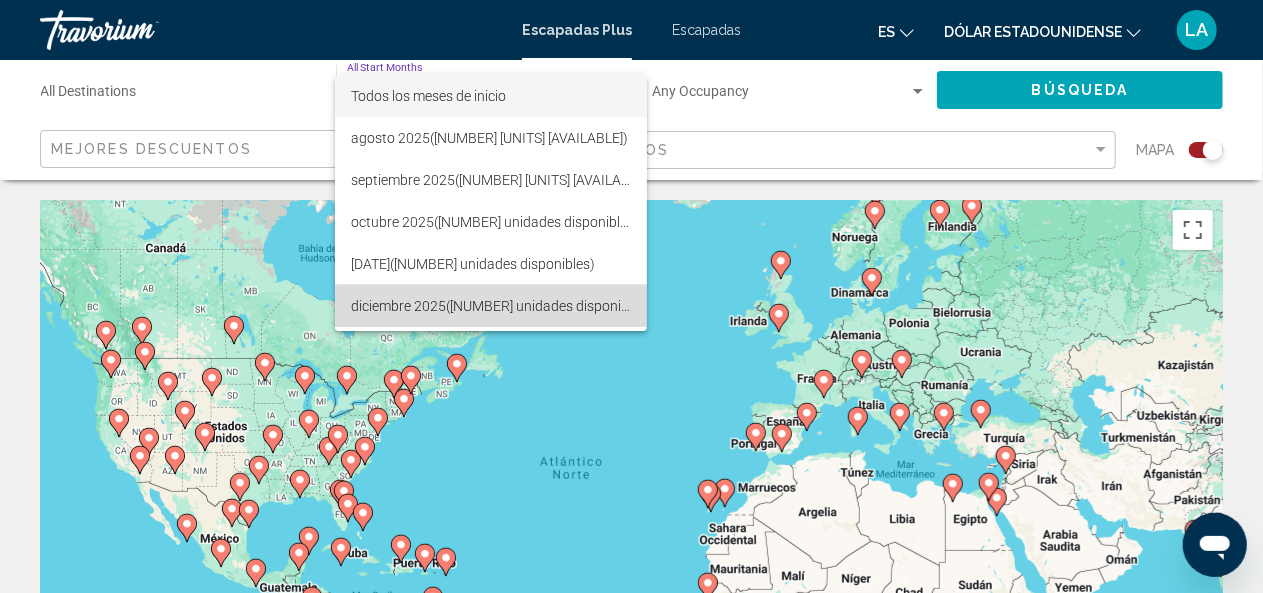 click on "([NUMBER] unidades disponibles)" at bounding box center (548, 306) 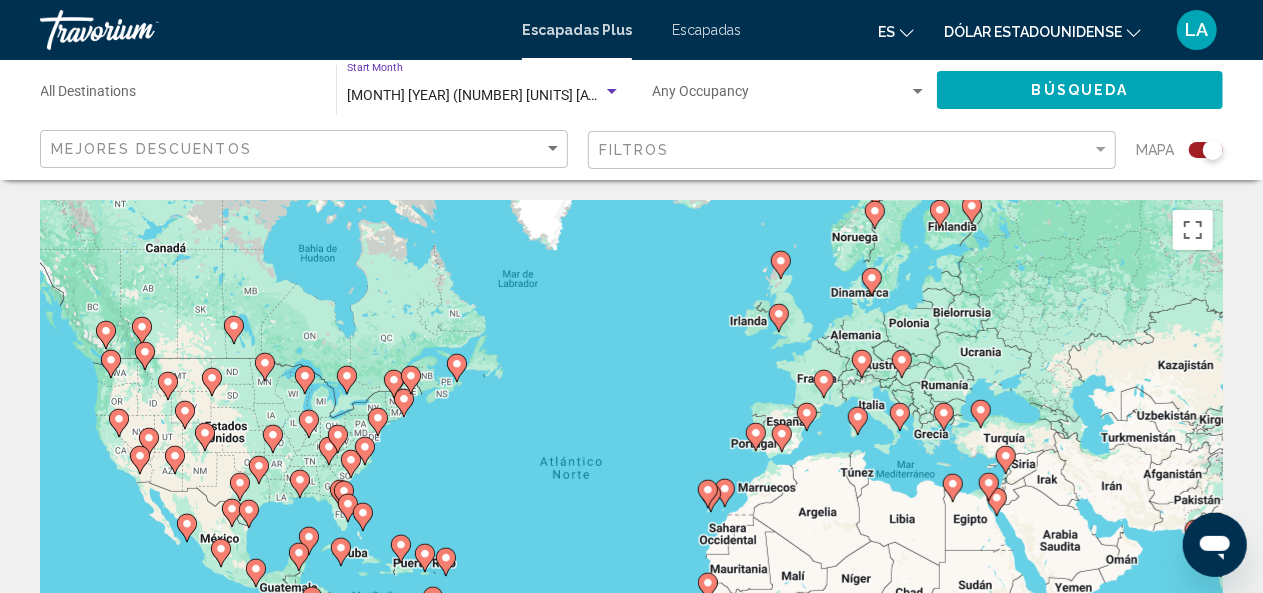 click on "Para activar la función de arrastre con el teclado, pulsa Alt + Intro. Cuando hayas habilitado esa función, usa las teclas de flecha para mover el marcador. Para completar el arrastre, pulsa Intro. Para cancelar, pulsa Escape." at bounding box center (631, 500) 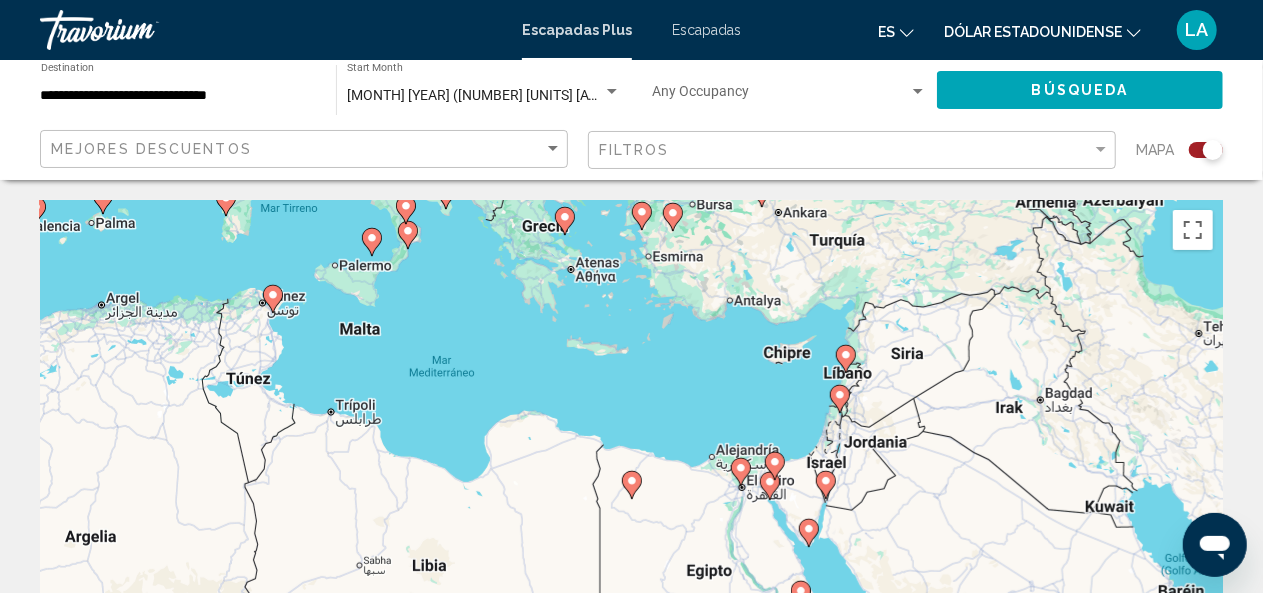 type on "**********" 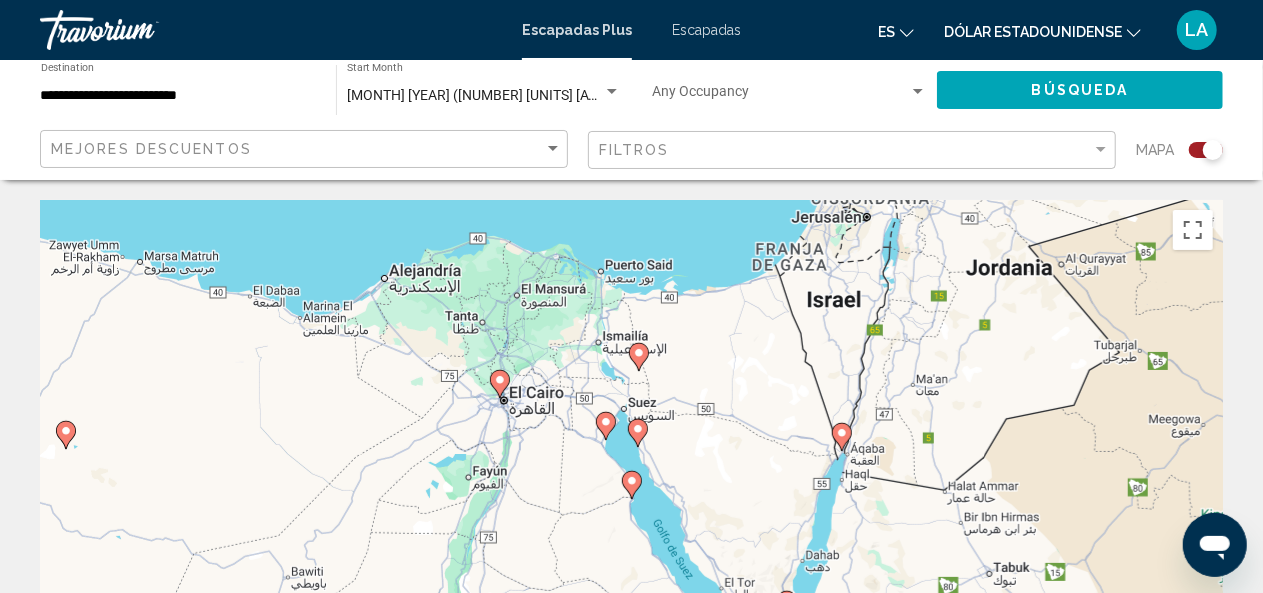 click on "Para desplazarte, pulsa las teclas de flecha. Para activar la función de arrastre con el teclado, pulsa Alt + Intro. Cuando hayas habilitado esa función, usa las teclas de flecha para mover el marcador. Para completar el arrastre, pulsa Intro. Para cancelar, pulsa Escape." at bounding box center [631, 500] 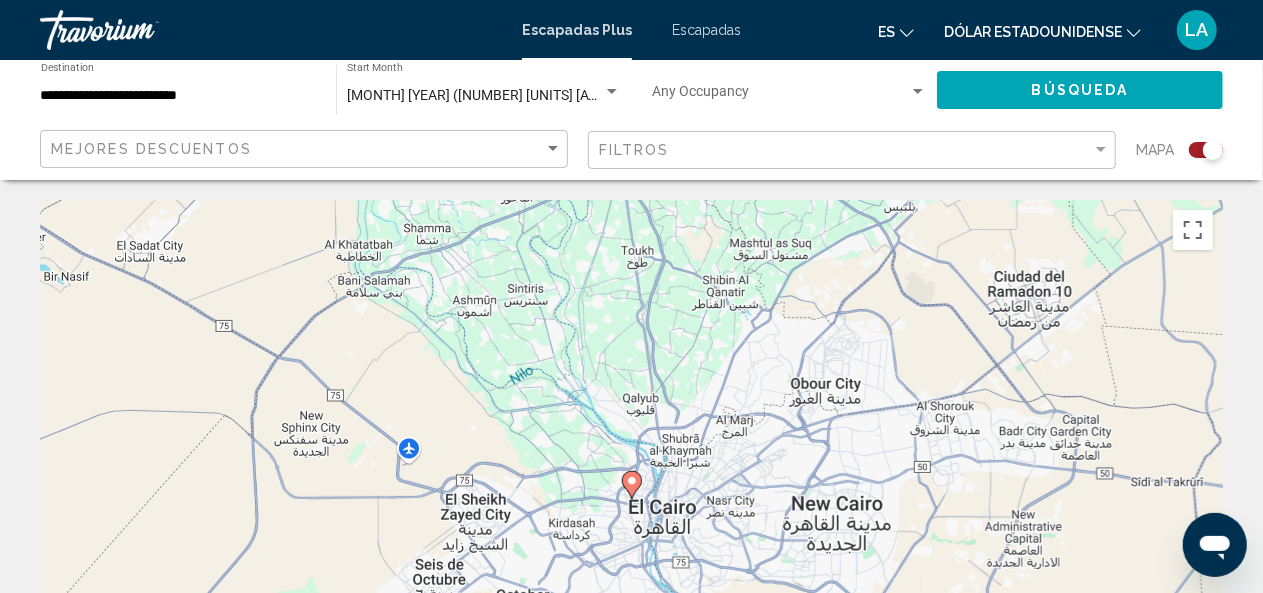 click 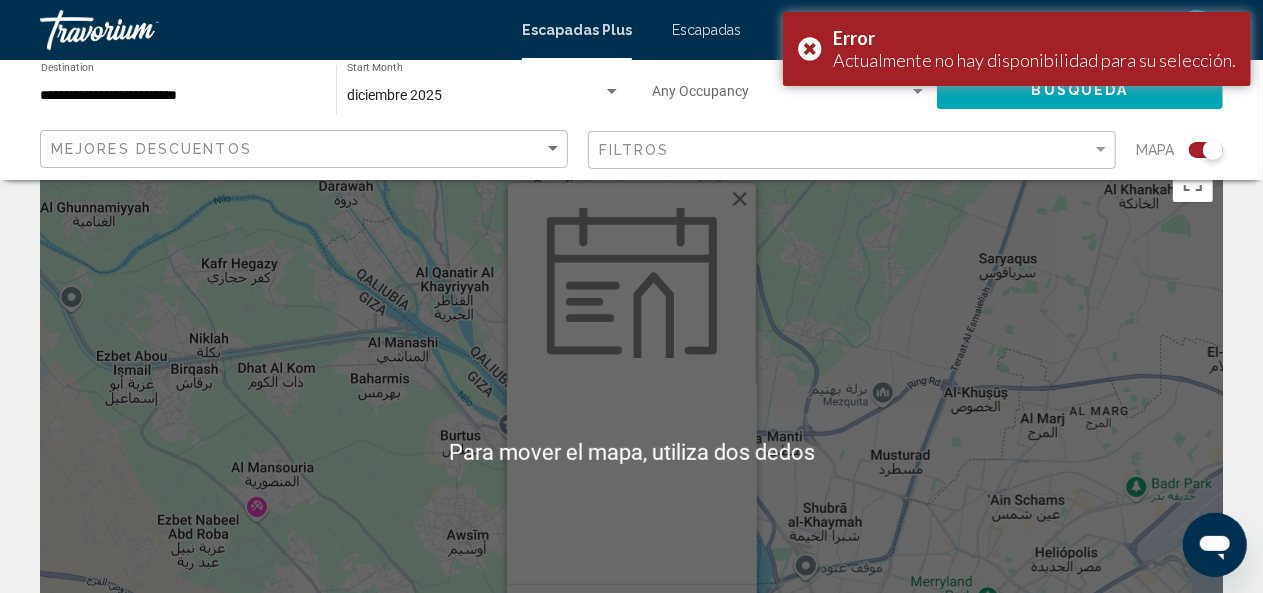 scroll, scrollTop: 0, scrollLeft: 0, axis: both 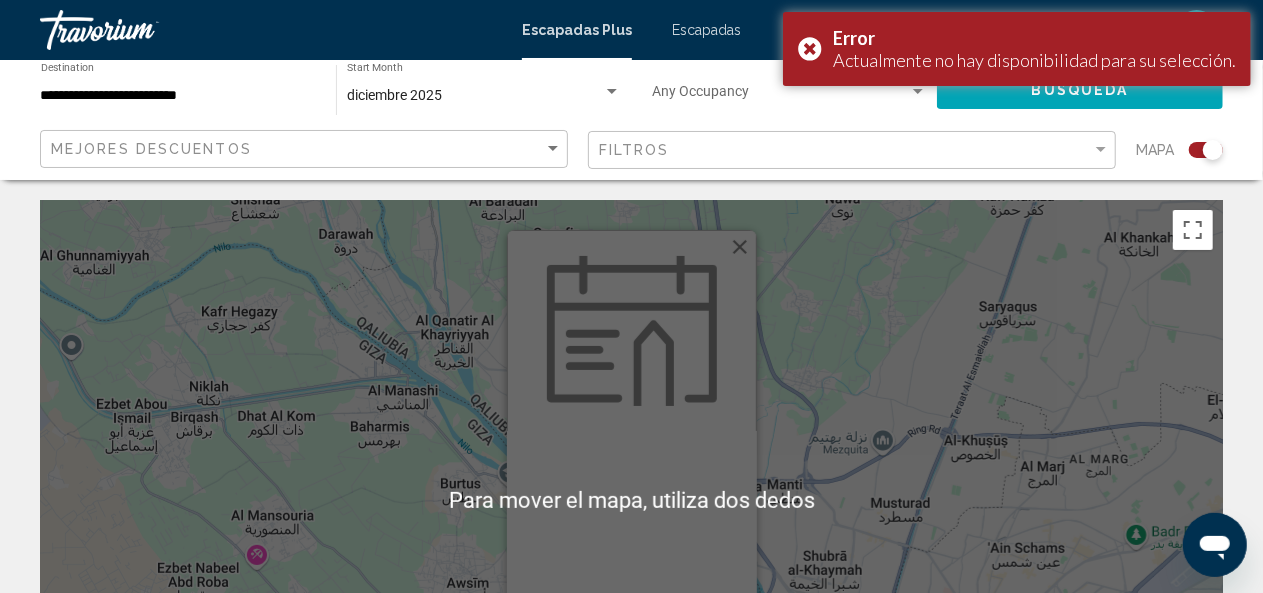 click at bounding box center (740, 247) 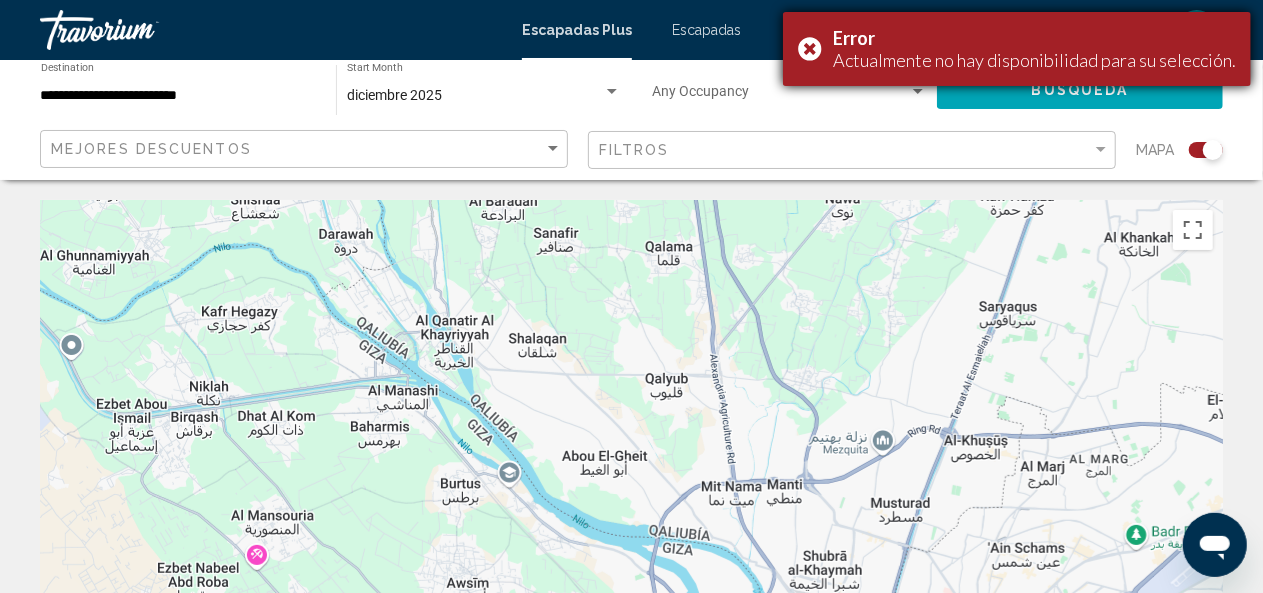 click on "Error Actualmente no hay disponibilidad para su selección." at bounding box center [1017, 49] 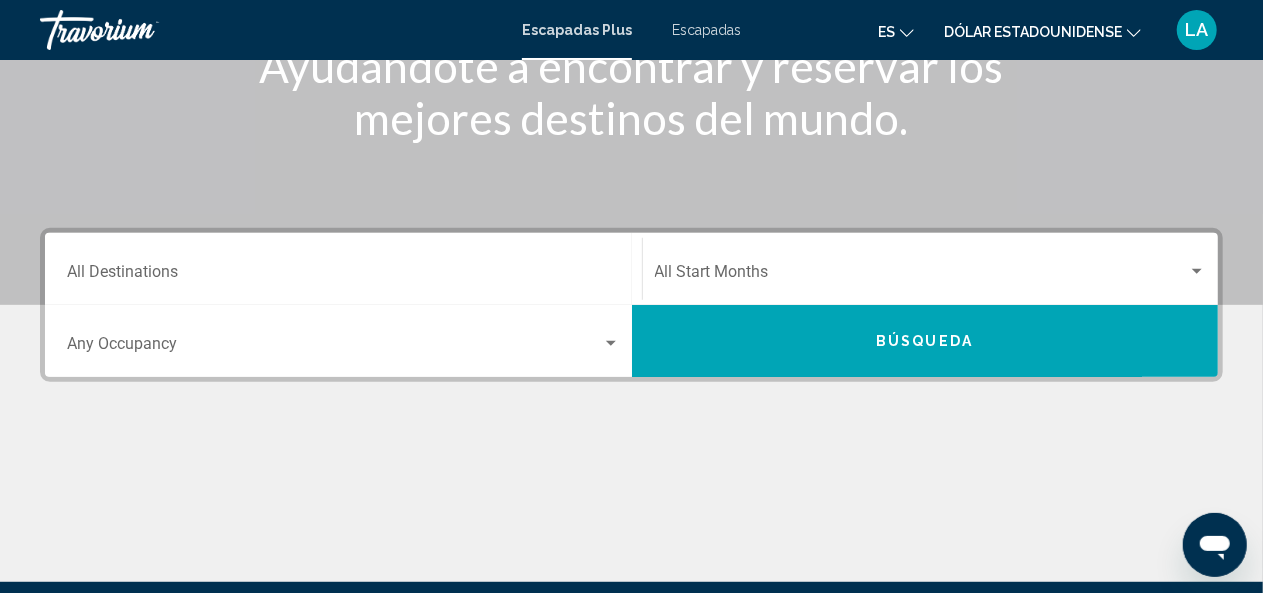 scroll, scrollTop: 292, scrollLeft: 0, axis: vertical 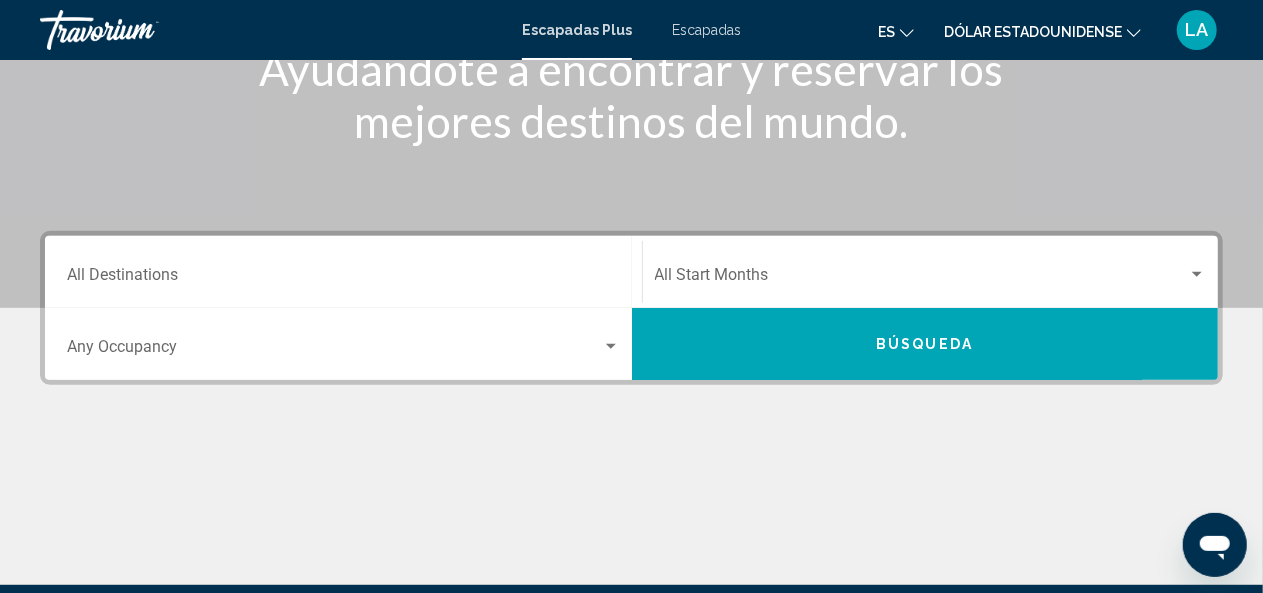 click at bounding box center (922, 279) 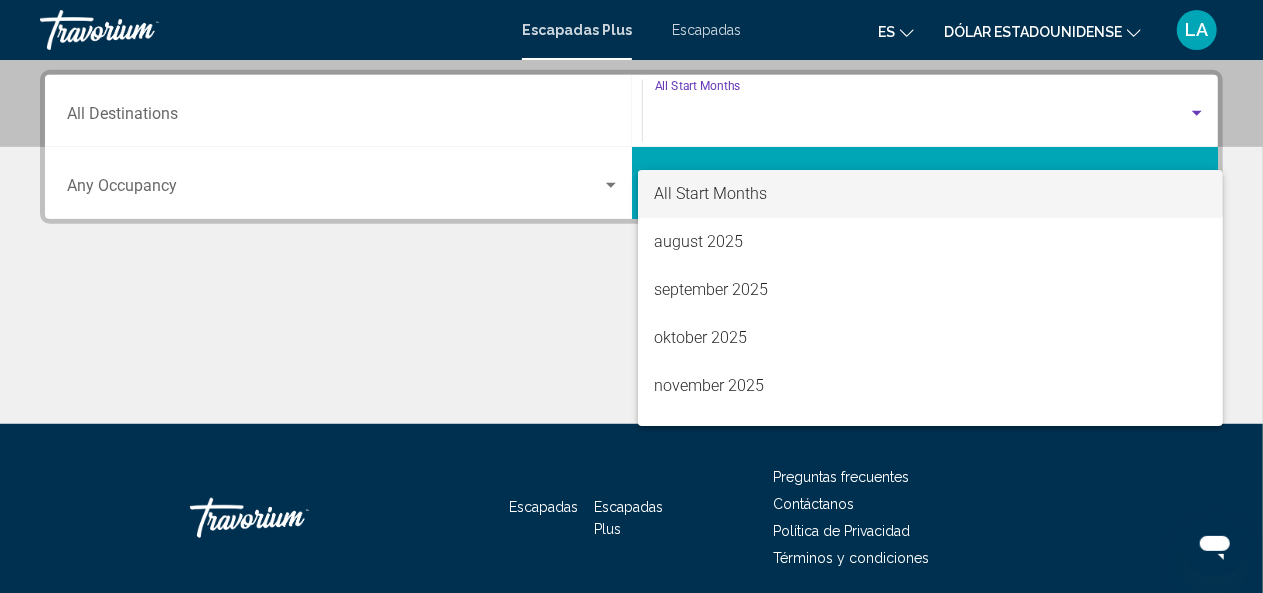 scroll, scrollTop: 458, scrollLeft: 0, axis: vertical 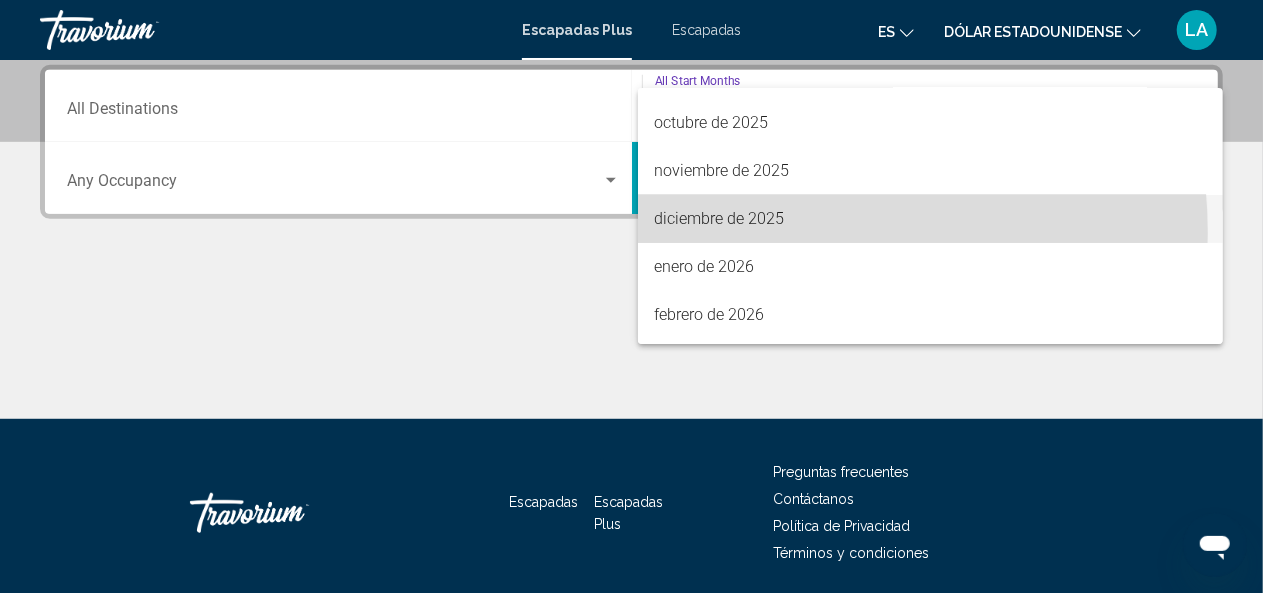 click on "diciembre de 2025" at bounding box center (930, 219) 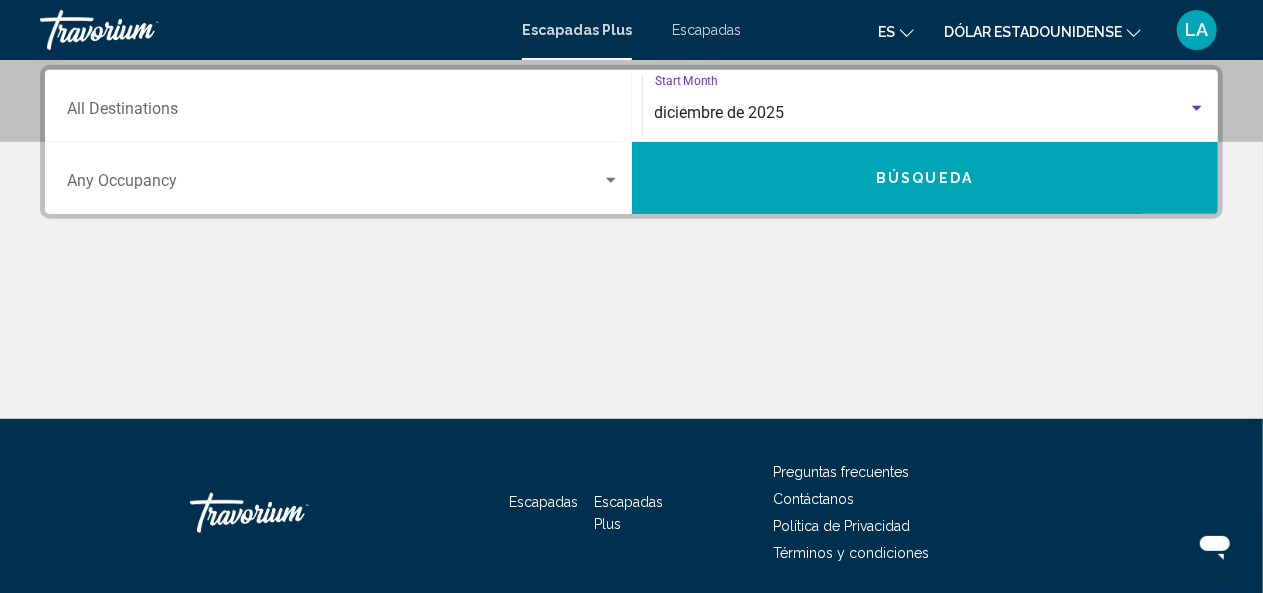 click on "Búsqueda" at bounding box center (925, 178) 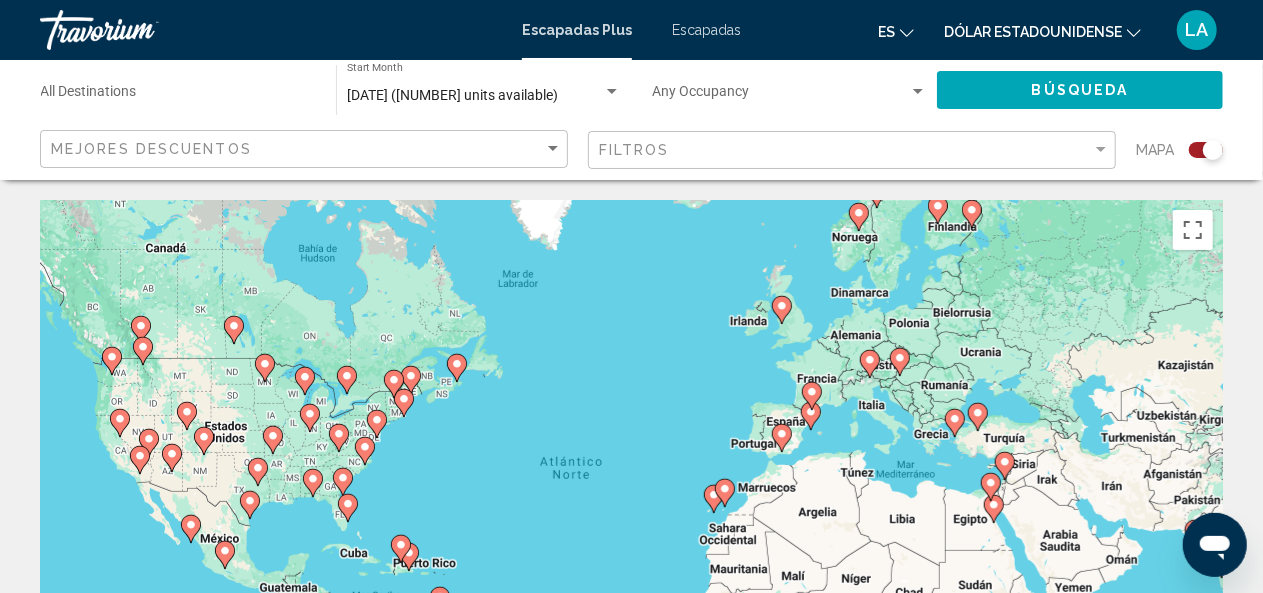 click on "Para activar la función de arrastre con el teclado, pulsa Alt + Intro. Cuando hayas habilitado esa función, usa las teclas de flecha para mover el marcador. Para completar el arrastre, pulsa Intro. Para cancelar, pulsa Escape." at bounding box center [631, 500] 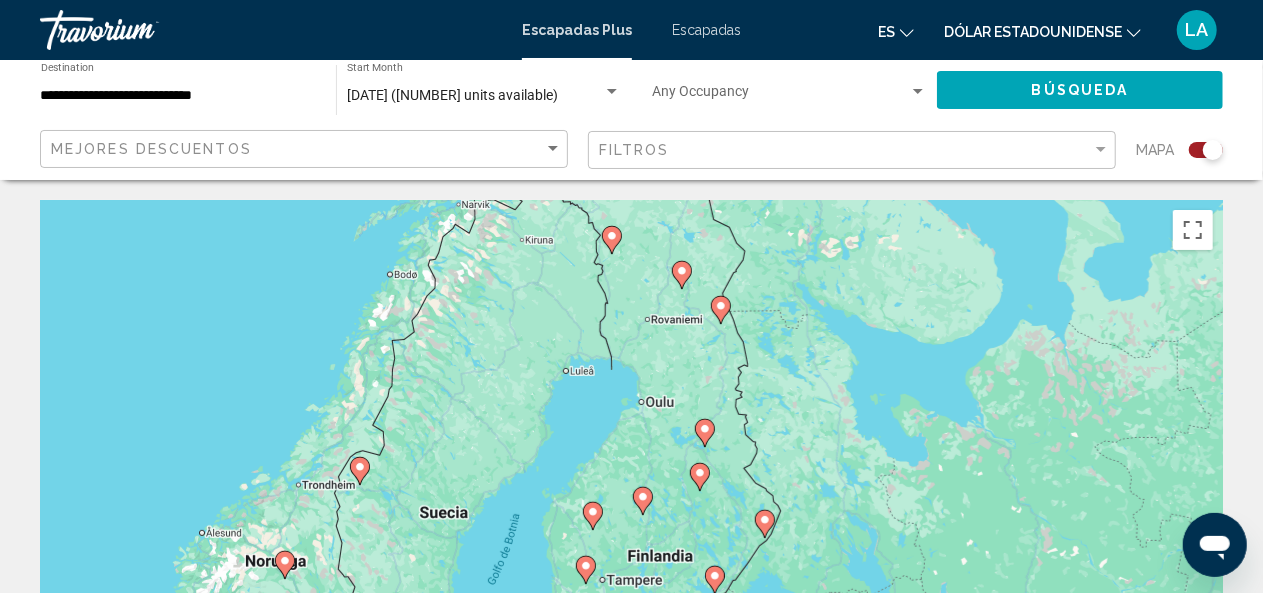 click on "Para activar la función de arrastre con el teclado, pulsa Alt + Intro. Cuando hayas habilitado esa función, usa las teclas de flecha para mover el marcador. Para completar el arrastre, pulsa Intro. Para cancelar, pulsa Escape." at bounding box center (631, 500) 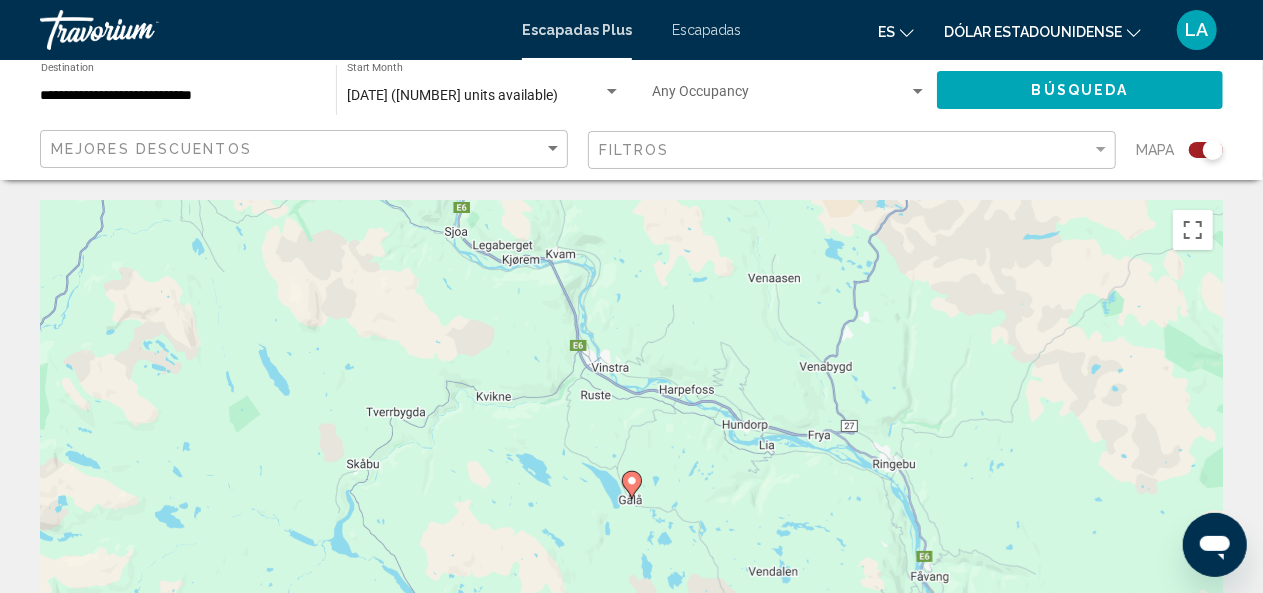 click 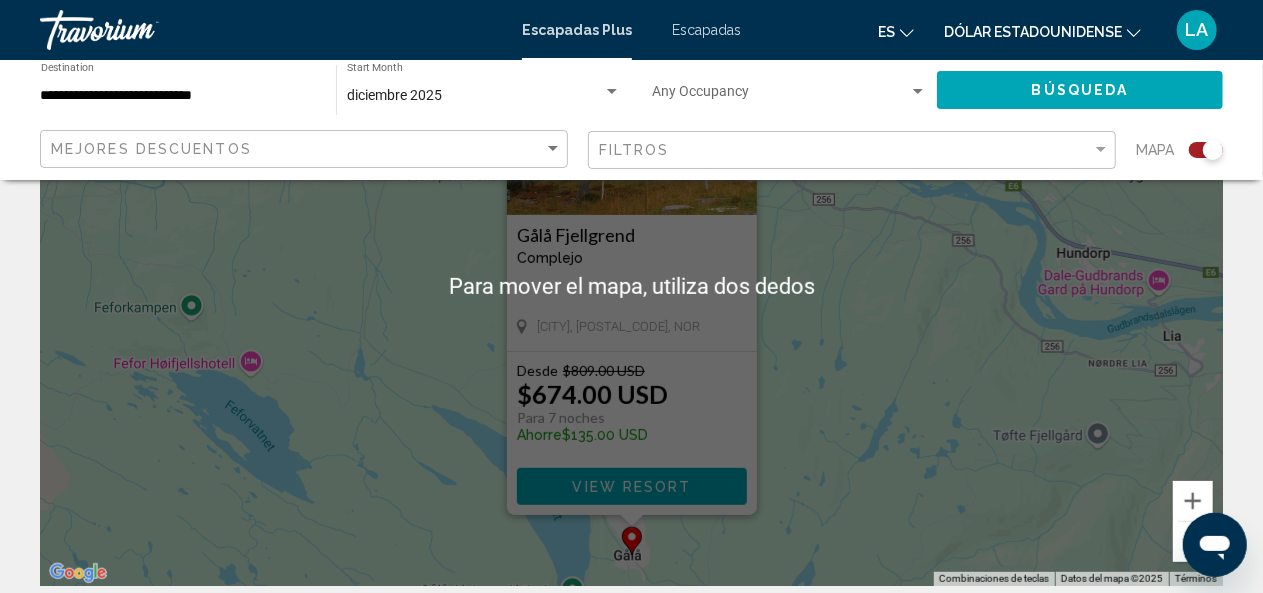 scroll, scrollTop: 227, scrollLeft: 0, axis: vertical 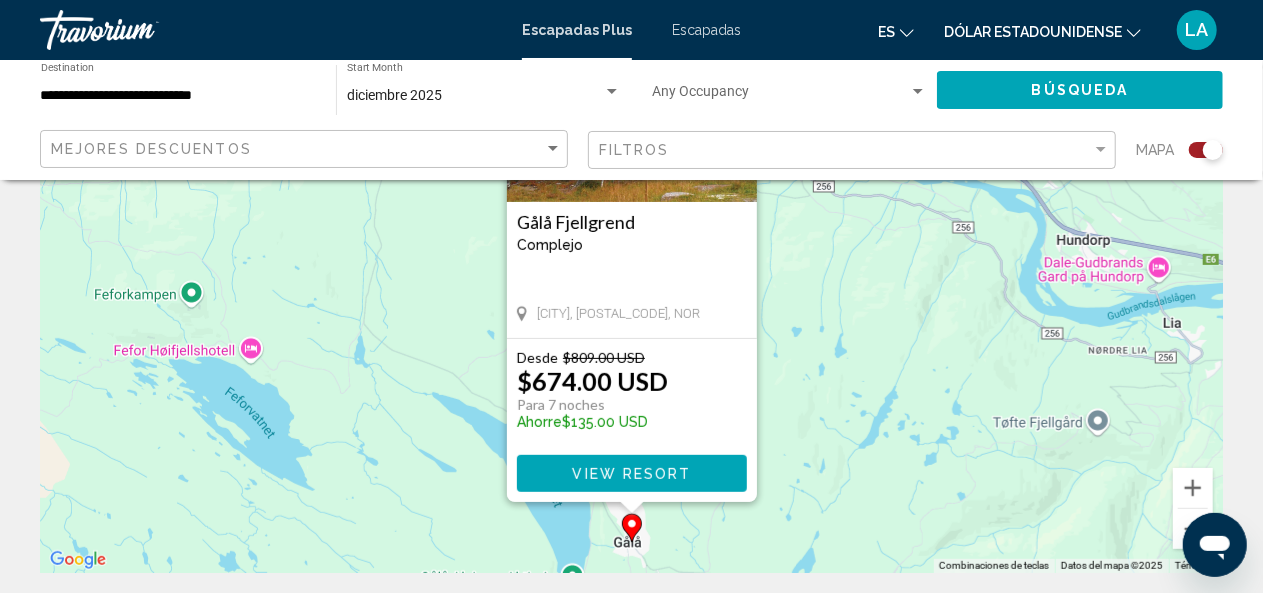click on "View Resort" at bounding box center (631, 474) 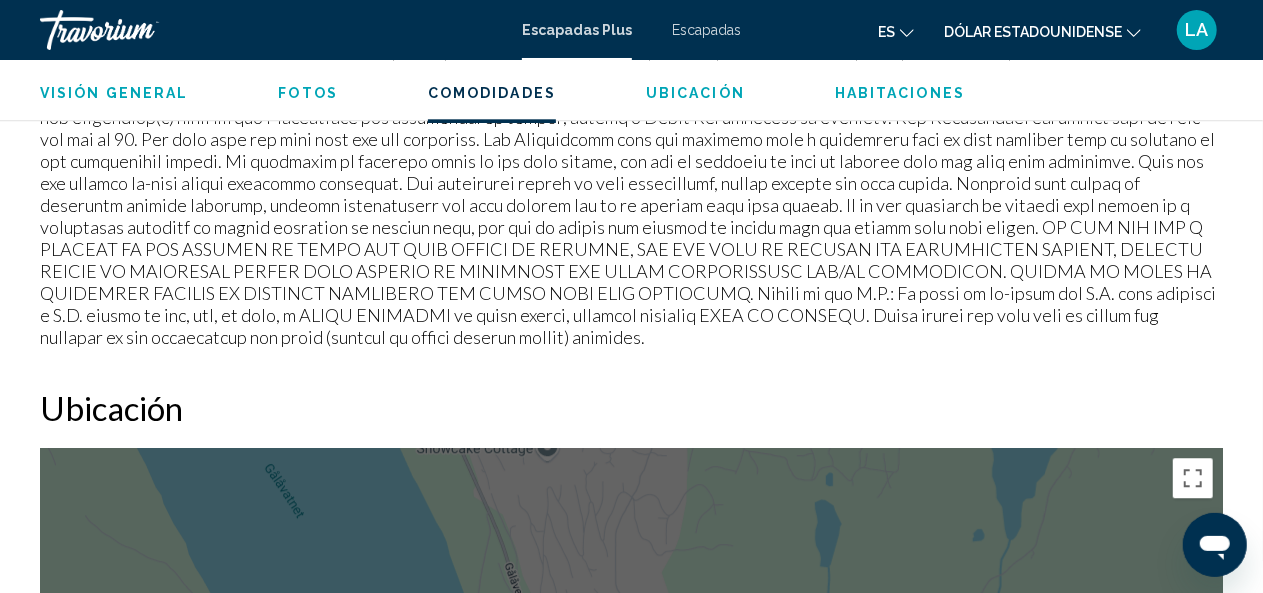 scroll, scrollTop: 2484, scrollLeft: 0, axis: vertical 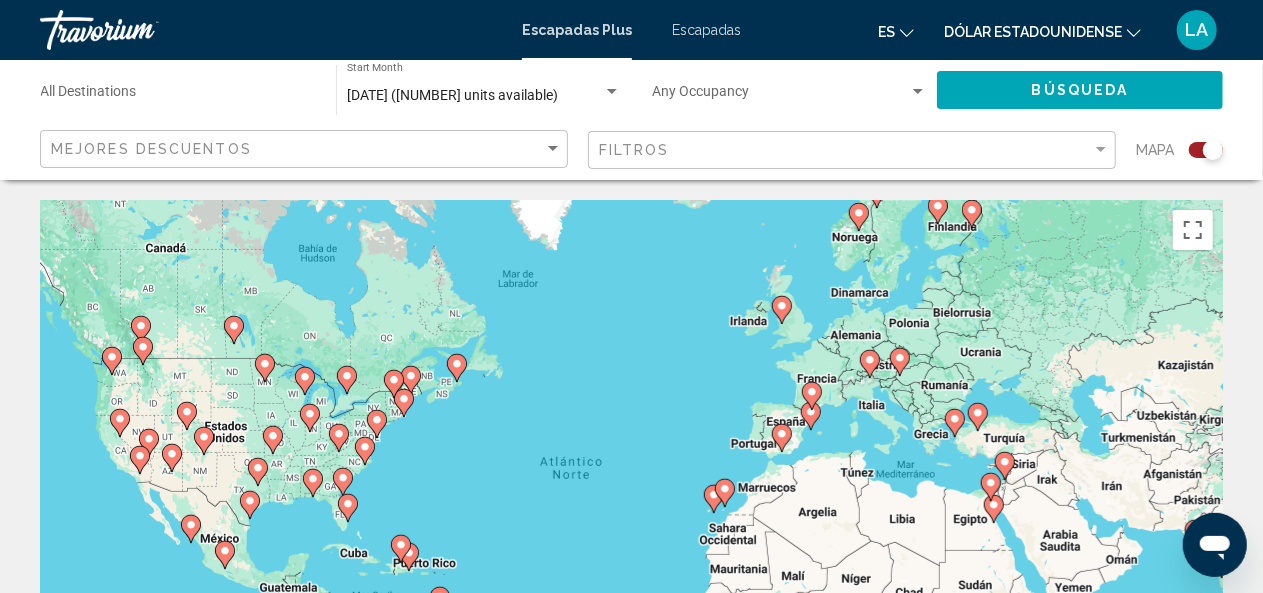 click on "Para activar la función de arrastre con el teclado, pulsa Alt + Intro. Cuando hayas habilitado esa función, usa las teclas de flecha para mover el marcador. Para completar el arrastre, pulsa Intro. Para cancelar, pulsa Escape." at bounding box center [631, 500] 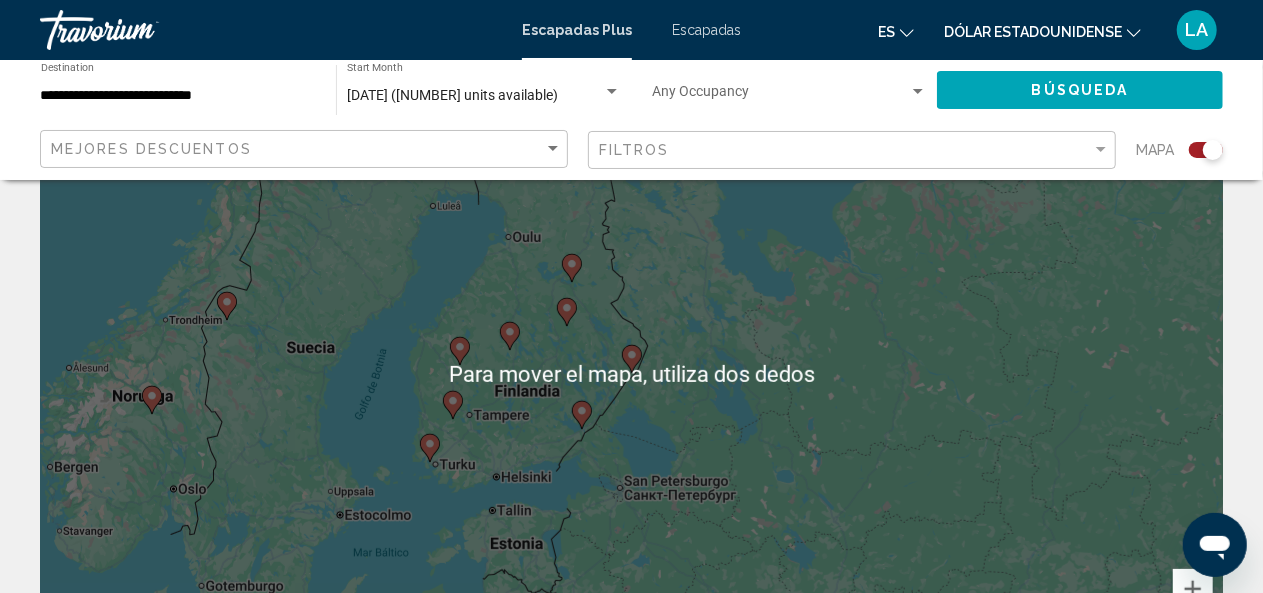 scroll, scrollTop: 124, scrollLeft: 0, axis: vertical 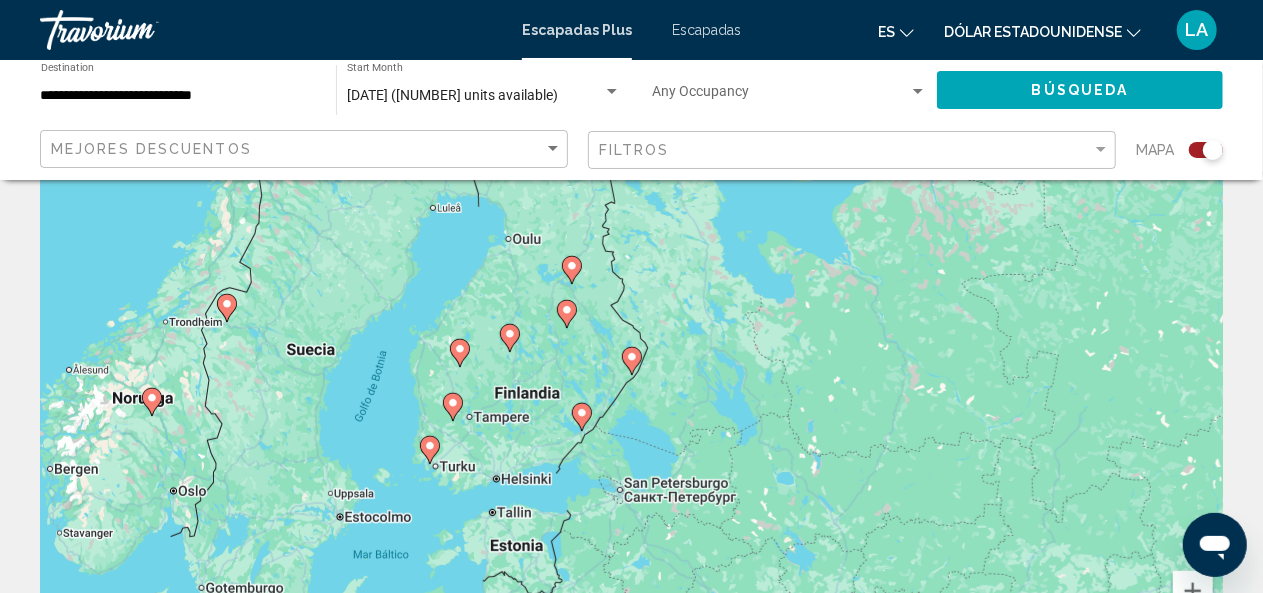 type on "**********" 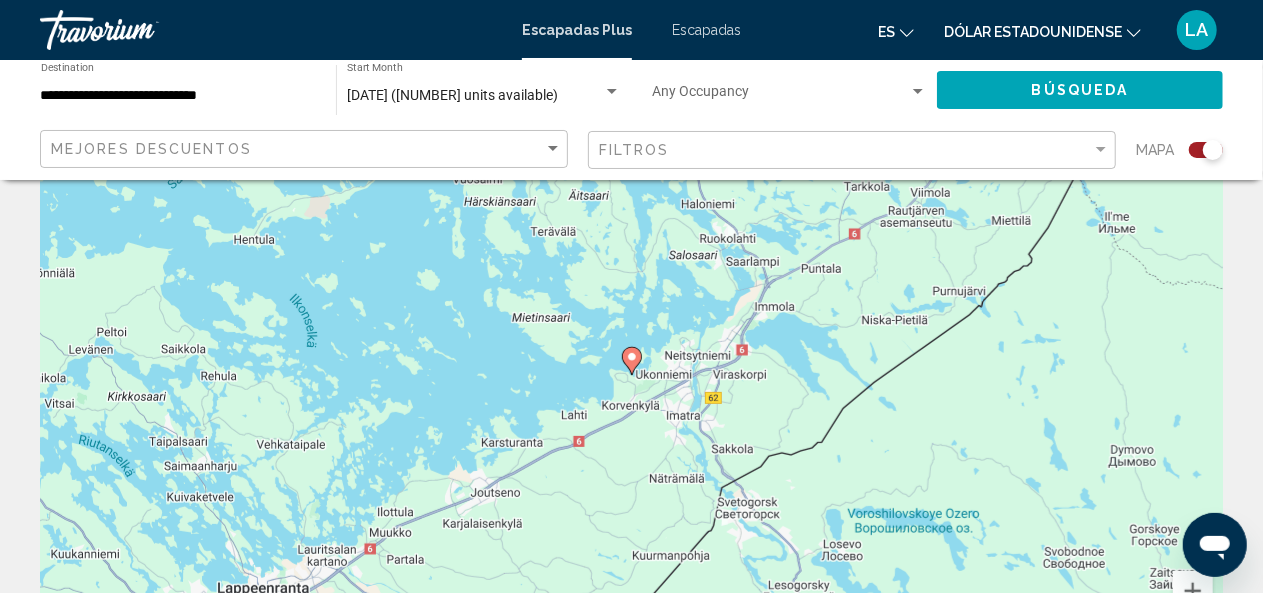 click 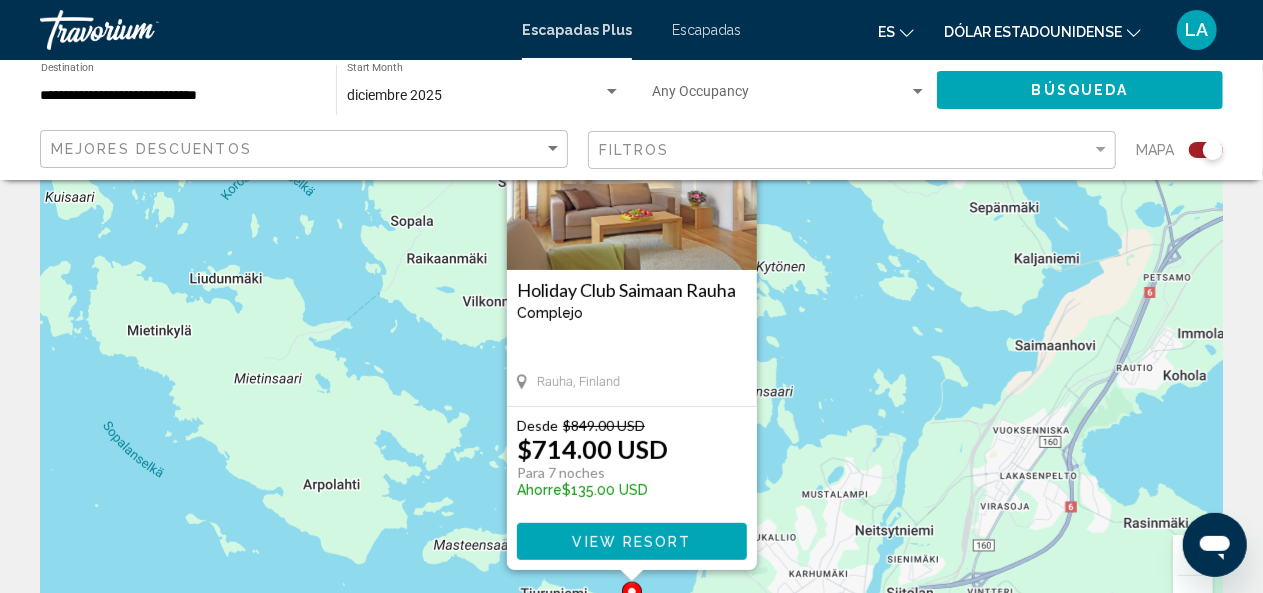 scroll, scrollTop: 191, scrollLeft: 0, axis: vertical 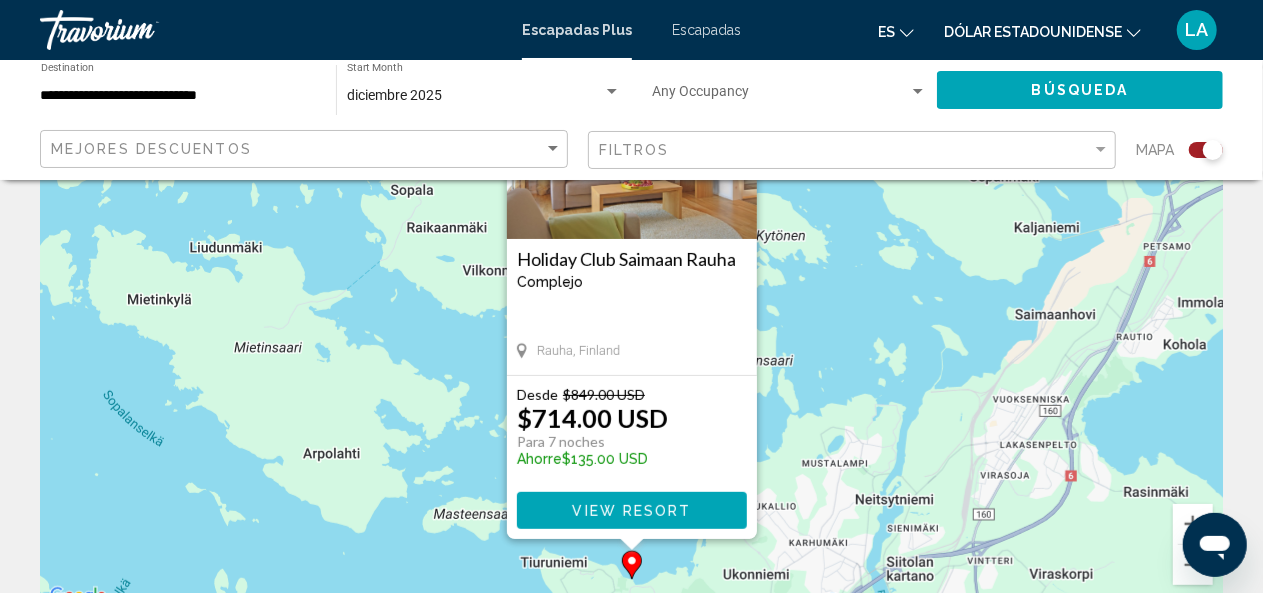 click on "View Resort" at bounding box center [631, 511] 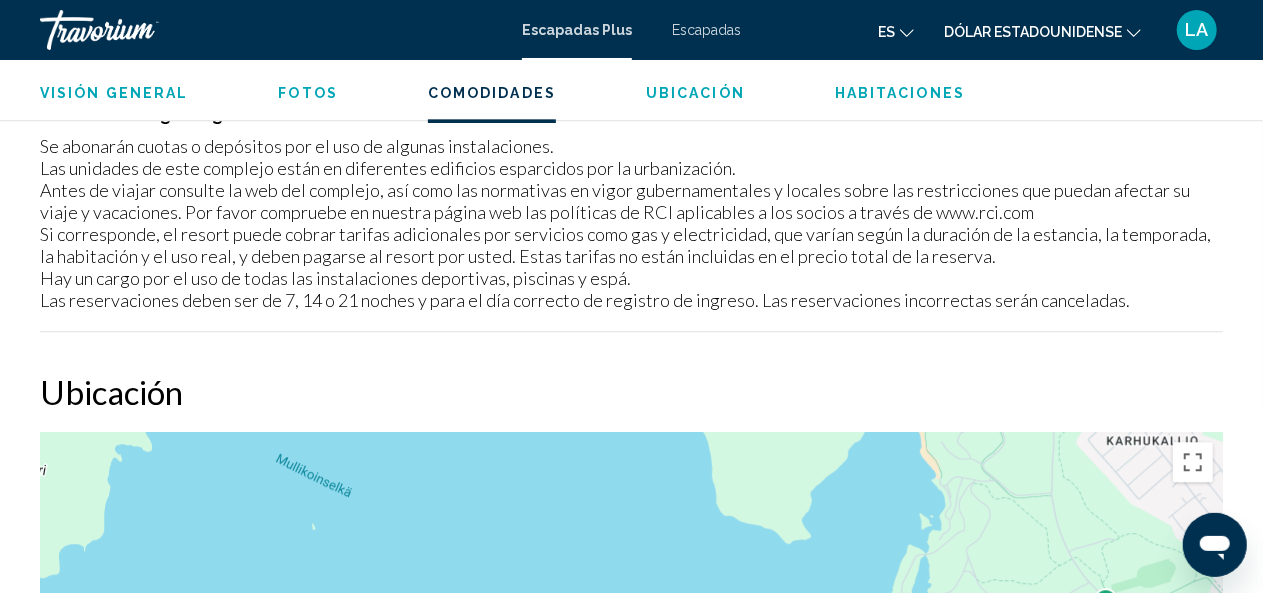 scroll, scrollTop: 2371, scrollLeft: 0, axis: vertical 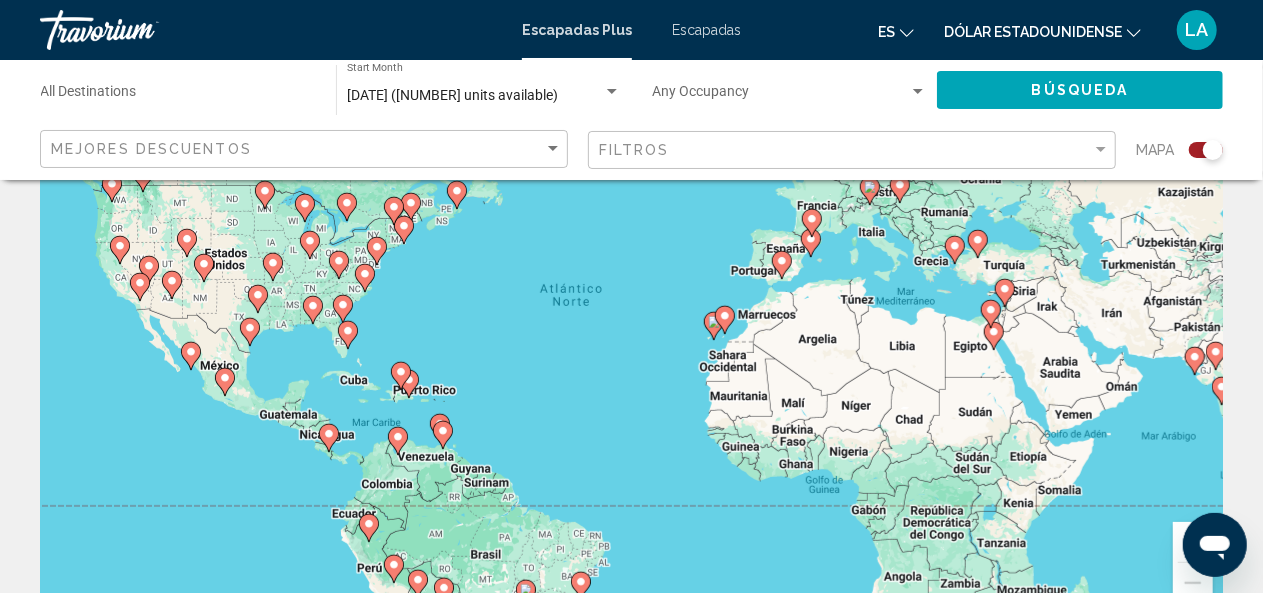 click on "Para activar la función de arrastre con el teclado, pulsa Alt + Intro. Cuando hayas habilitado esa función, usa las teclas de flecha para mover el marcador. Para completar el arrastre, pulsa Intro. Para cancelar, pulsa Escape." at bounding box center (631, 327) 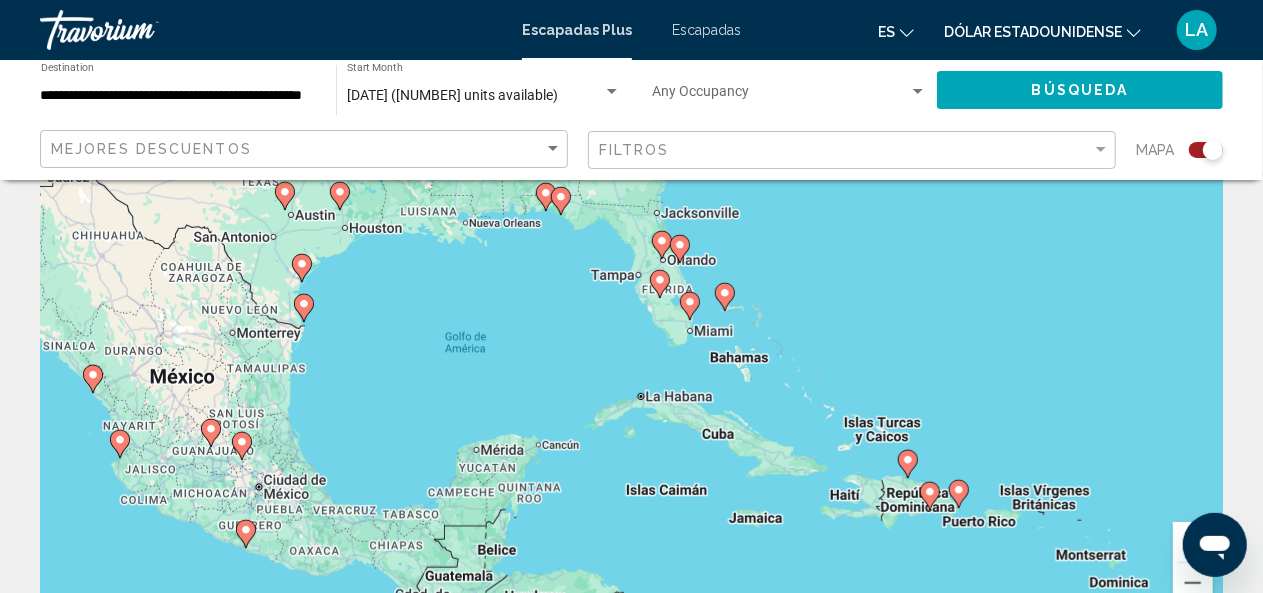 type on "**********" 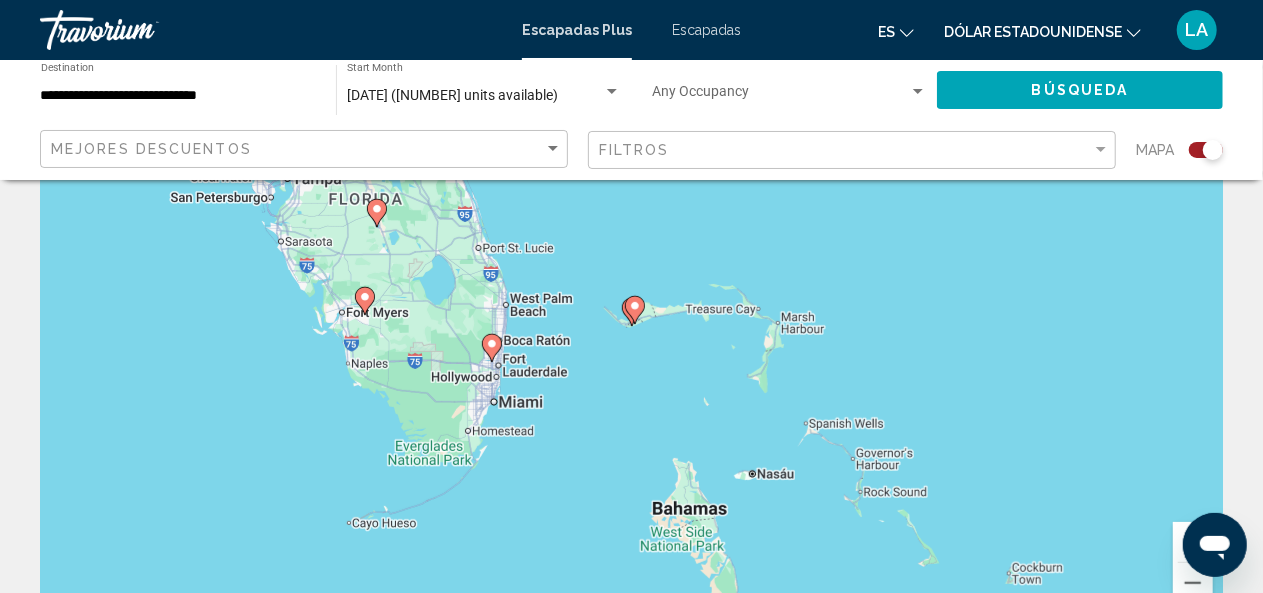 click on "Para activar la función de arrastre con el teclado, pulsa Alt + Intro. Cuando hayas habilitado esa función, usa las teclas de flecha para mover el marcador. Para completar el arrastre, pulsa Intro. Para cancelar, pulsa Escape." at bounding box center (631, 327) 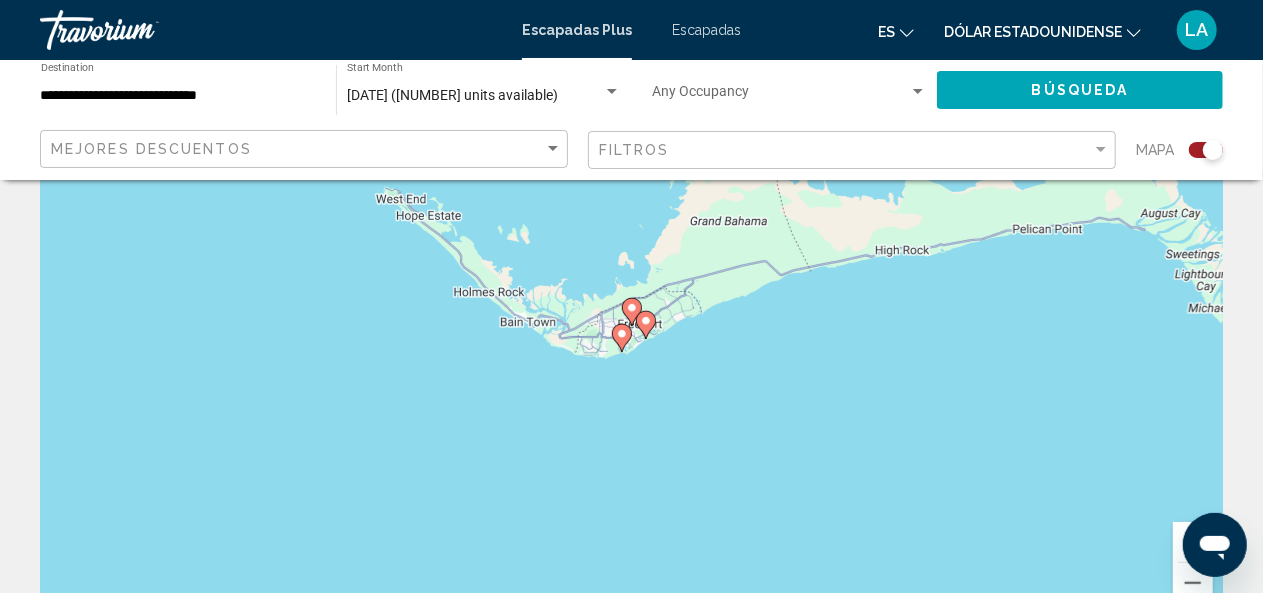 click 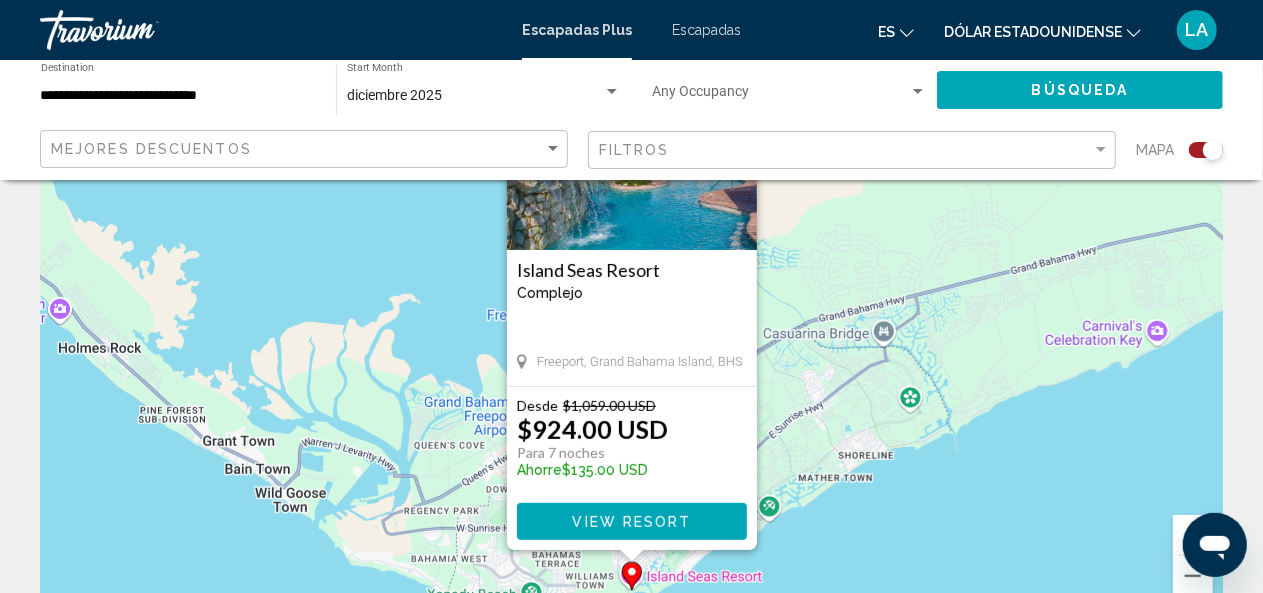 scroll, scrollTop: 180, scrollLeft: 0, axis: vertical 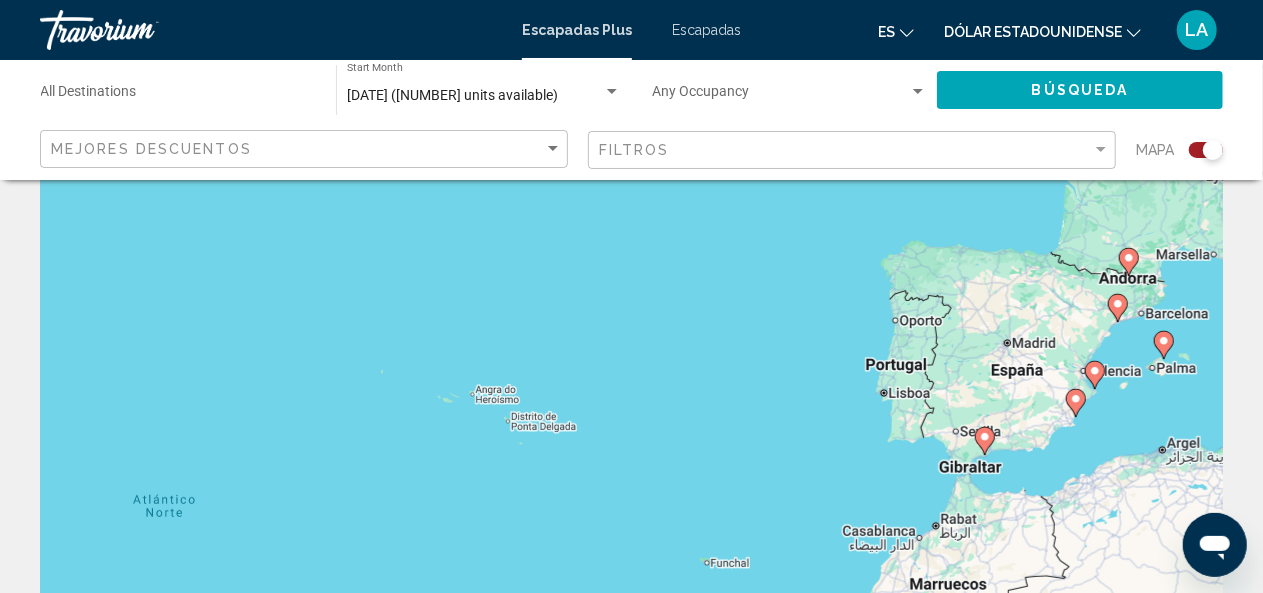 click at bounding box center [1164, 345] 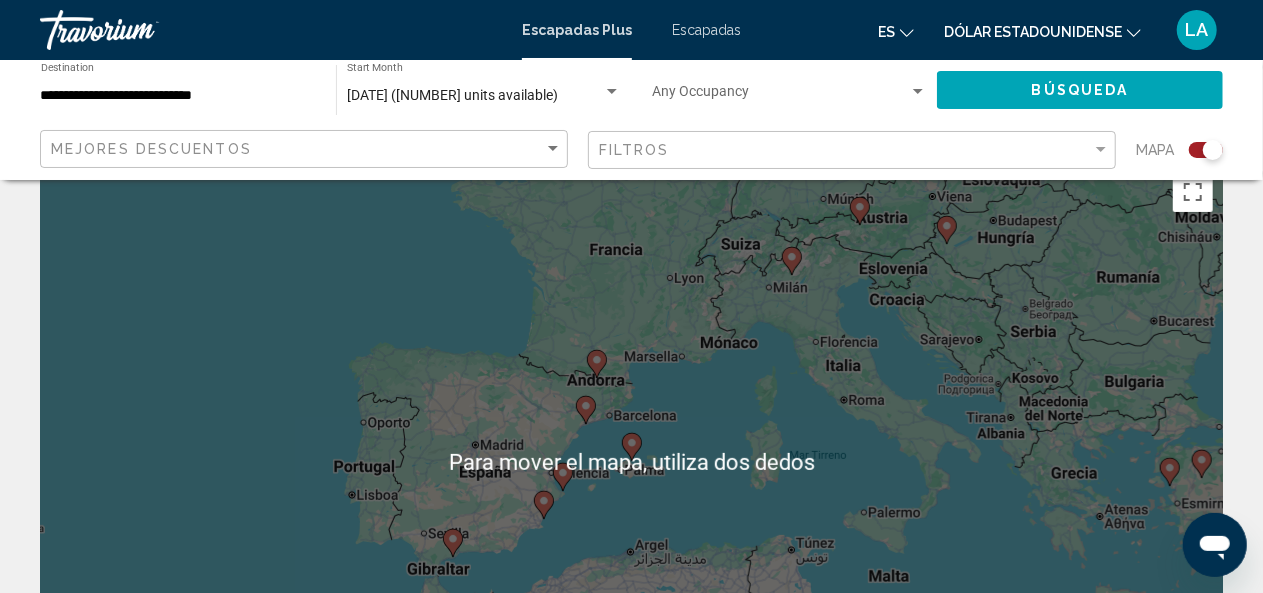 scroll, scrollTop: 0, scrollLeft: 0, axis: both 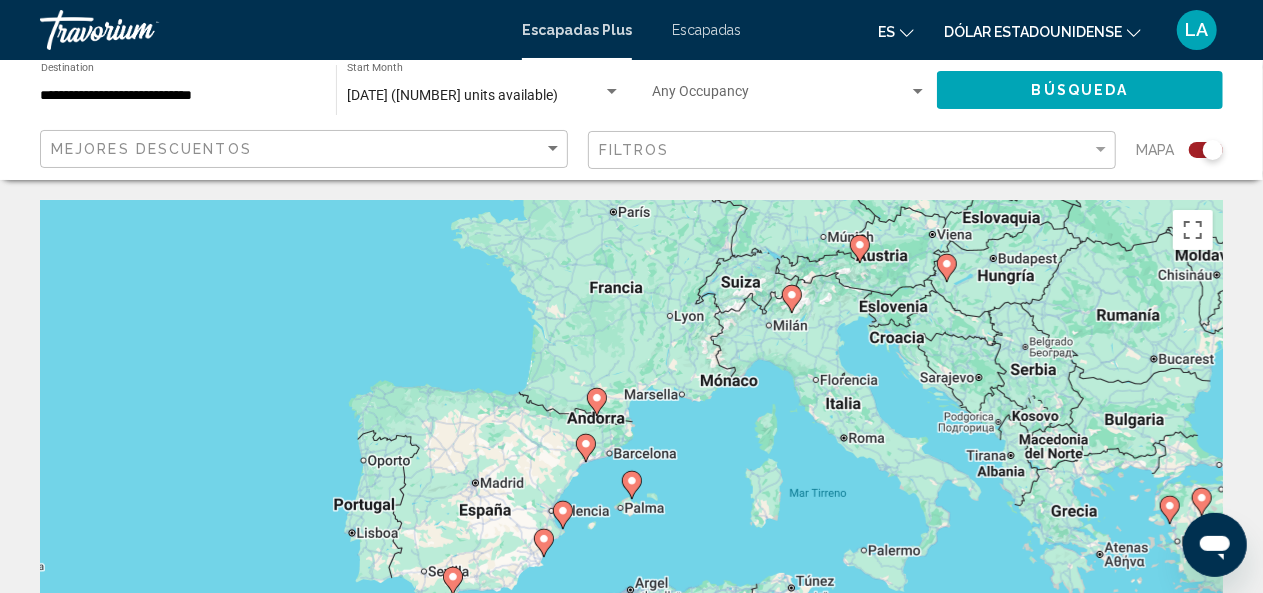 click on "Para activar la función de arrastre con el teclado, pulsa Alt + Intro. Cuando hayas habilitado esa función, usa las teclas de flecha para mover el marcador. Para completar el arrastre, pulsa Intro. Para cancelar, pulsa Escape." at bounding box center [631, 500] 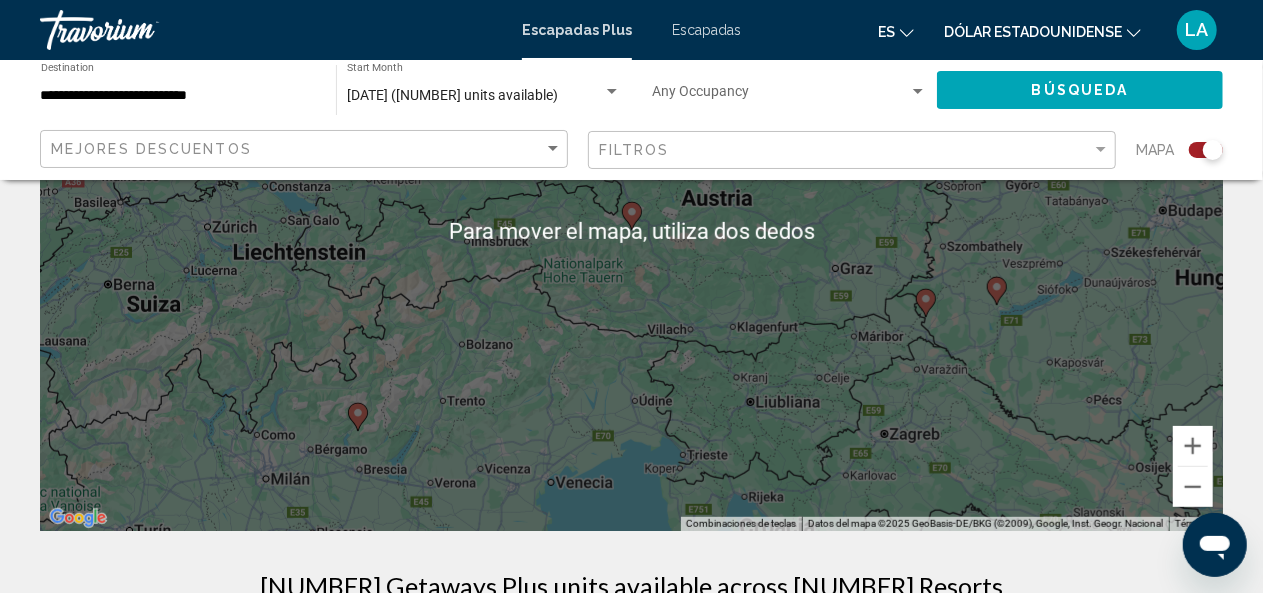 scroll, scrollTop: 273, scrollLeft: 0, axis: vertical 